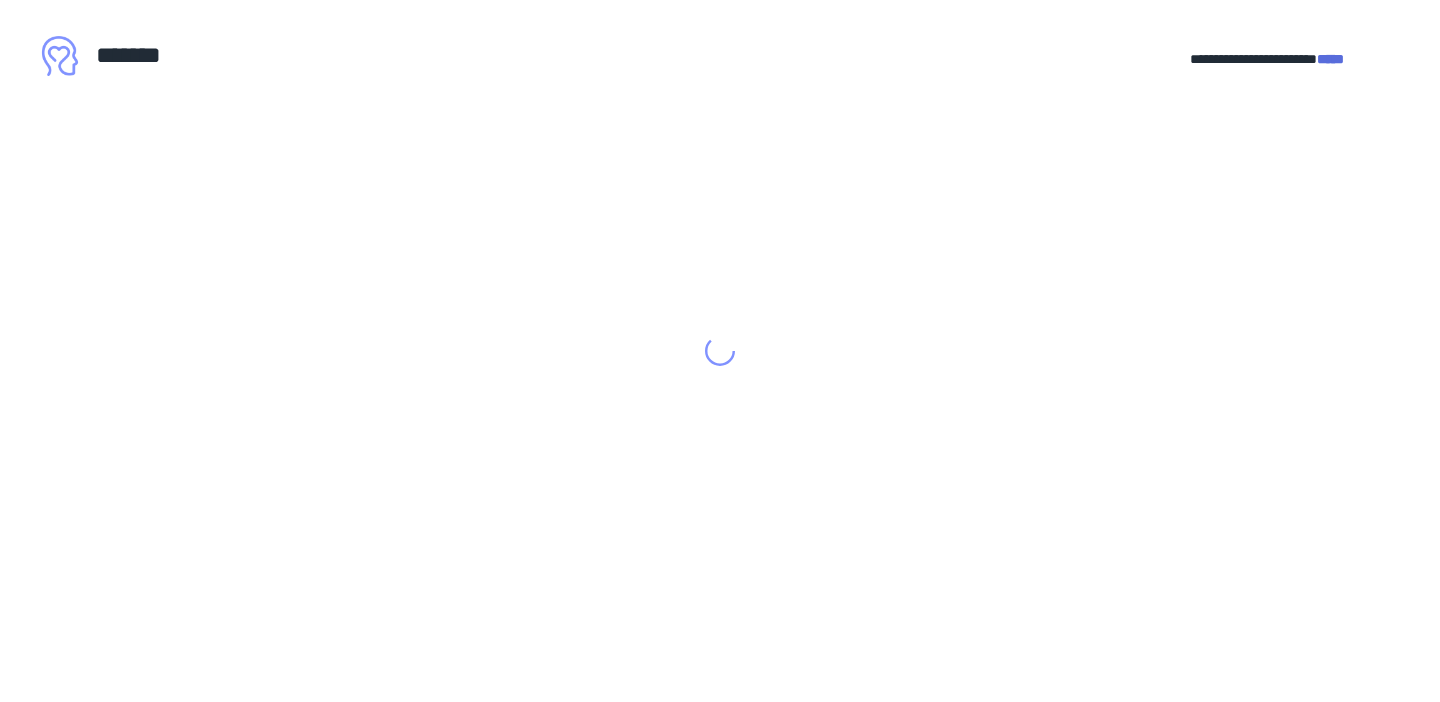 scroll, scrollTop: 0, scrollLeft: 0, axis: both 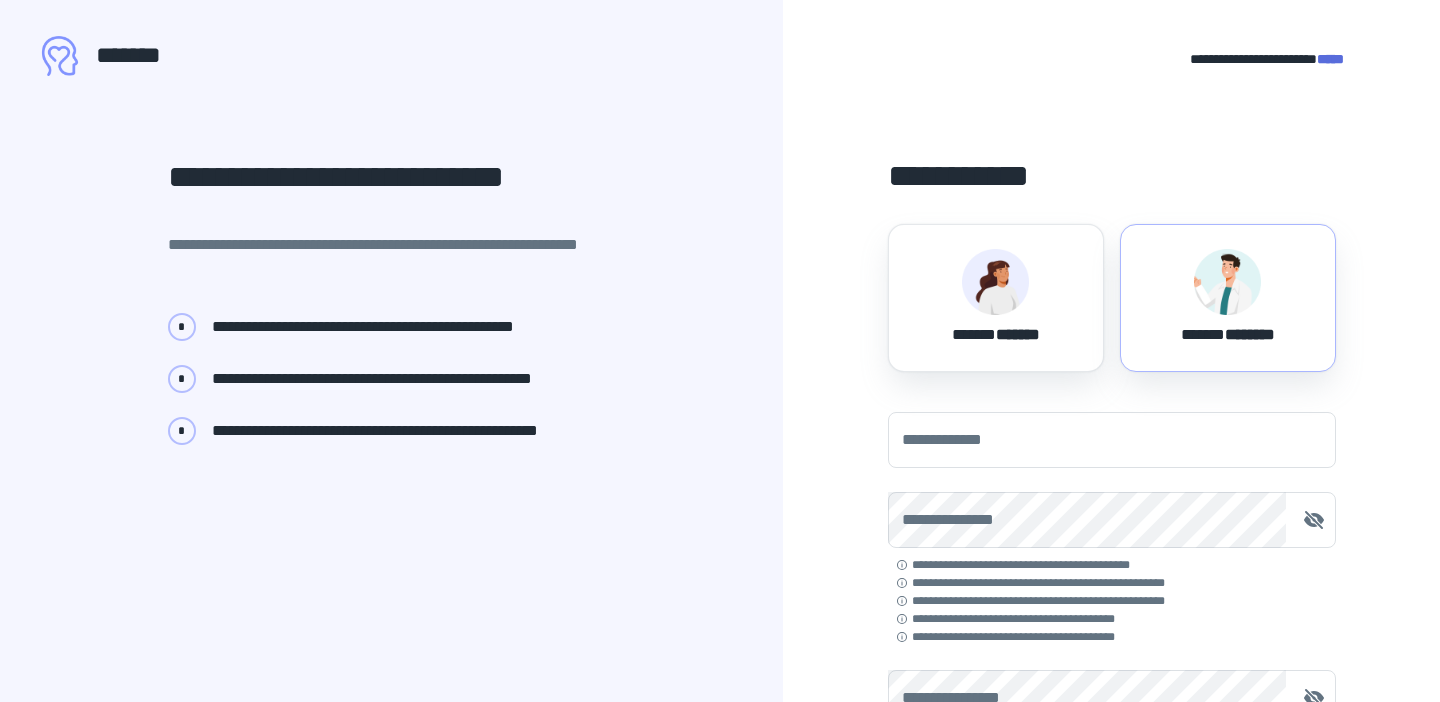 click on "******   ********" at bounding box center (1228, 331) 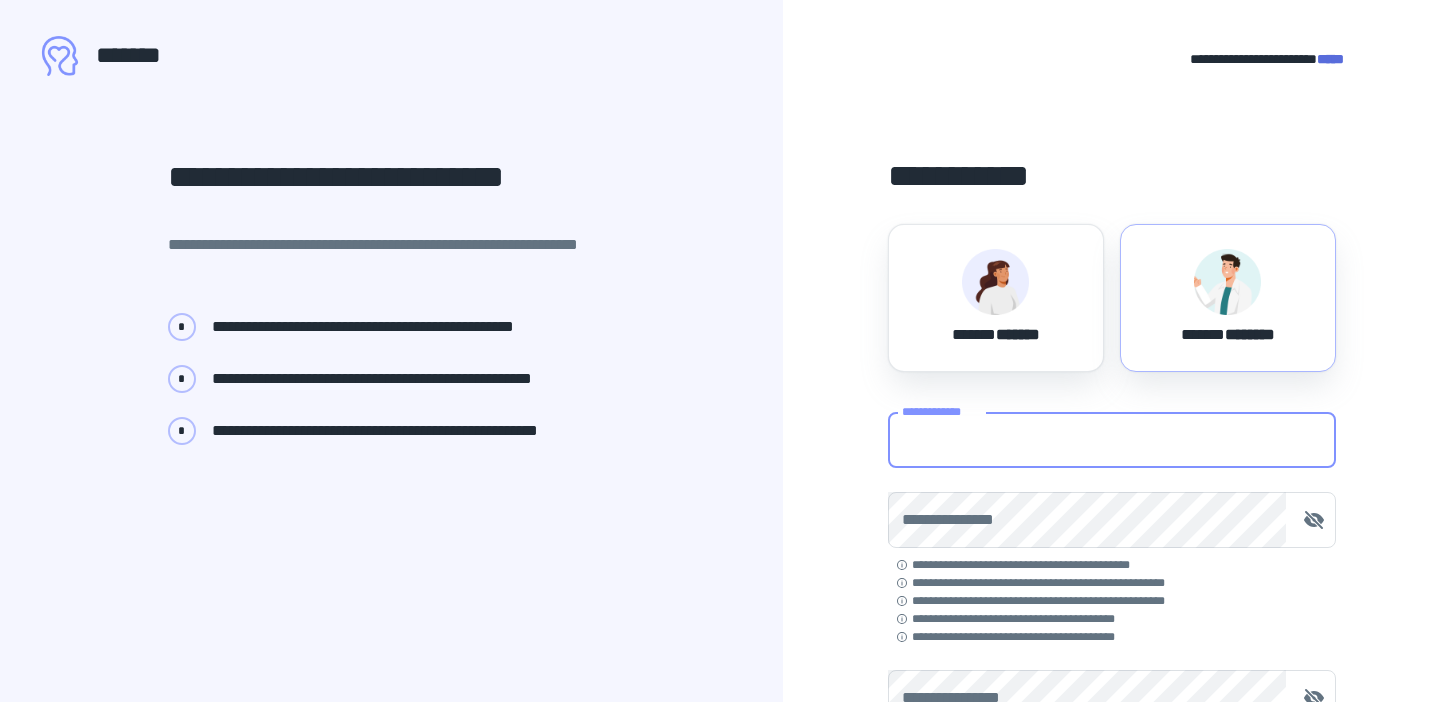 click on "**********" at bounding box center [1112, 440] 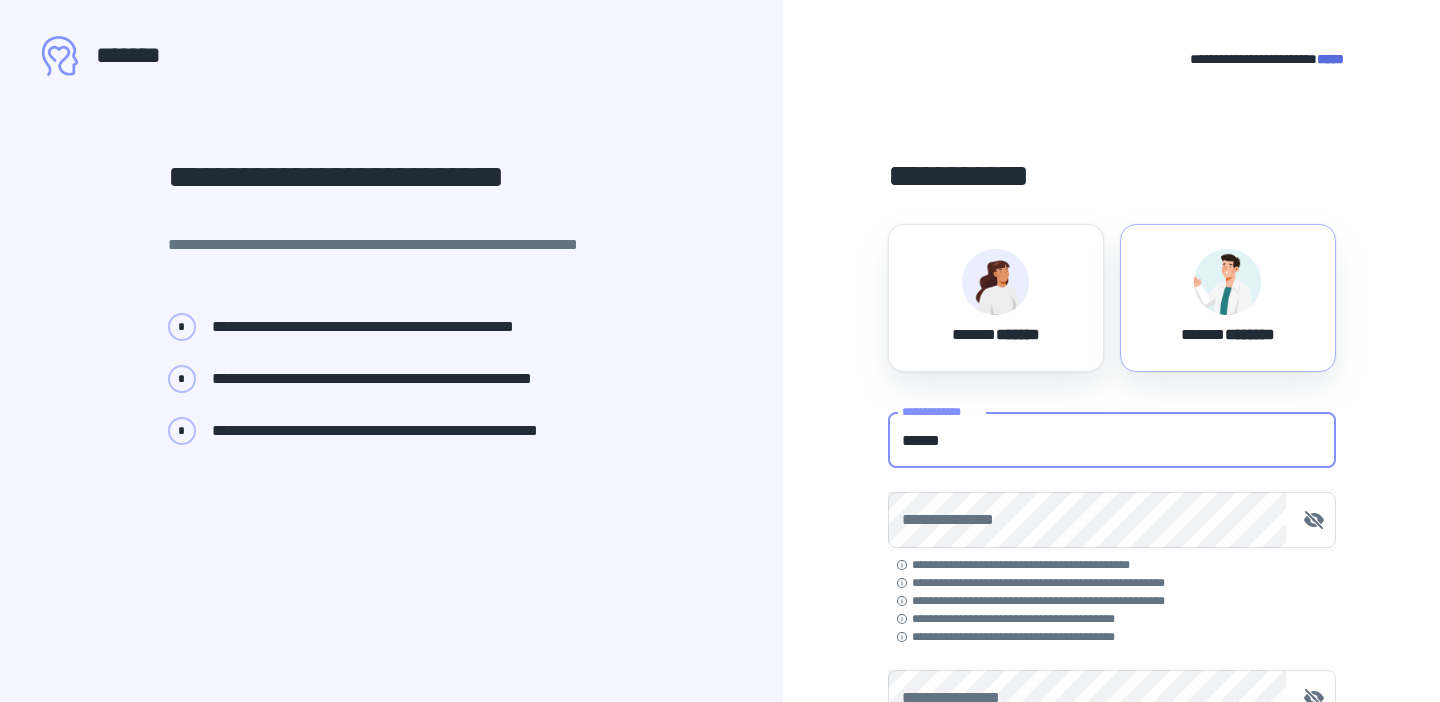 type on "**********" 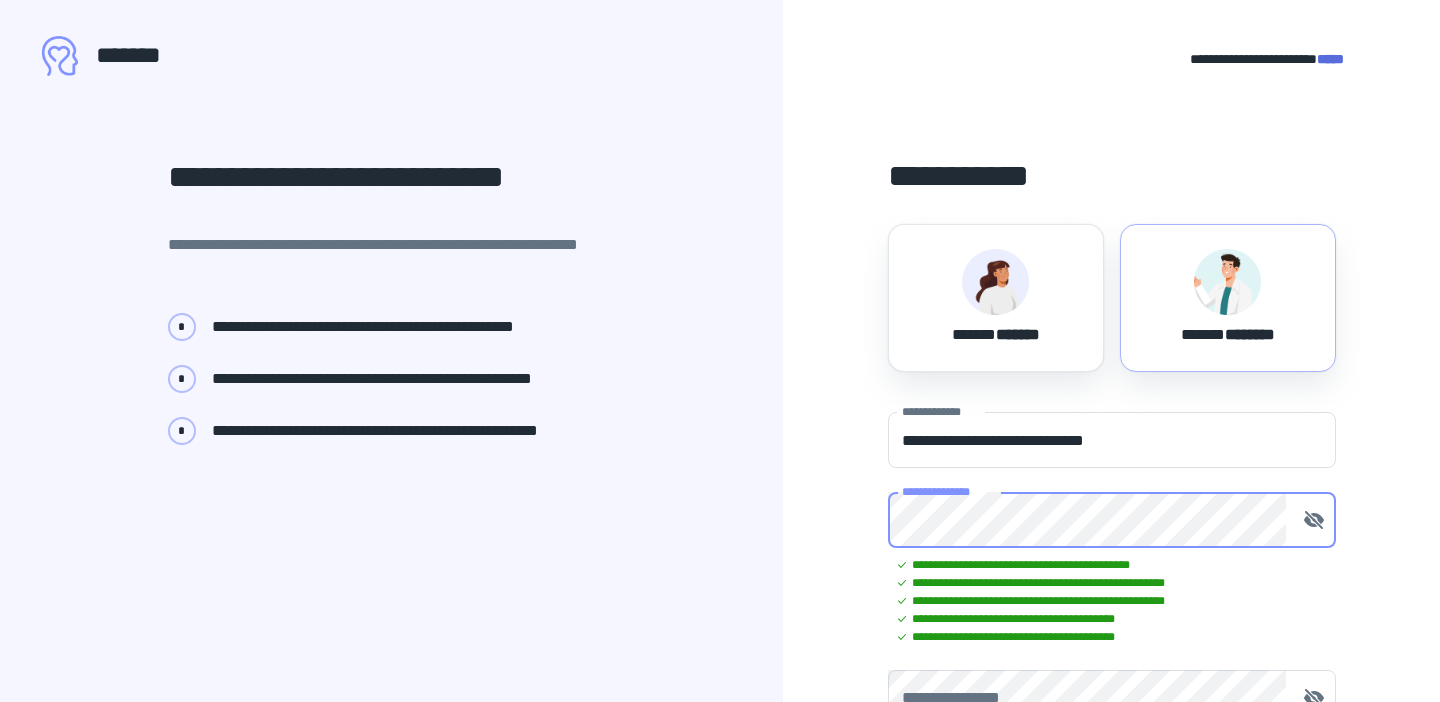 type 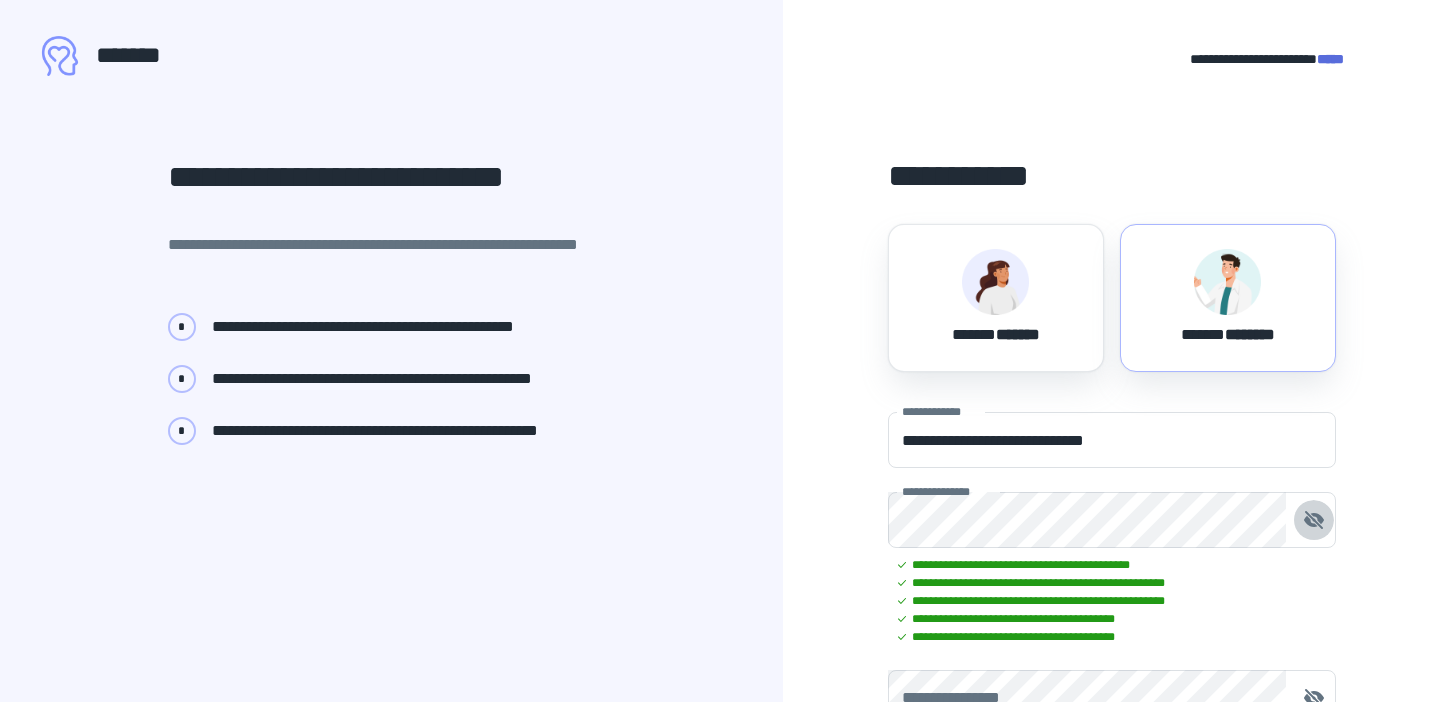 scroll, scrollTop: 24, scrollLeft: 0, axis: vertical 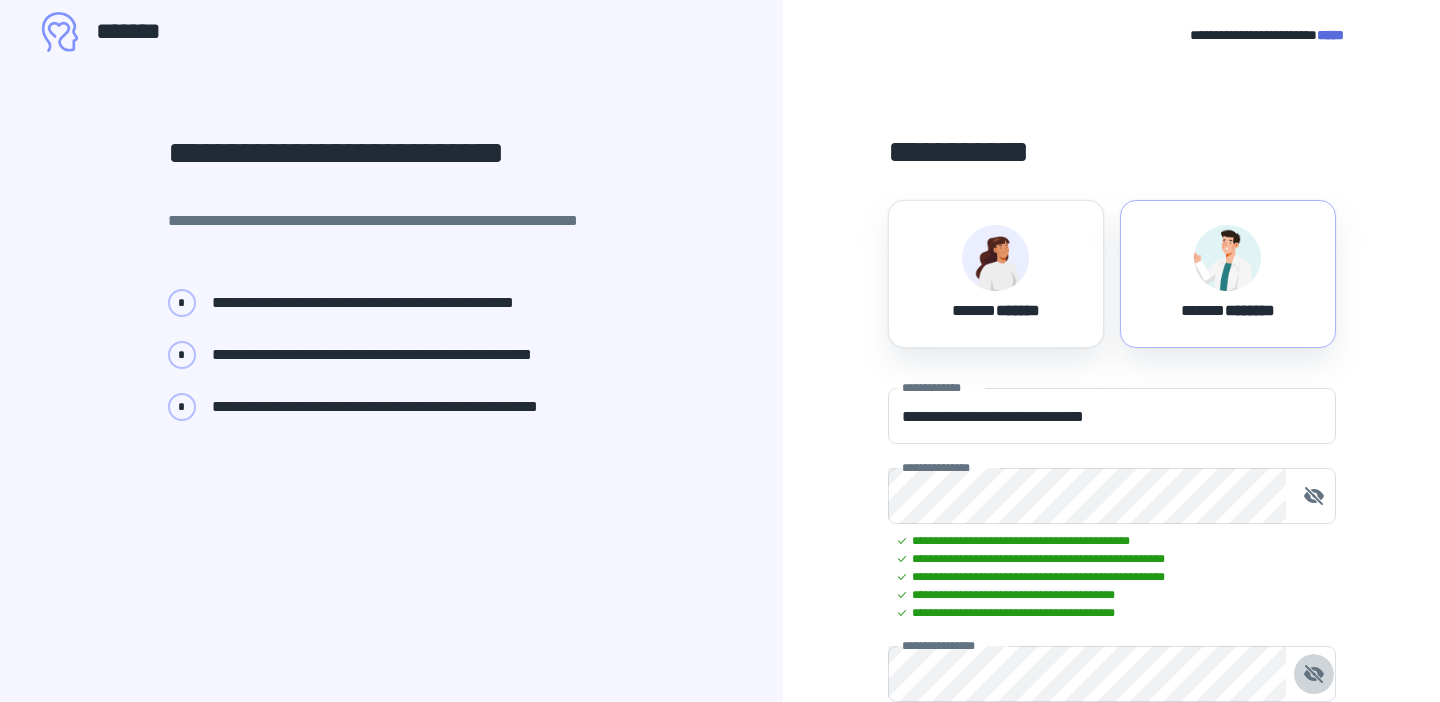 type 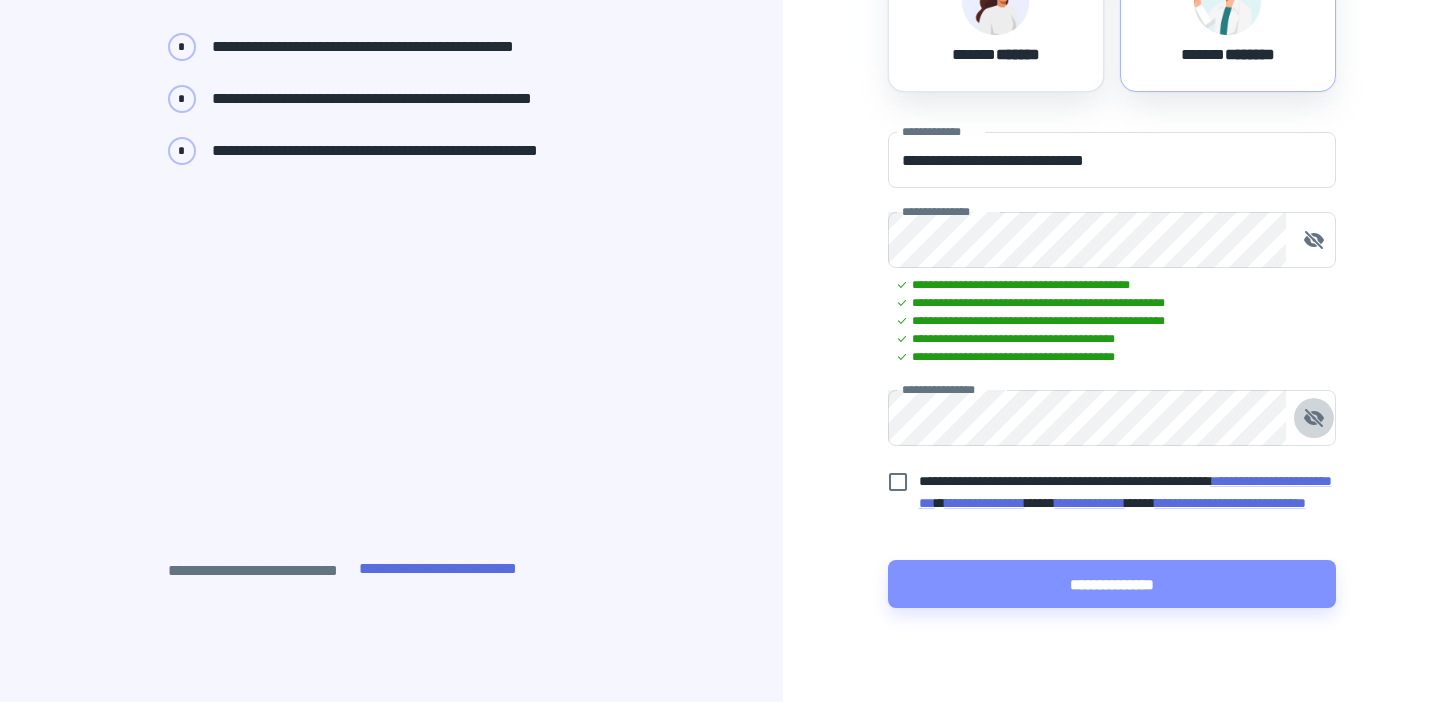 scroll, scrollTop: 282, scrollLeft: 0, axis: vertical 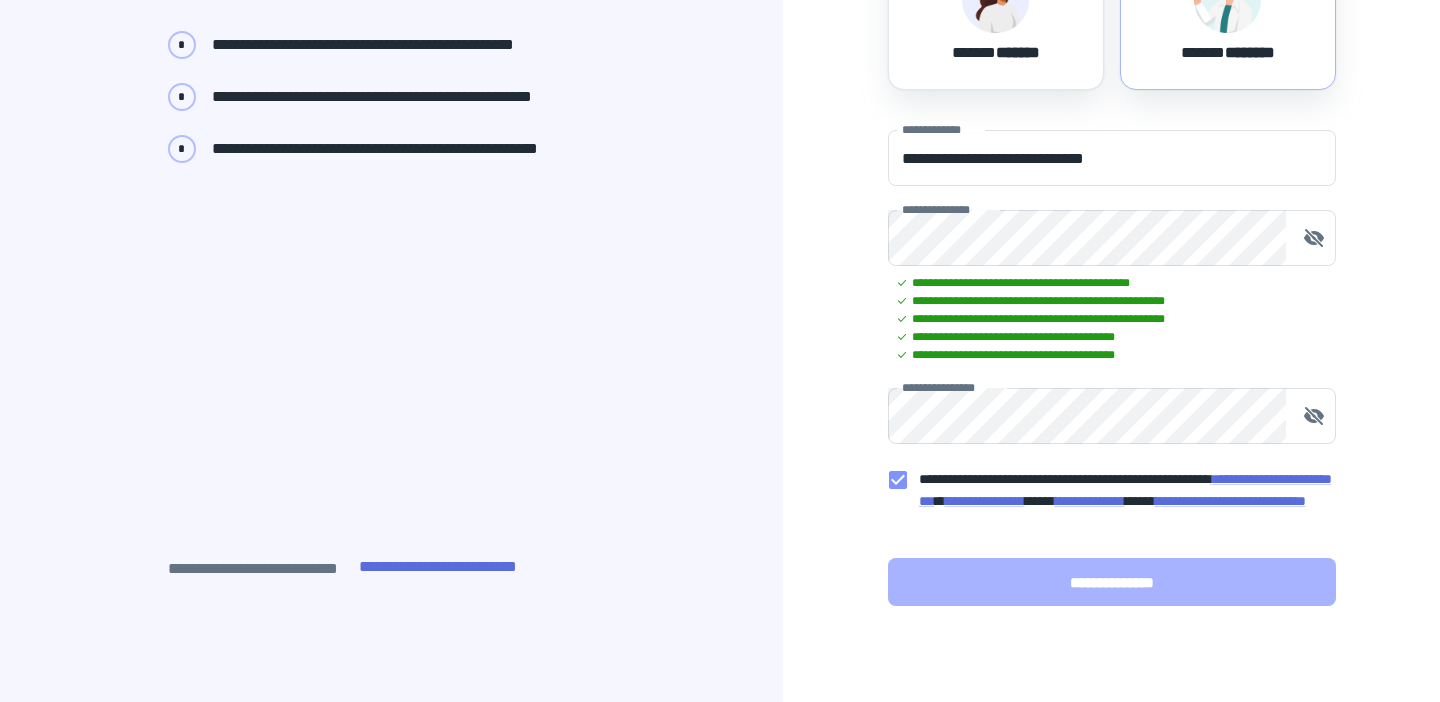 click on "**********" at bounding box center (1112, 582) 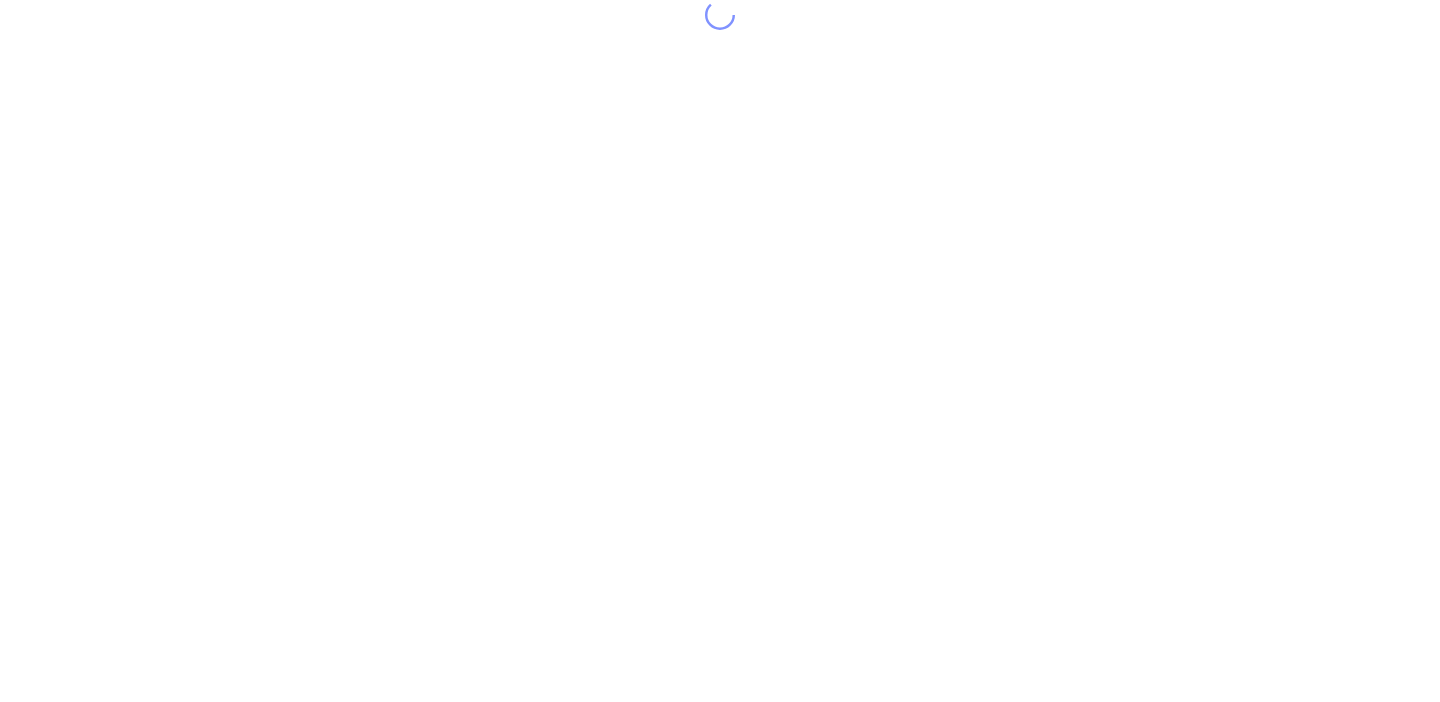 scroll, scrollTop: 0, scrollLeft: 0, axis: both 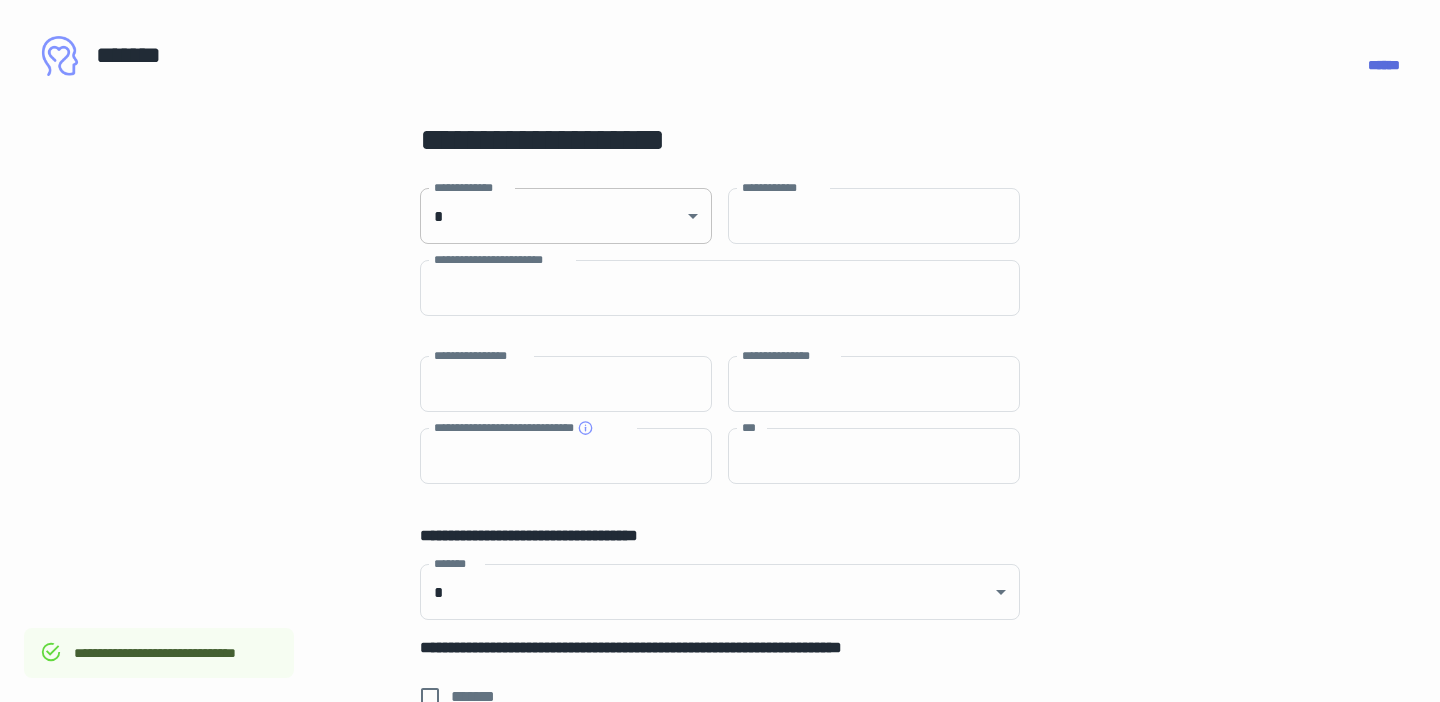 click on "**********" at bounding box center (720, 351) 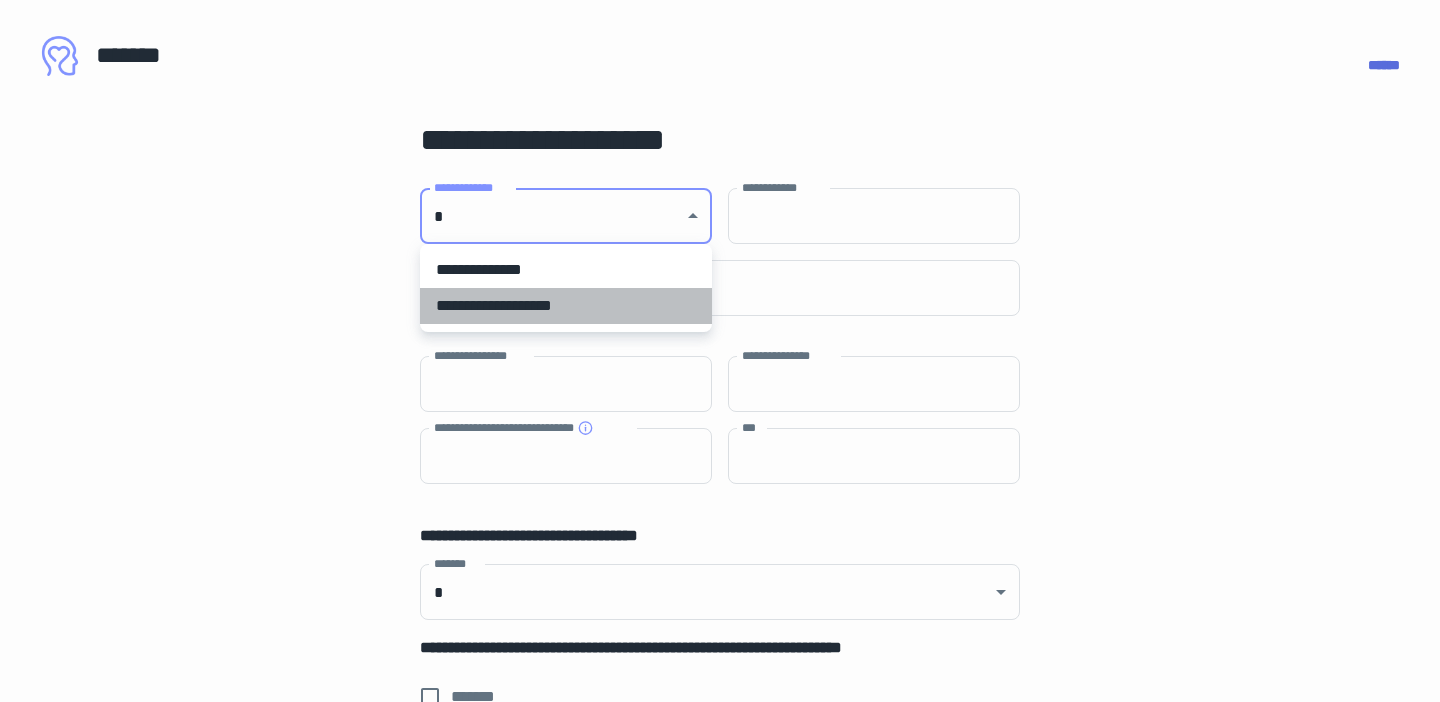 click on "**********" at bounding box center (566, 306) 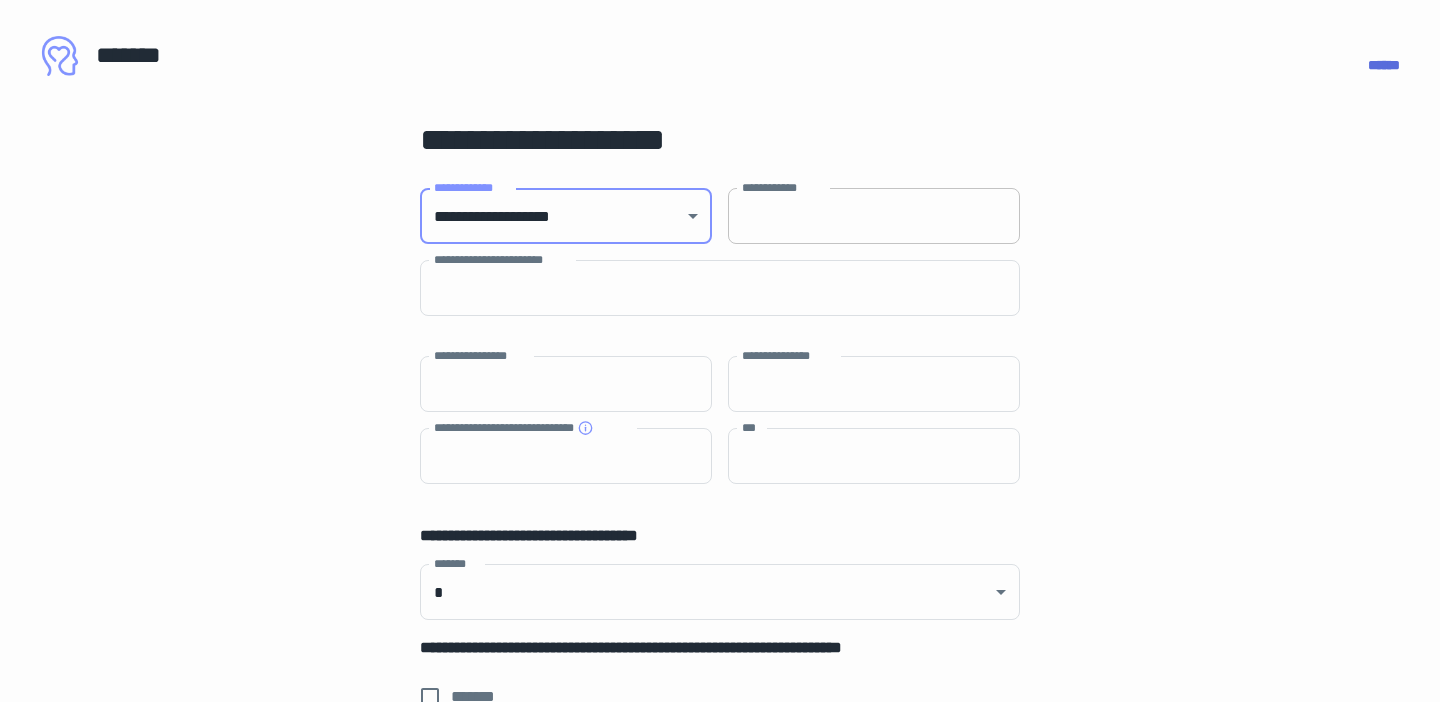 type on "**********" 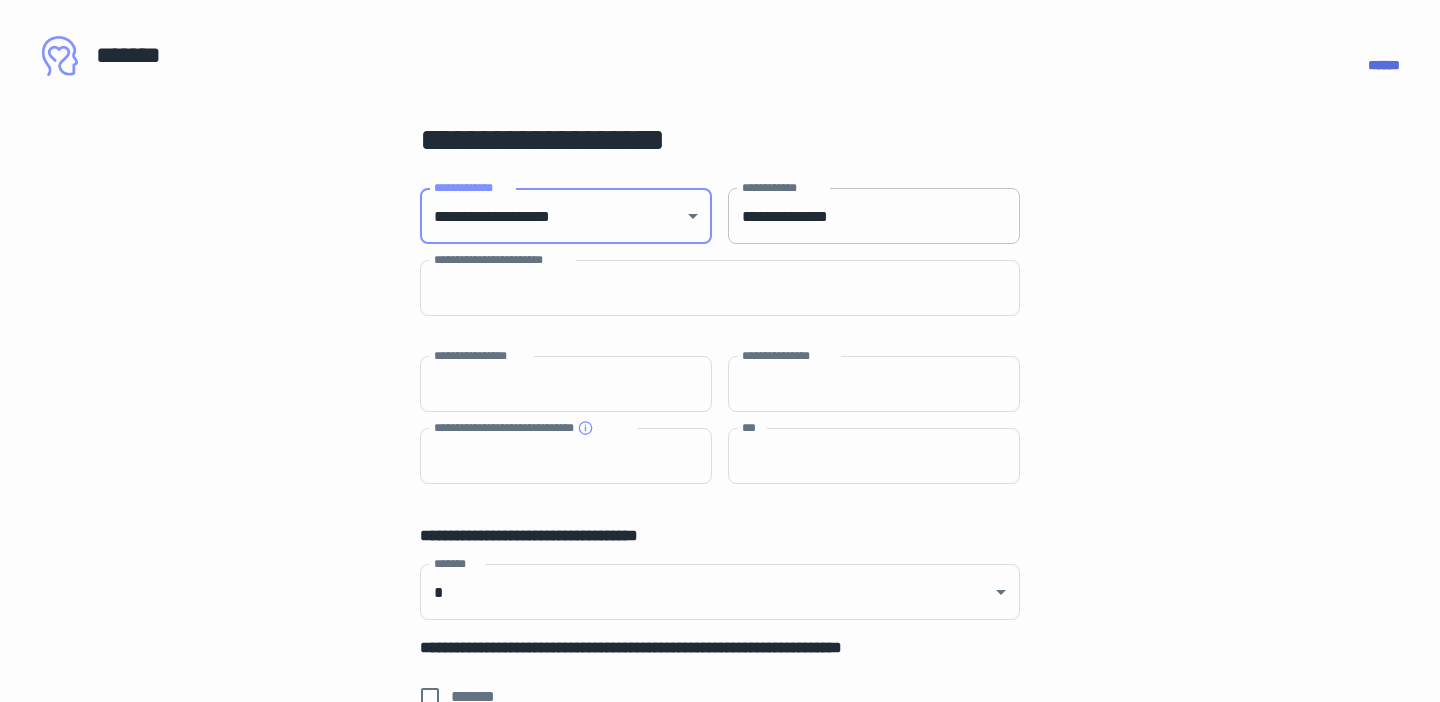 click on "**********" at bounding box center (874, 216) 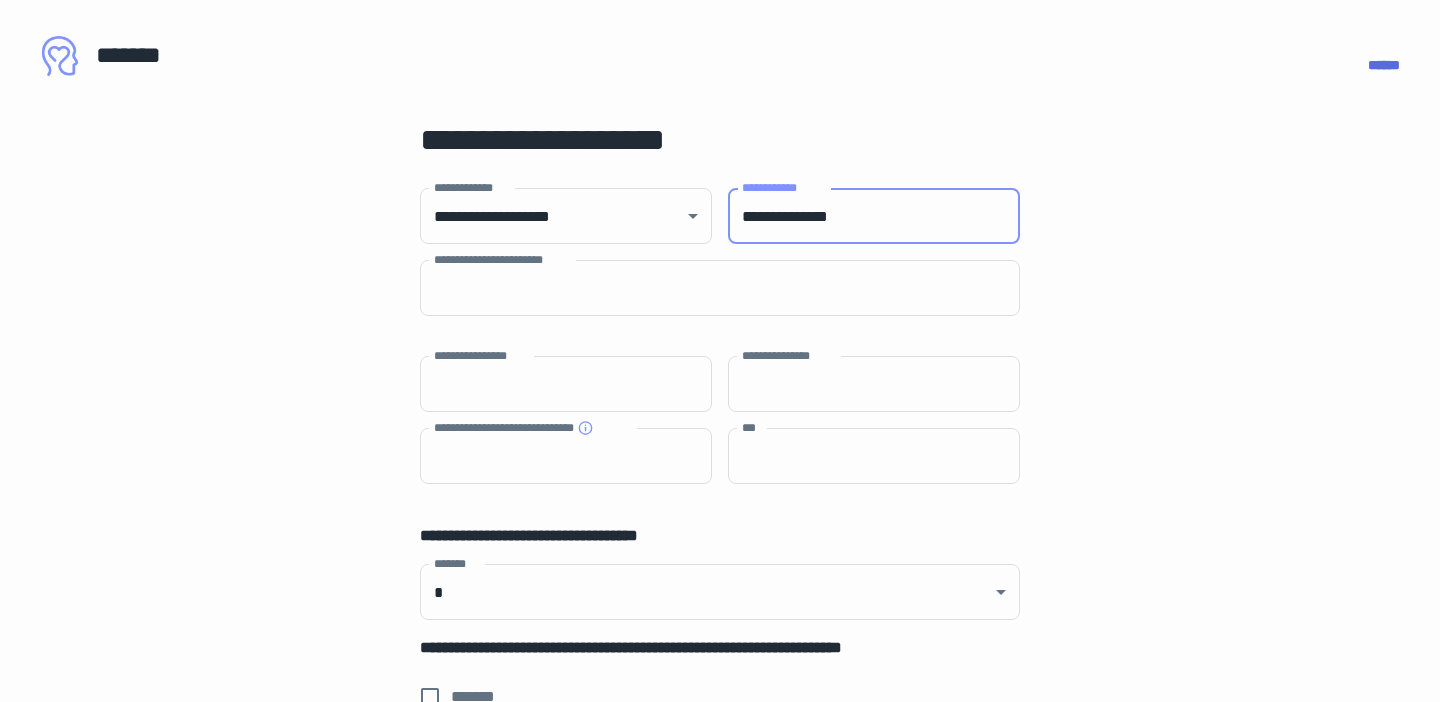 type on "**********" 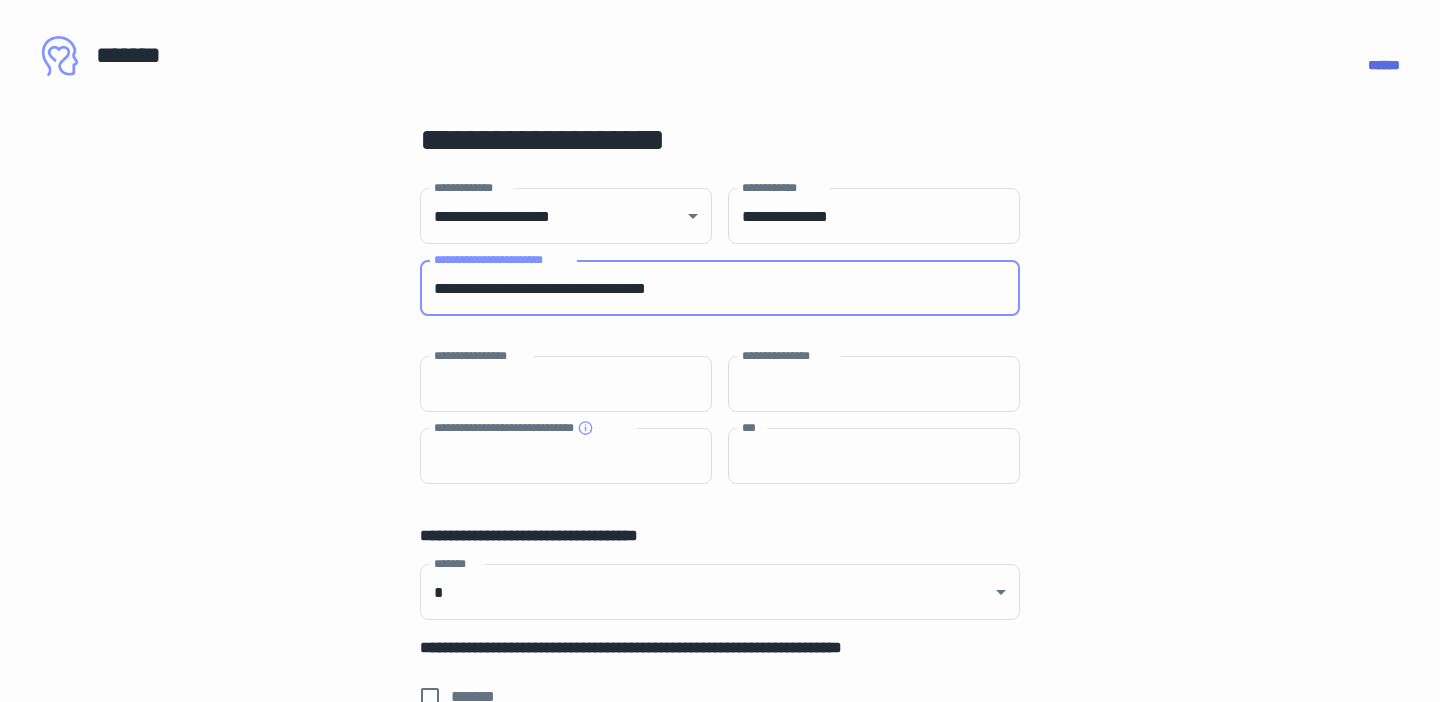 type on "**********" 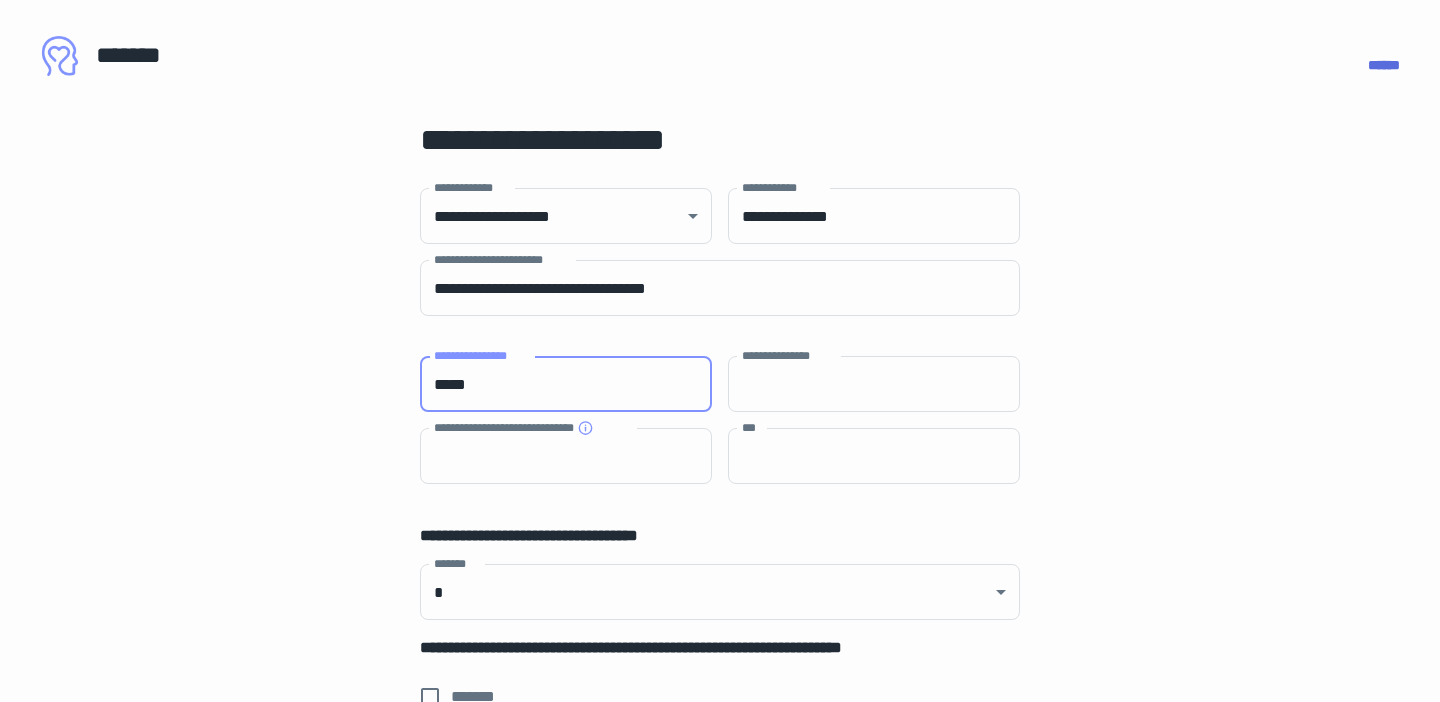type on "*****" 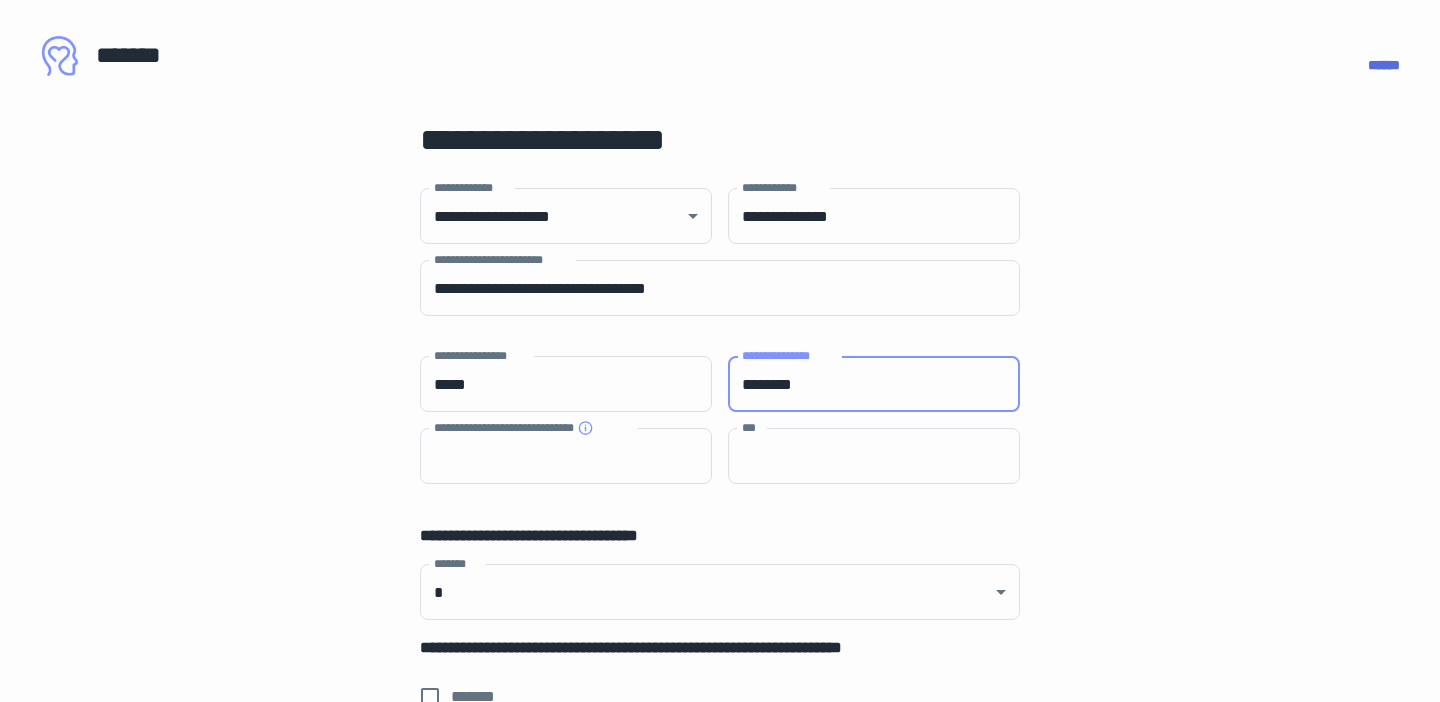 type on "********" 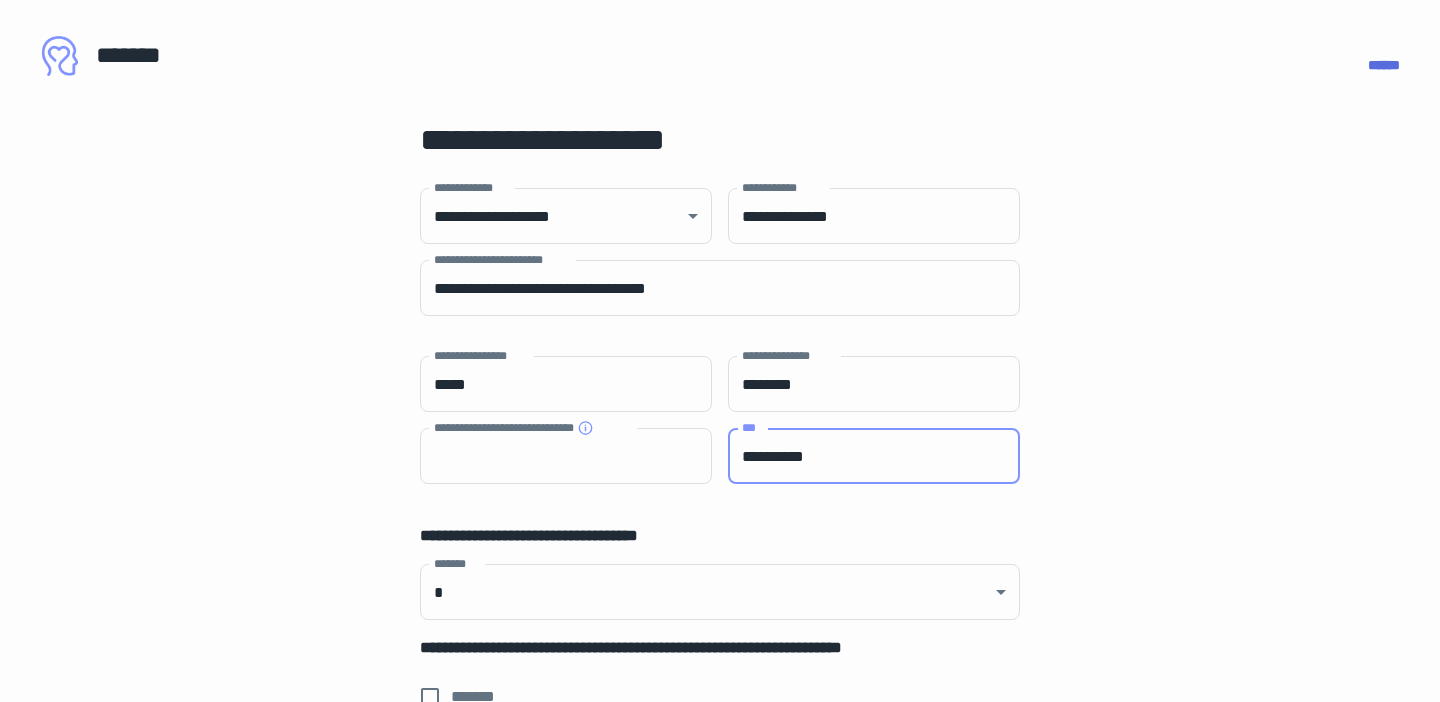 type on "**********" 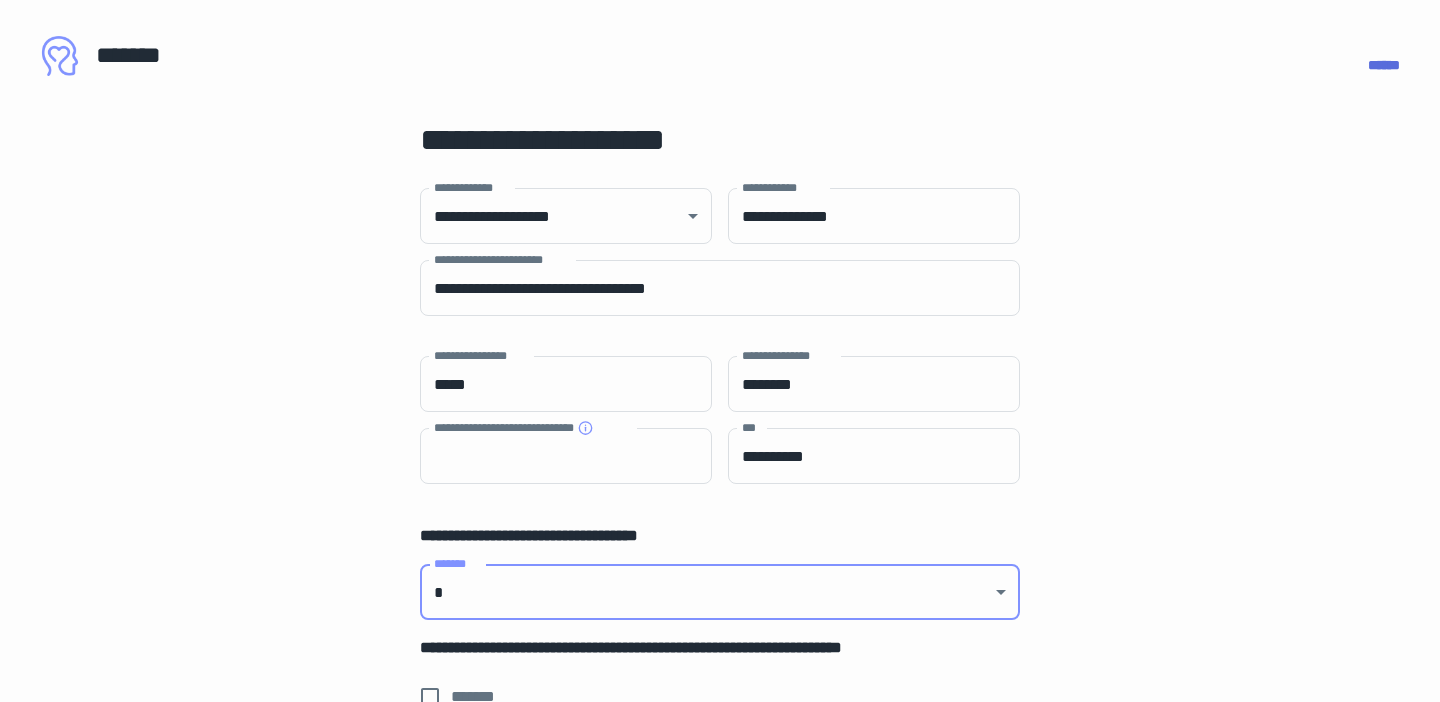 click on "[FIRST] [LAST] [CITY] [STATE] [ZIP] [COUNTRY] [PHONE] [EMAIL] [SSN] [DLN] [PASSPORT] [CCNUM] [DOB] [AGE] [ADDRESS] [COORDS] [POSTAL] [HOME] [WORK] [MOBILE] [FAX] [WEBSITE] [COMPANY] [BRAND] [PRODUCT] [PRICE] [CURRENCY] [DATE] [TIME] [PERSONAL_GEO] [PERSONAL_TIME] [OTHER_PII]" at bounding box center (720, 883) 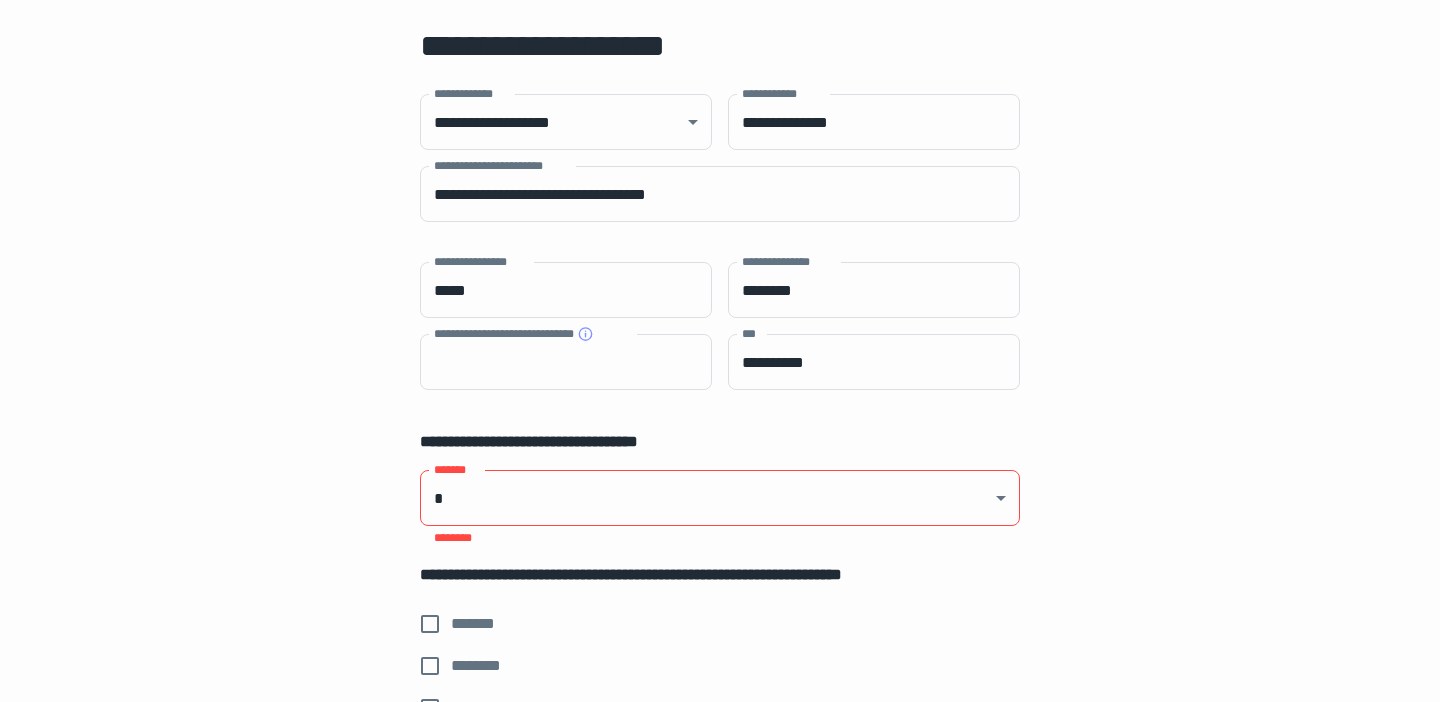 scroll, scrollTop: 145, scrollLeft: 0, axis: vertical 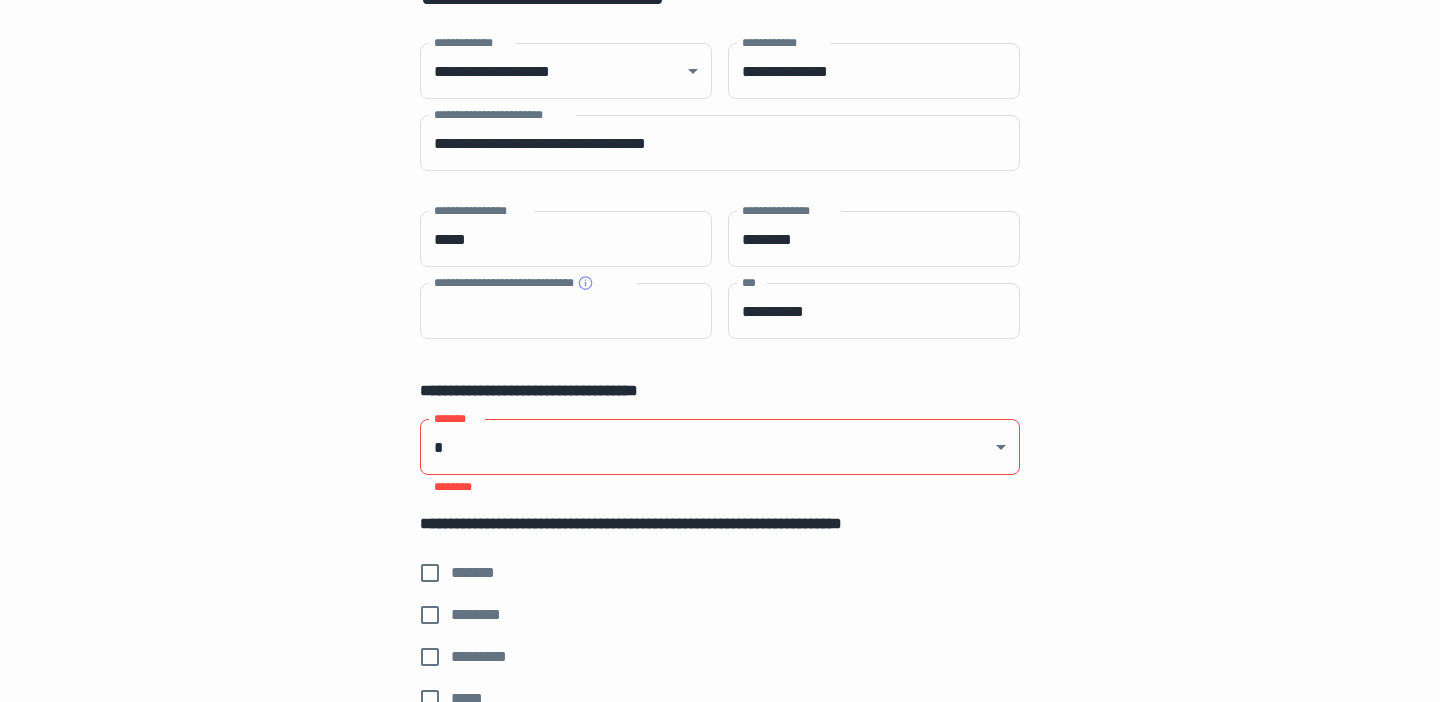 click on "********" at bounding box center [720, 487] 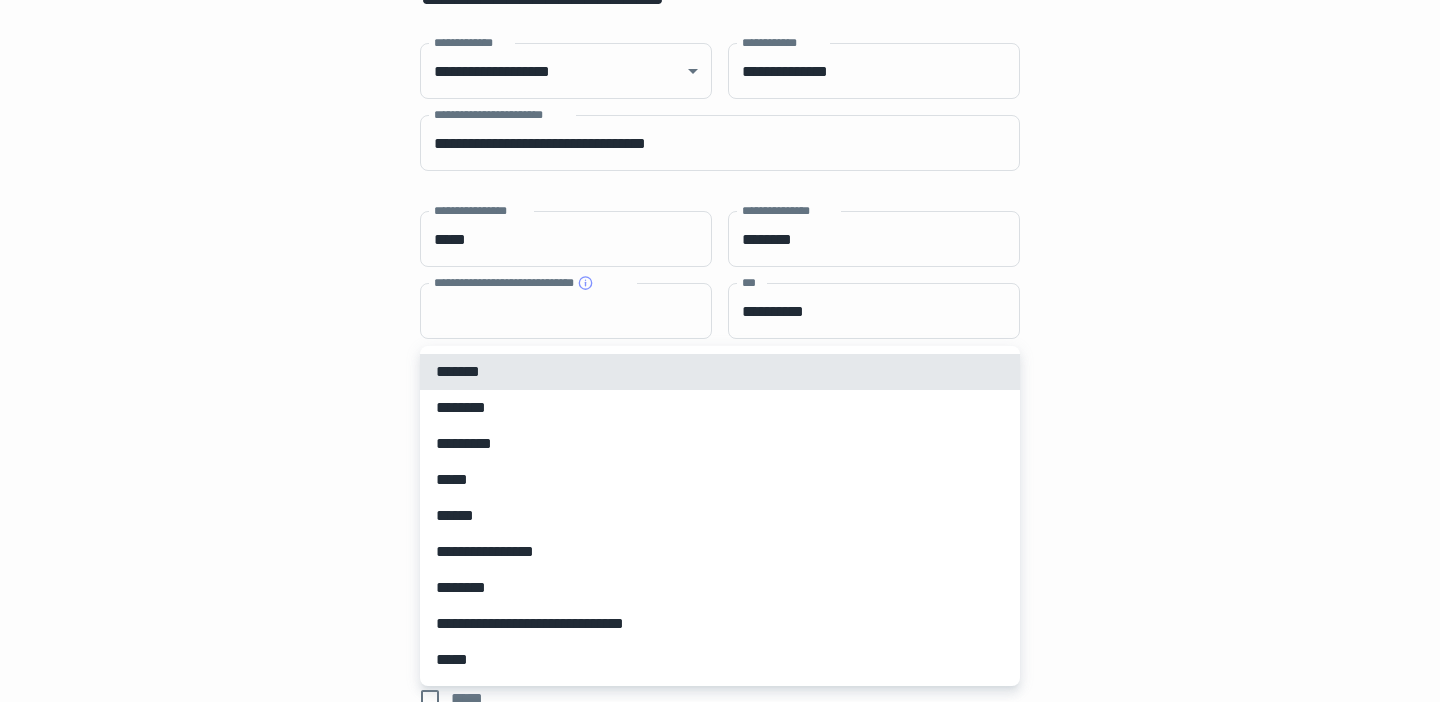 click on "**********" at bounding box center (720, 552) 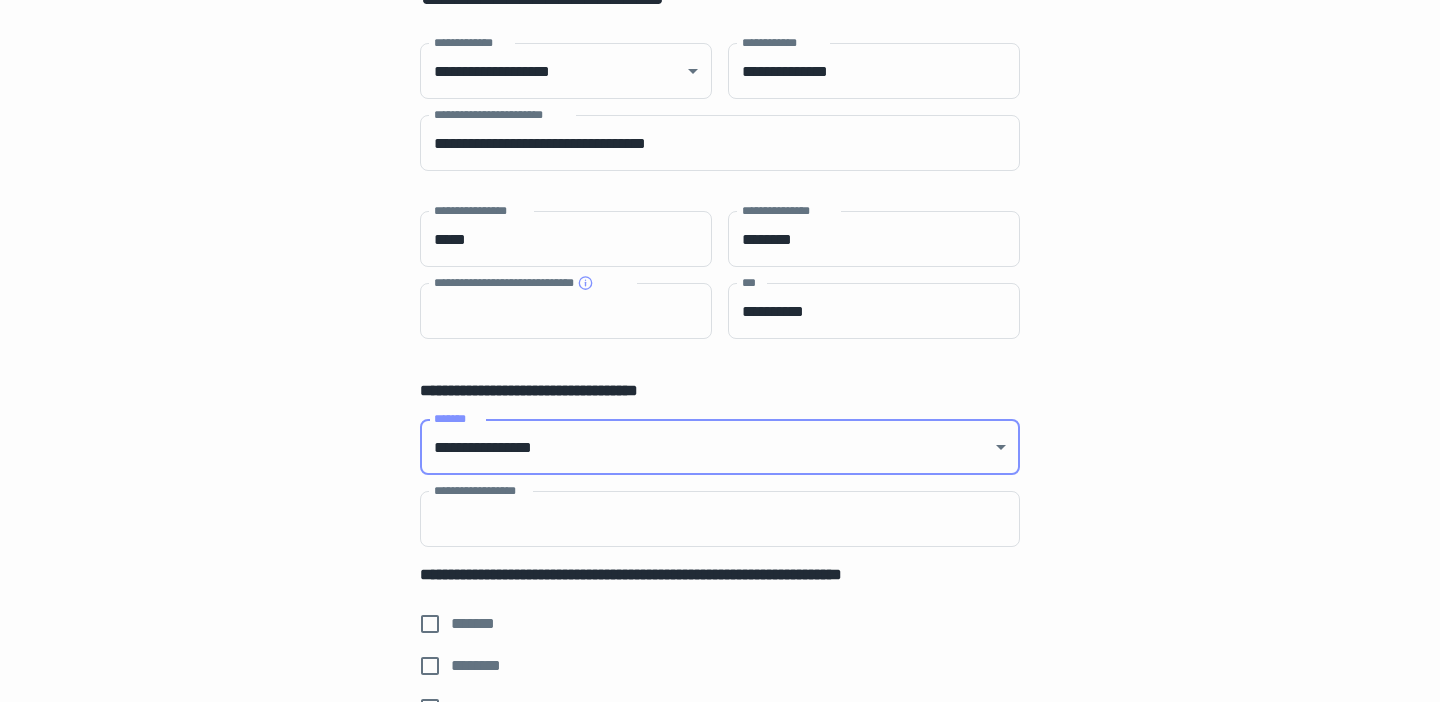 click on "[FIRST] [LAST] [CITY] [STATE] [ZIP] [COUNTRY] [PHONE] [EMAIL] [SSN] [DLN] [PASSPORT] [CCNUM] [DOB] [AGE] [ADDRESS] [COORDS] [POSTAL] [HOME] [WORK] [MOBILE] [FAX] [WEBSITE] [COMPANY] [BRAND] [PRODUCT] [PRICE] [CURRENCY] [DATE] [TIME] [PERSONAL_GEO] [PERSONAL_TIME] [OTHER_PII]" at bounding box center (720, 717) 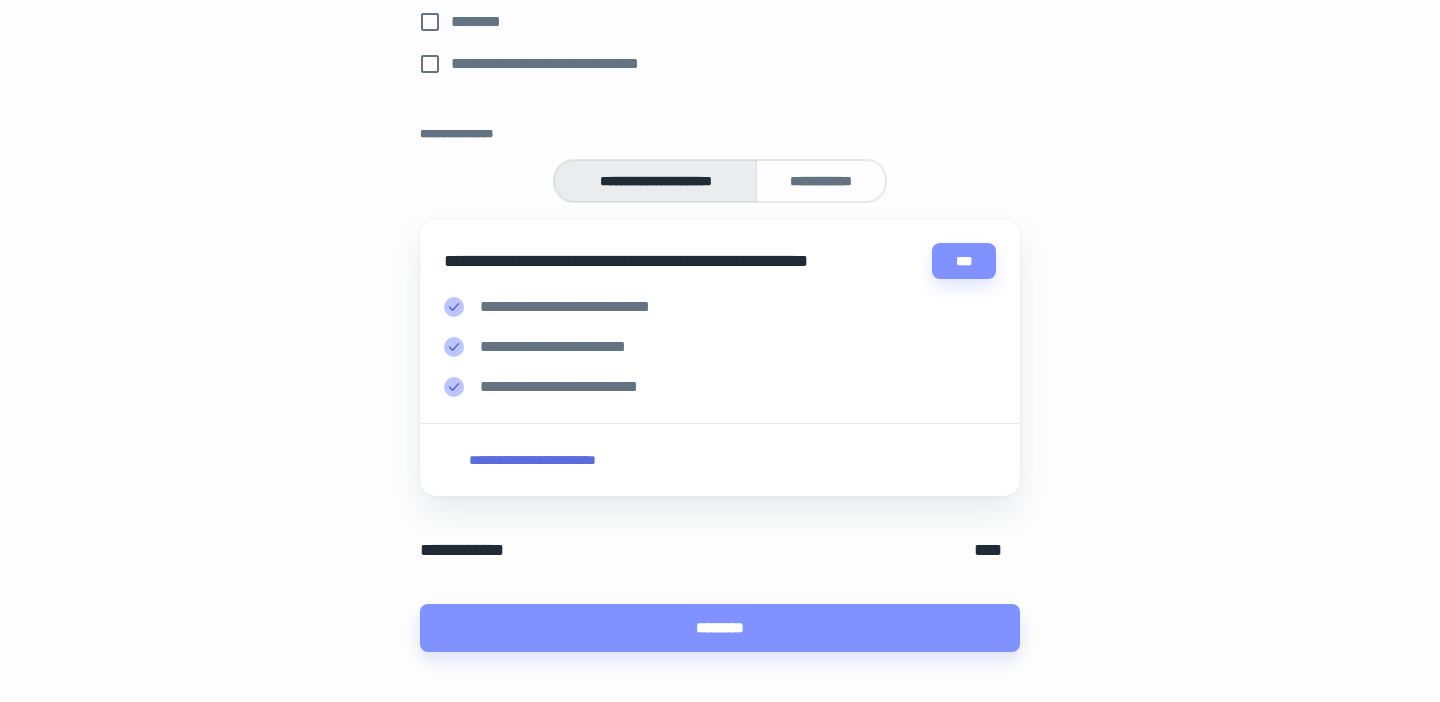 scroll, scrollTop: 987, scrollLeft: 0, axis: vertical 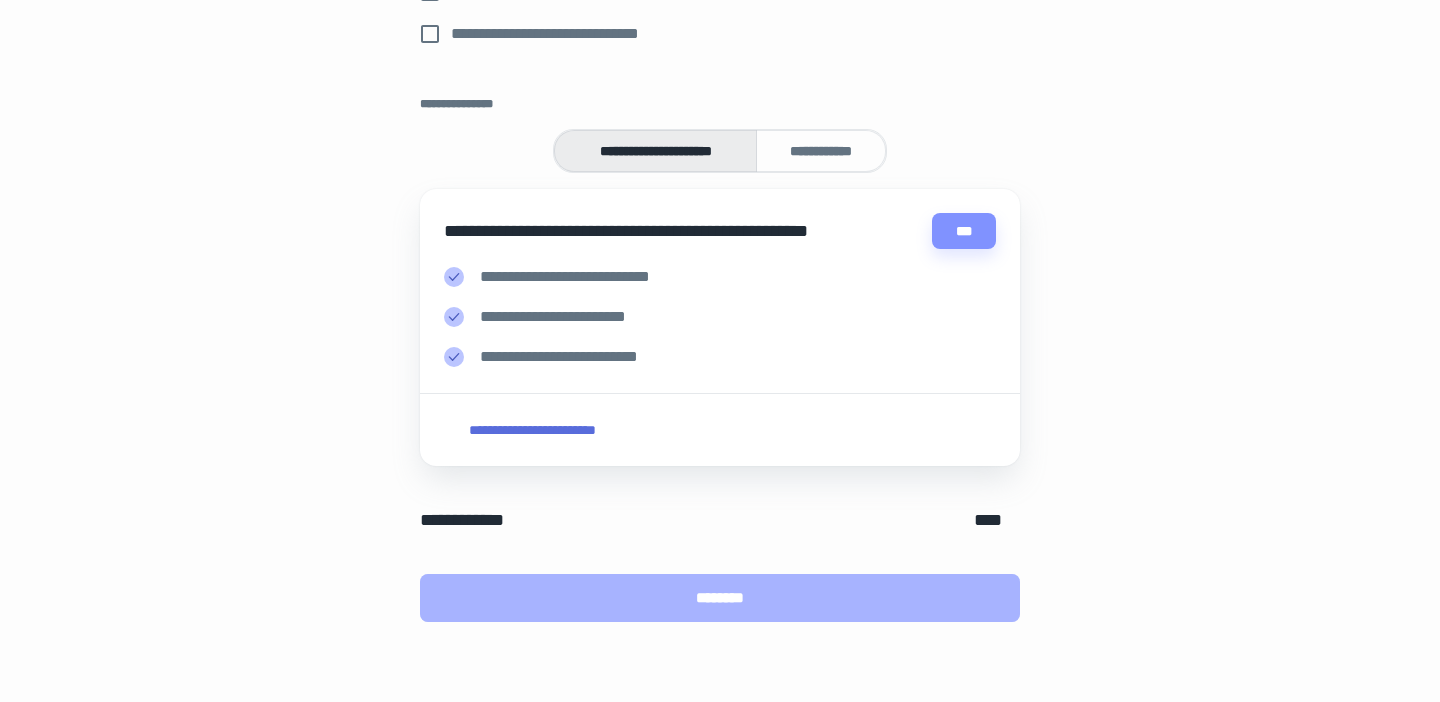 click on "********" at bounding box center (720, 598) 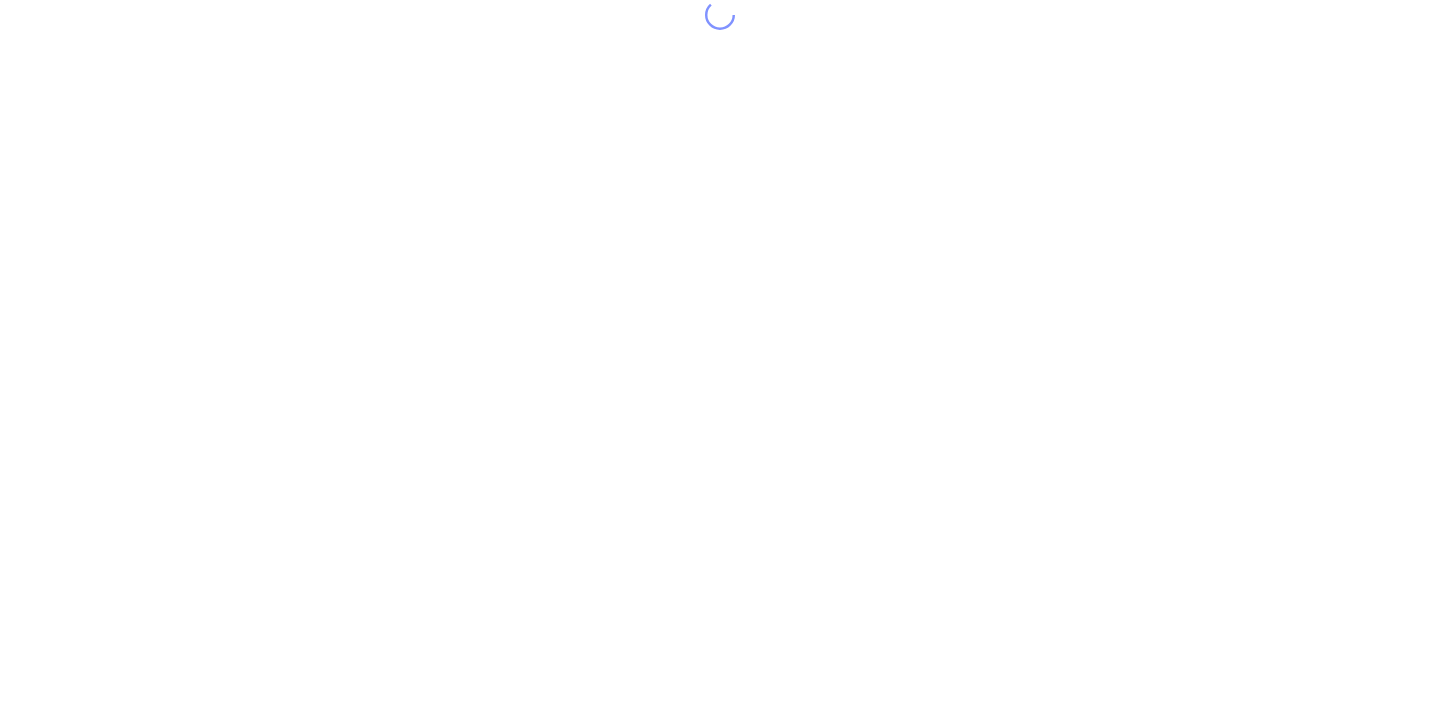 scroll, scrollTop: 0, scrollLeft: 0, axis: both 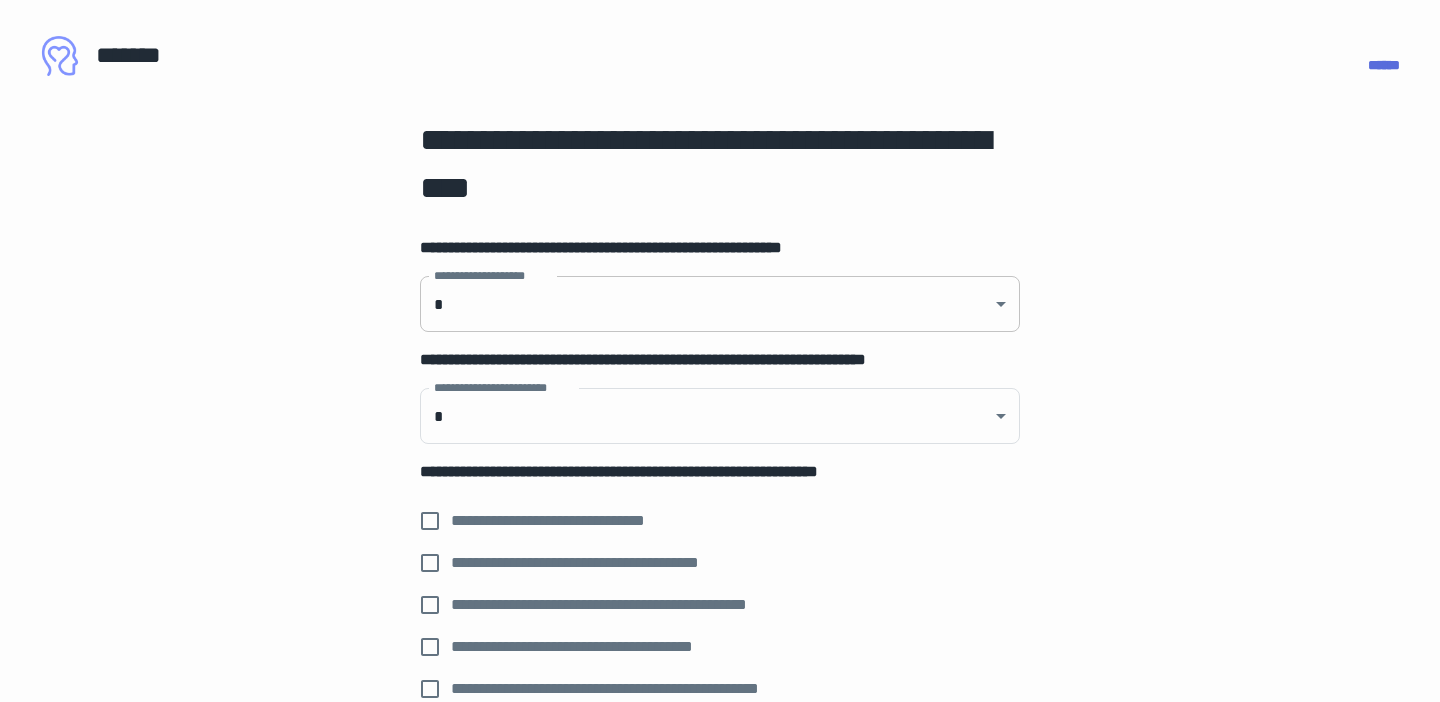 click on "**********" at bounding box center (720, 351) 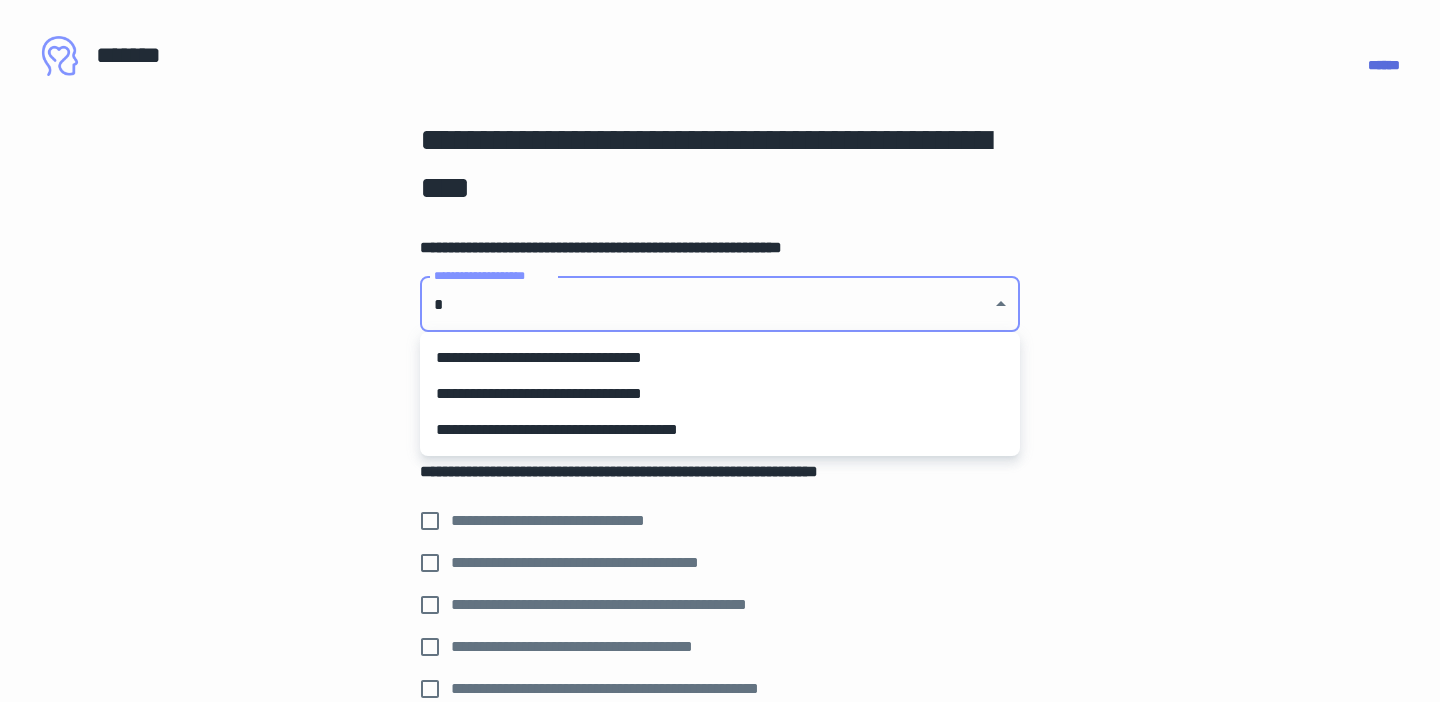 click on "**********" at bounding box center (720, 430) 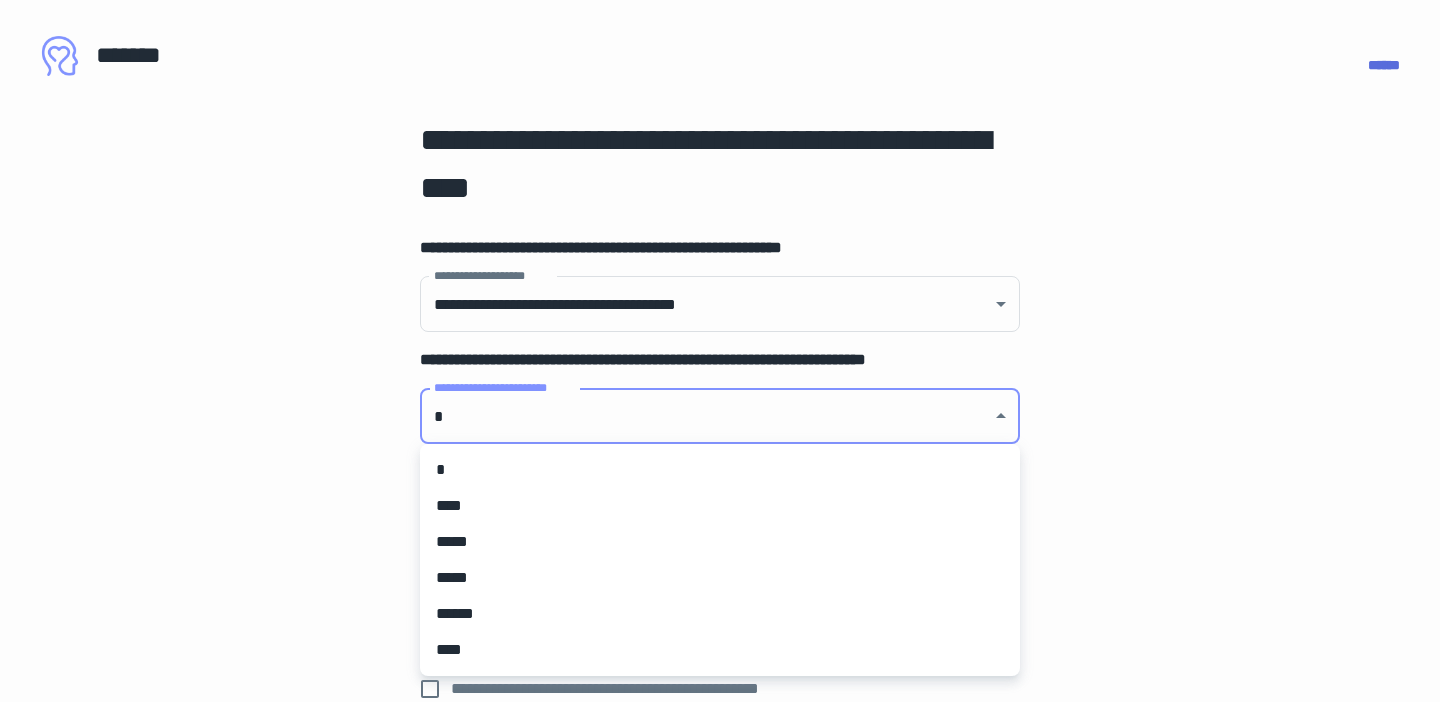 click on "**********" at bounding box center [720, 351] 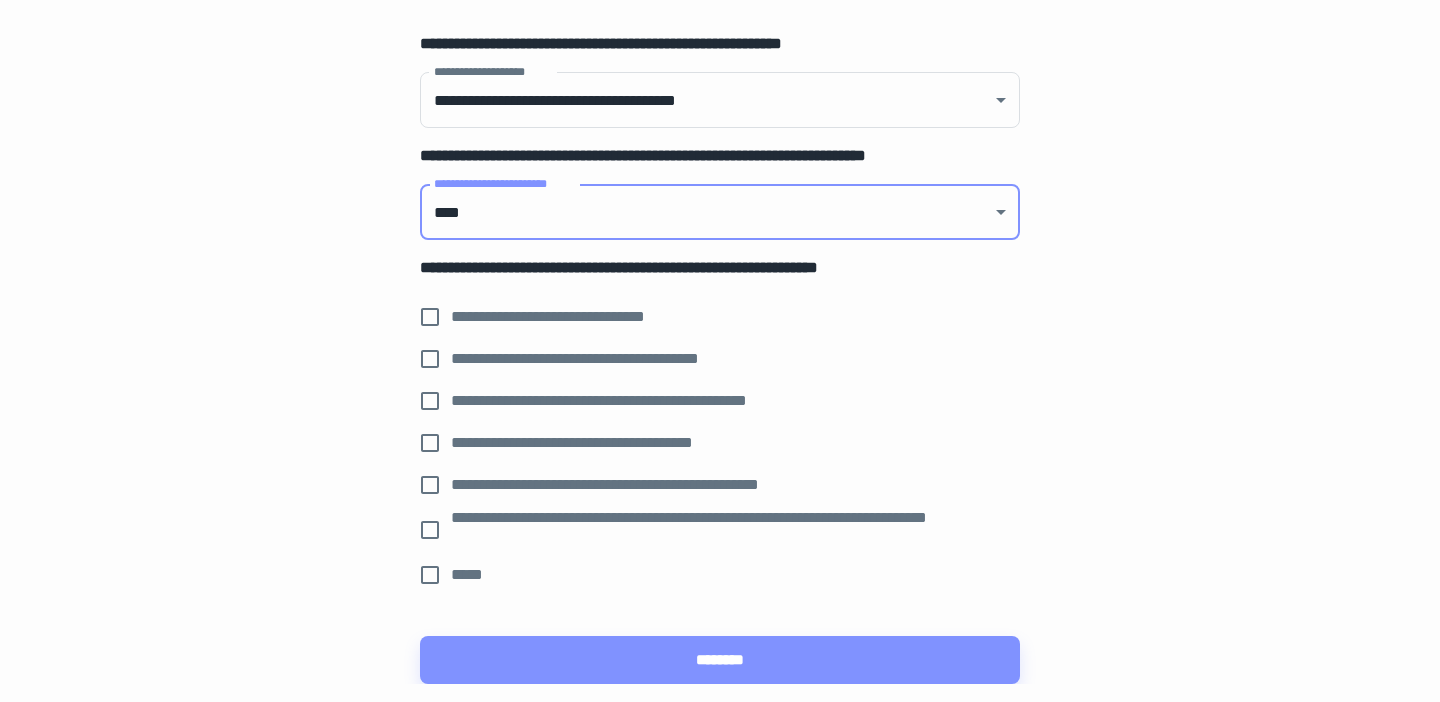 scroll, scrollTop: 223, scrollLeft: 0, axis: vertical 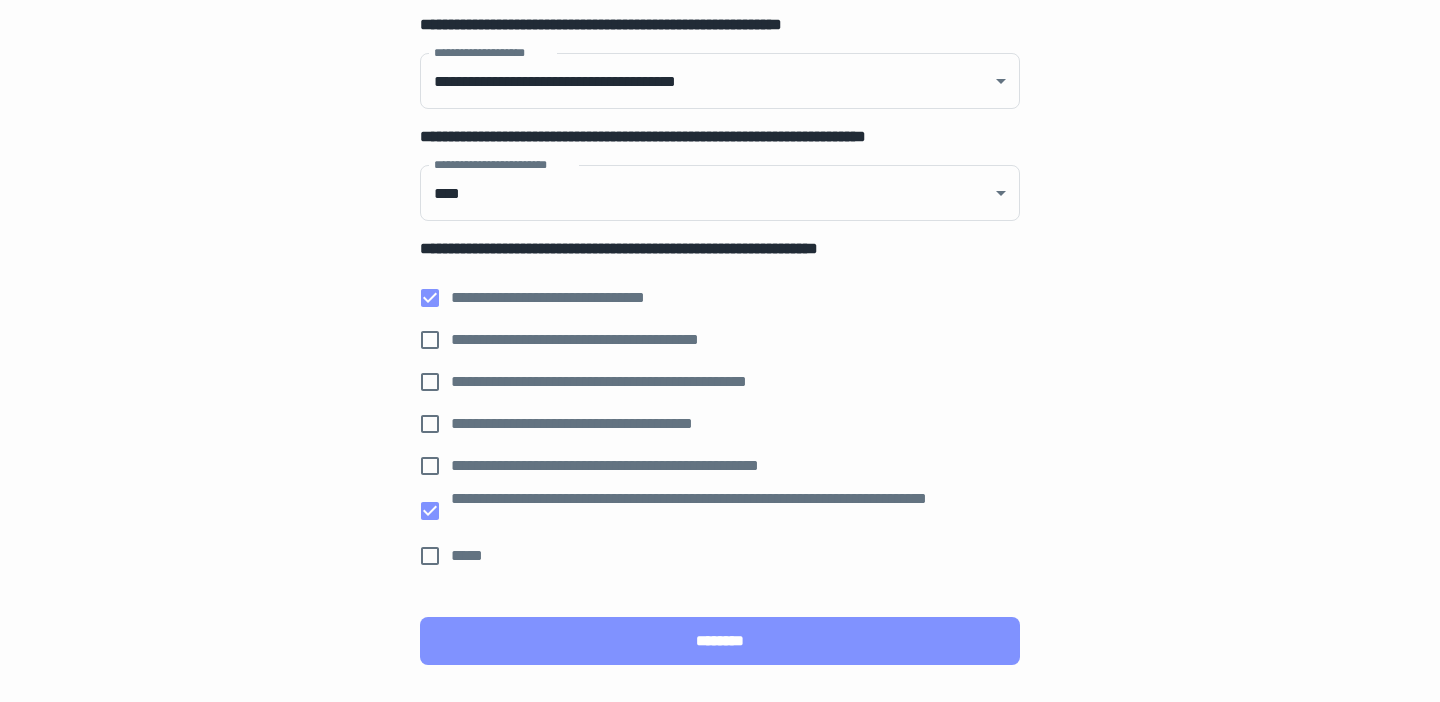 click on "********" at bounding box center [720, 641] 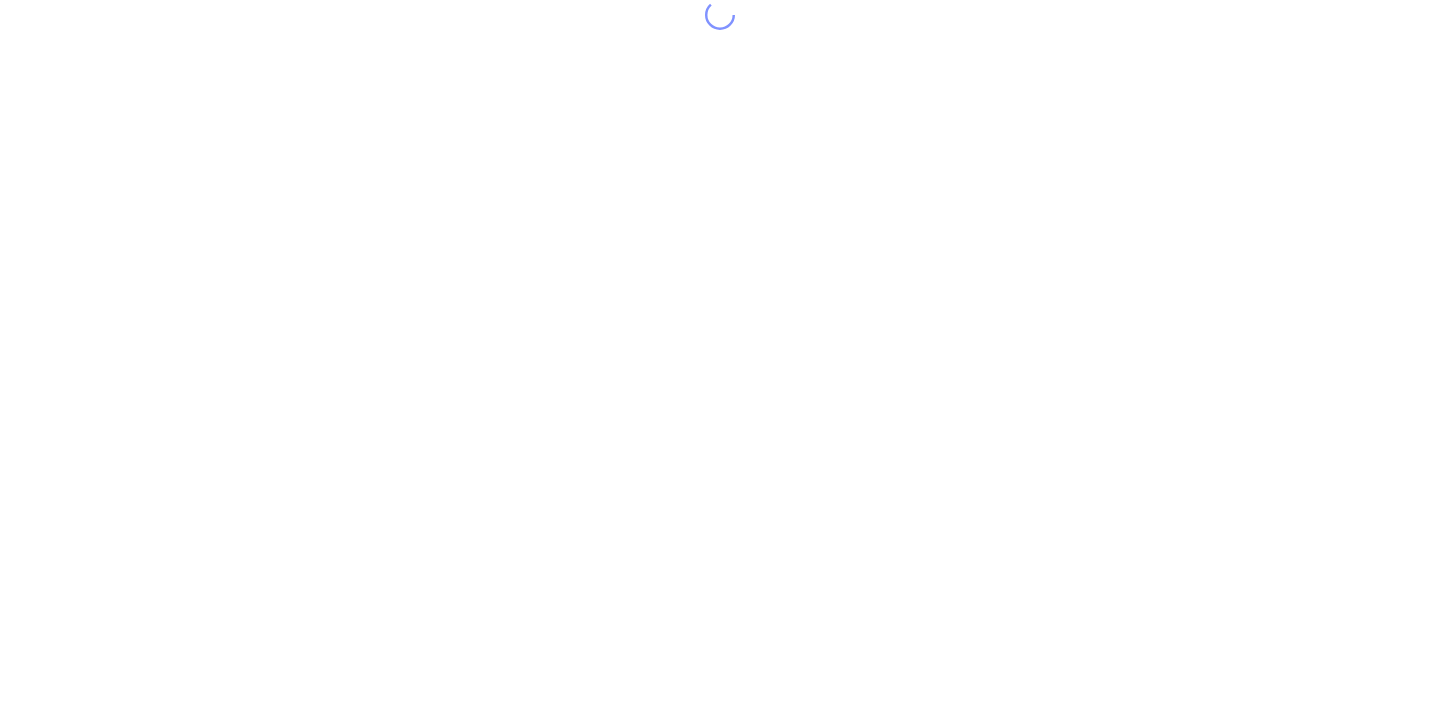 scroll, scrollTop: 0, scrollLeft: 0, axis: both 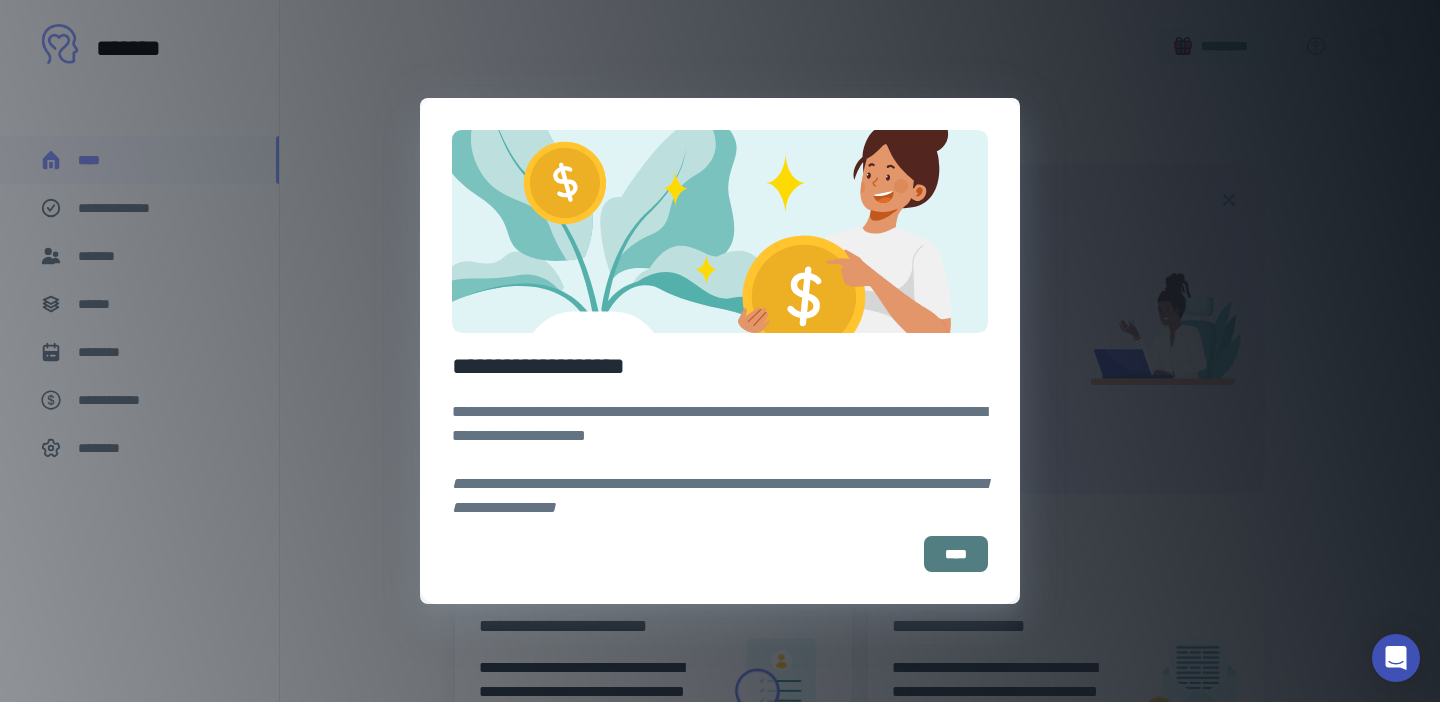 click on "****" at bounding box center [956, 554] 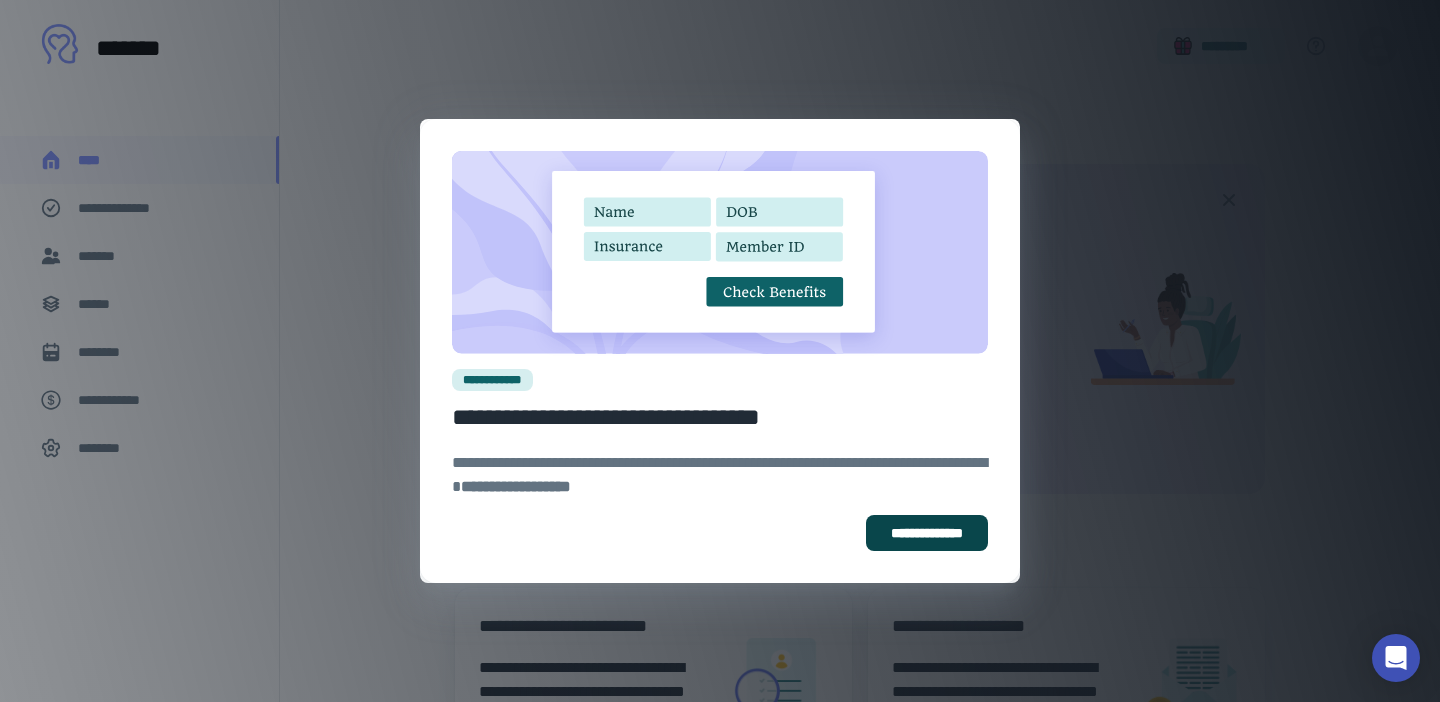 click on "**********" at bounding box center [927, 533] 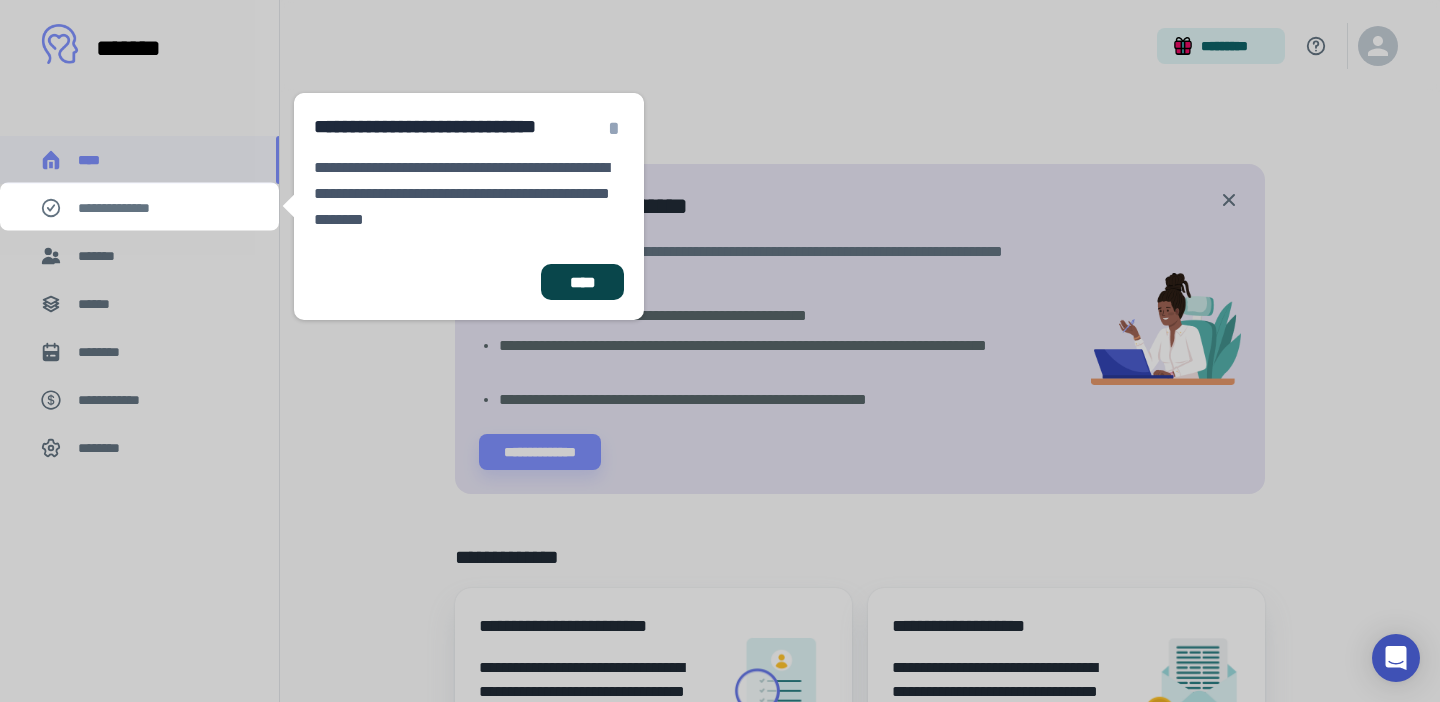 click on "****" at bounding box center (582, 282) 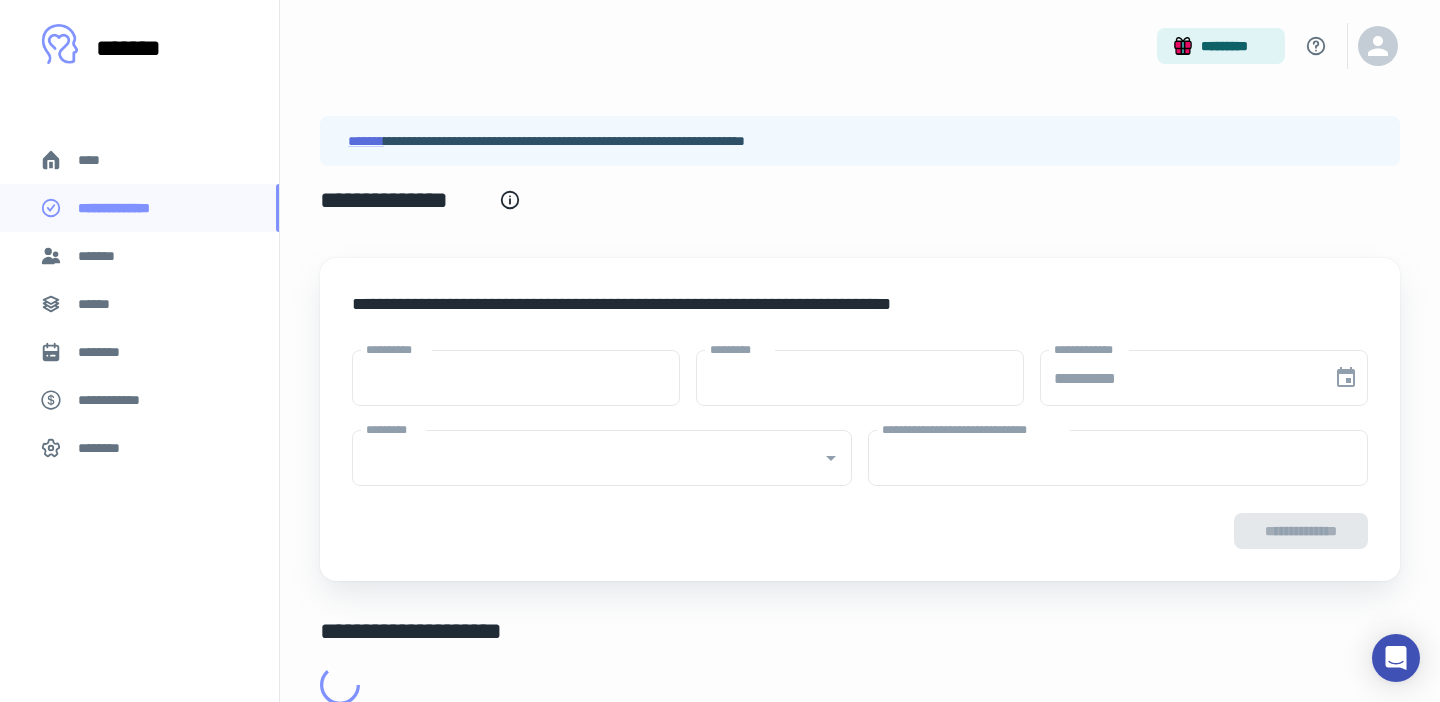 type on "****" 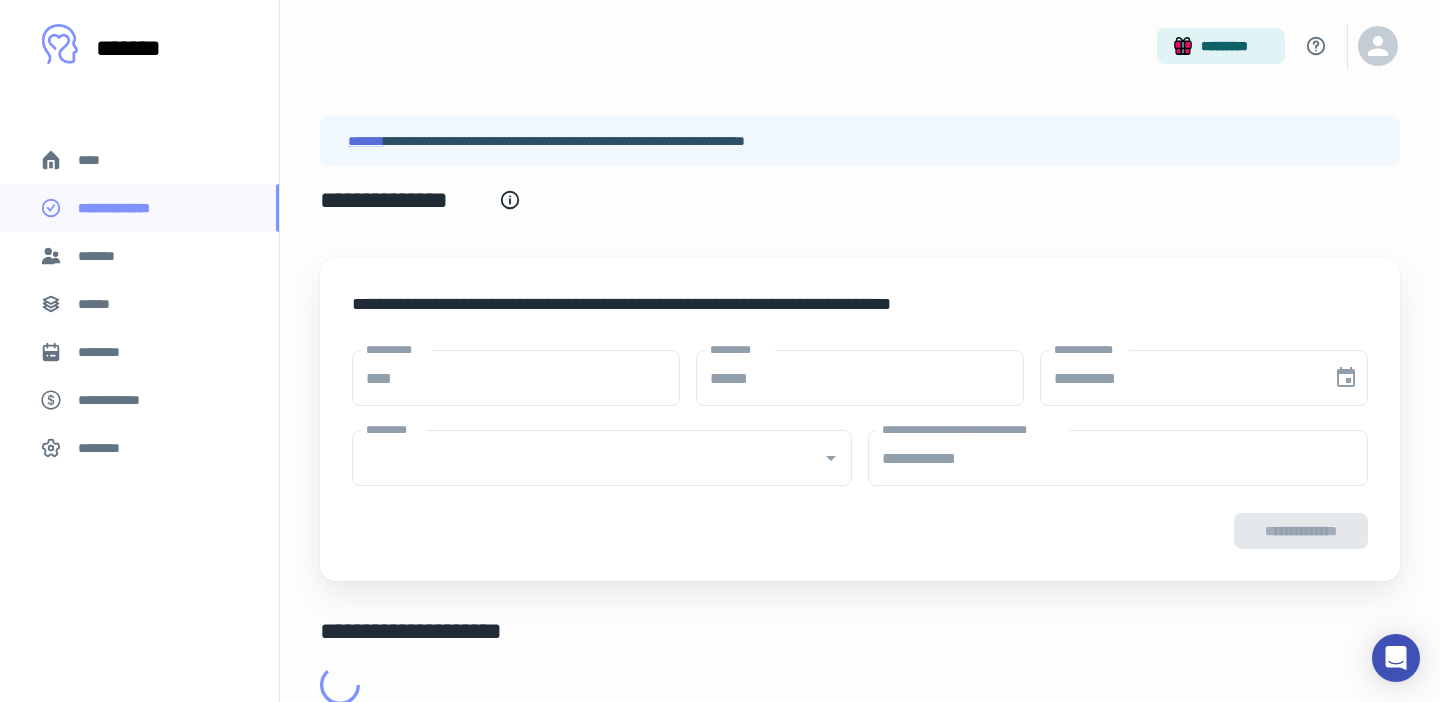 type on "**********" 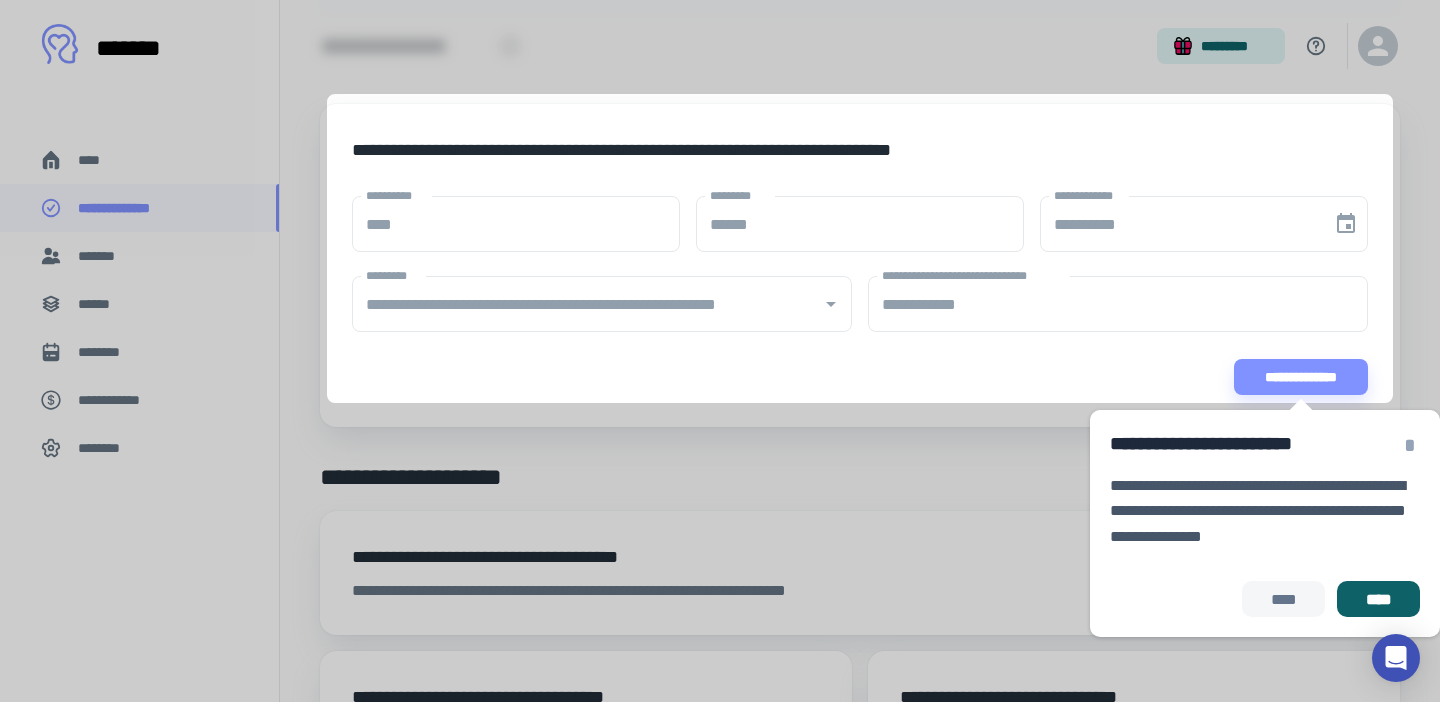 scroll, scrollTop: 180, scrollLeft: 0, axis: vertical 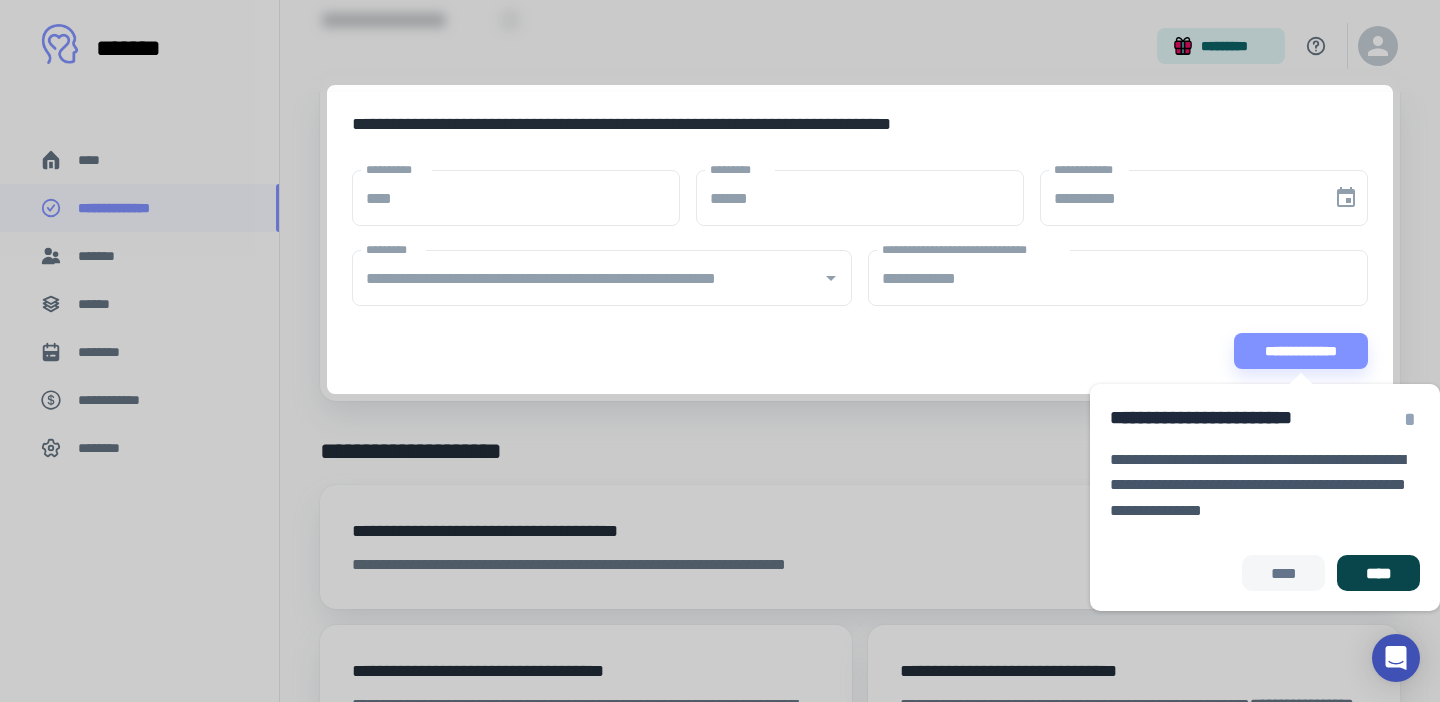 click on "****" at bounding box center [1378, 573] 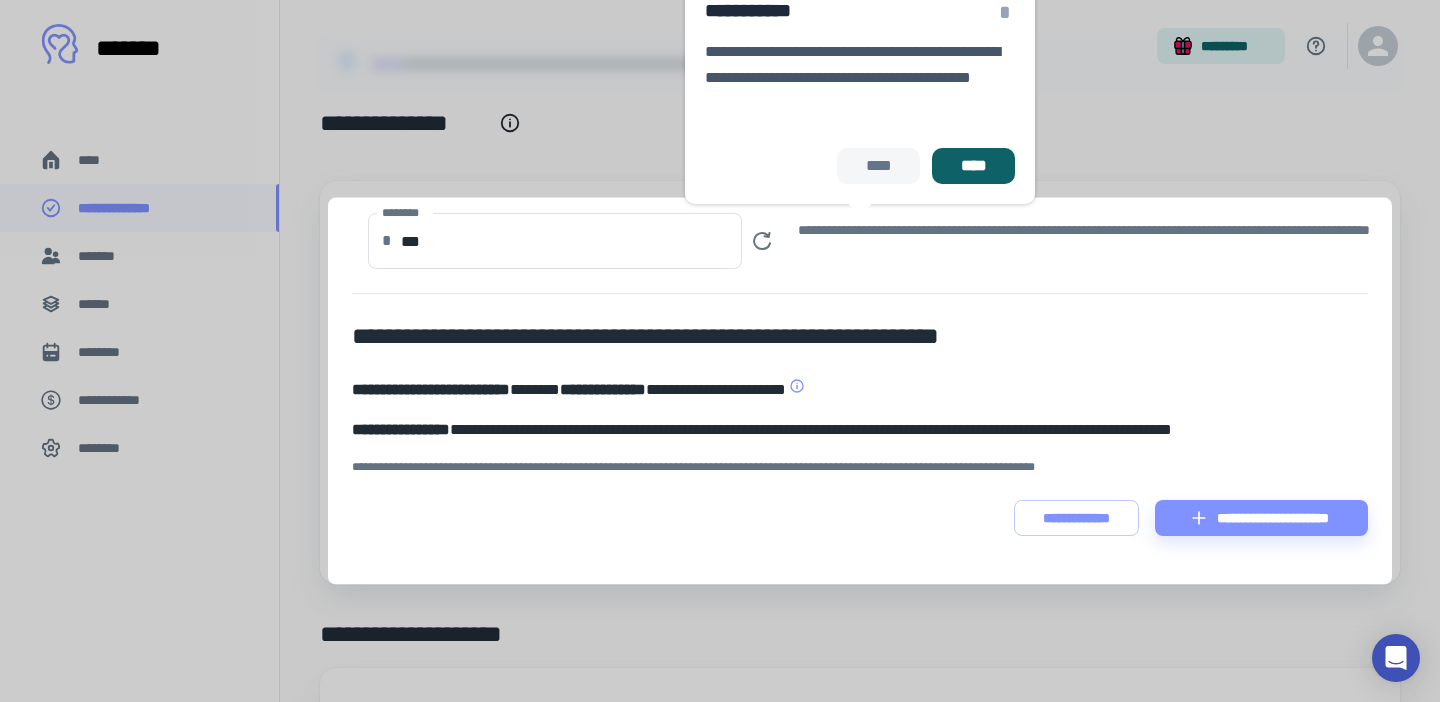 scroll, scrollTop: 68, scrollLeft: 0, axis: vertical 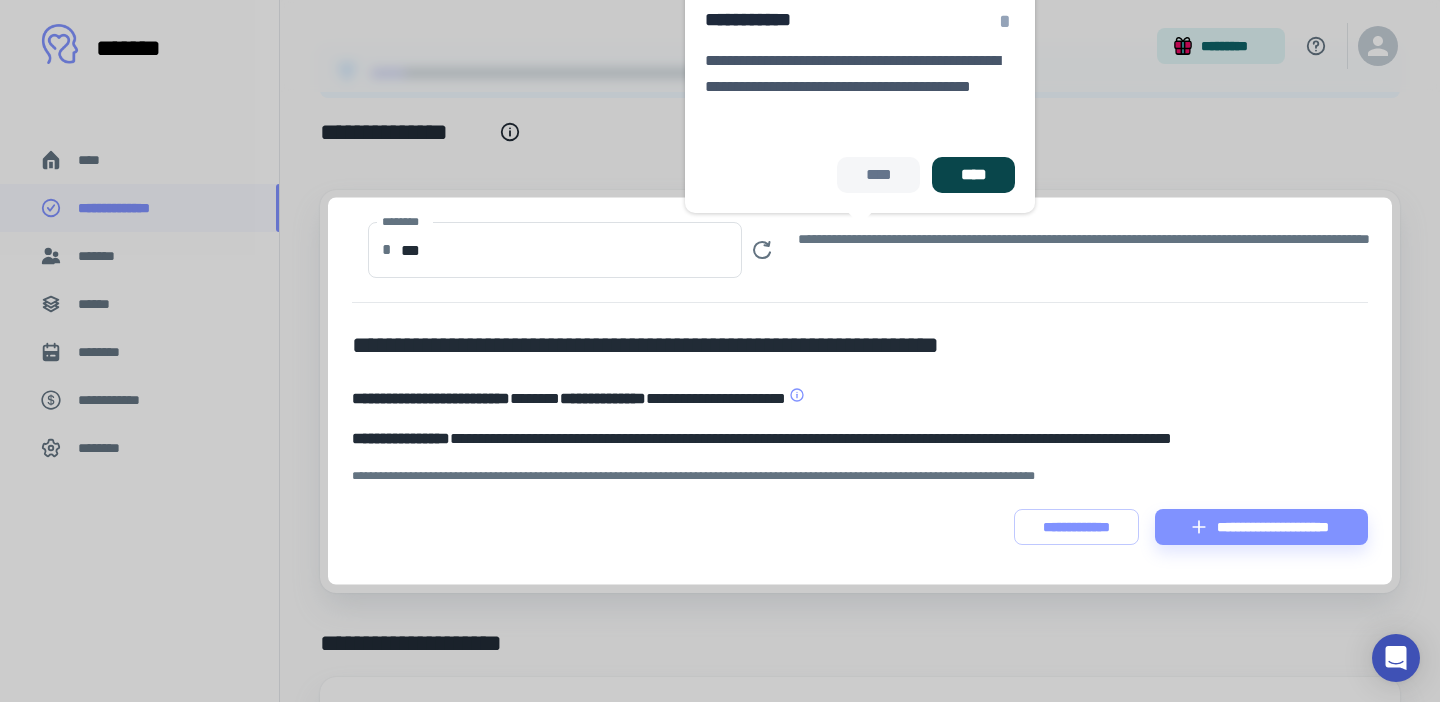 click on "****" at bounding box center (973, 175) 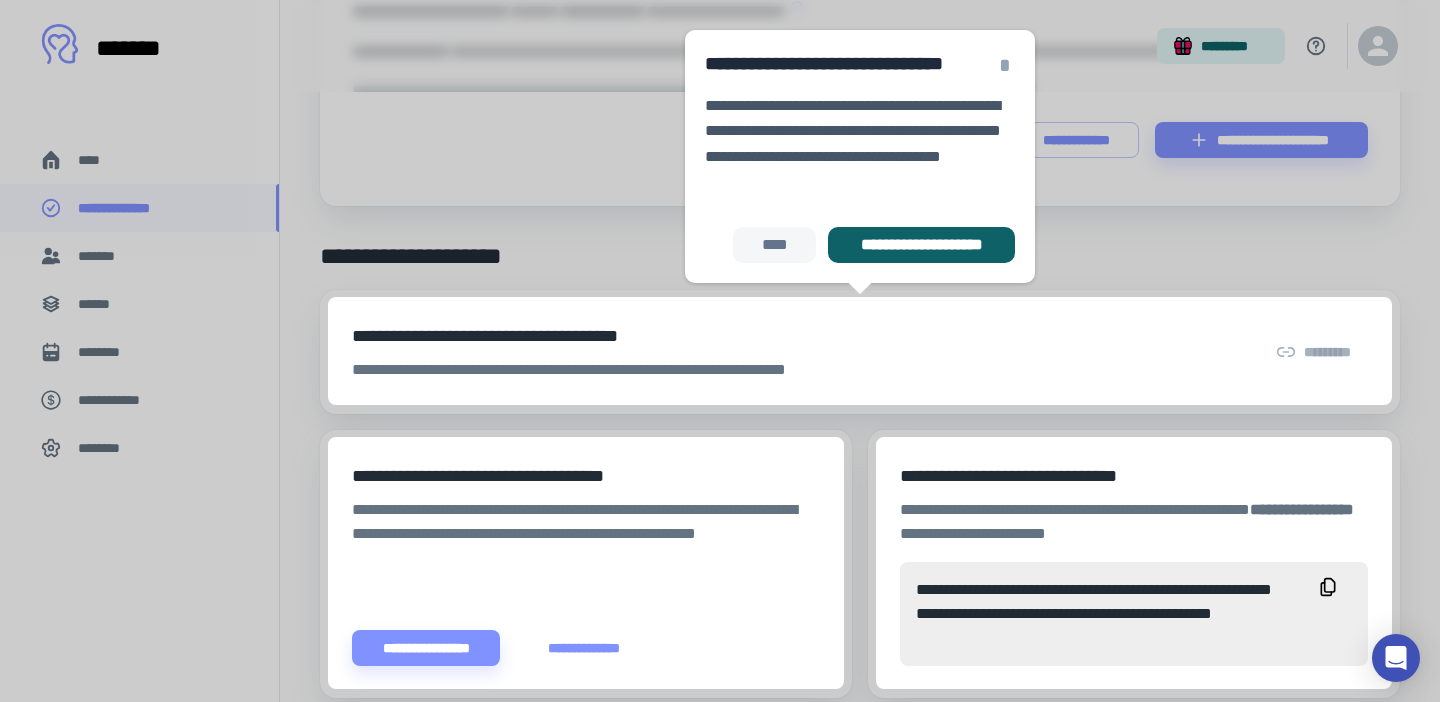 scroll, scrollTop: 456, scrollLeft: 0, axis: vertical 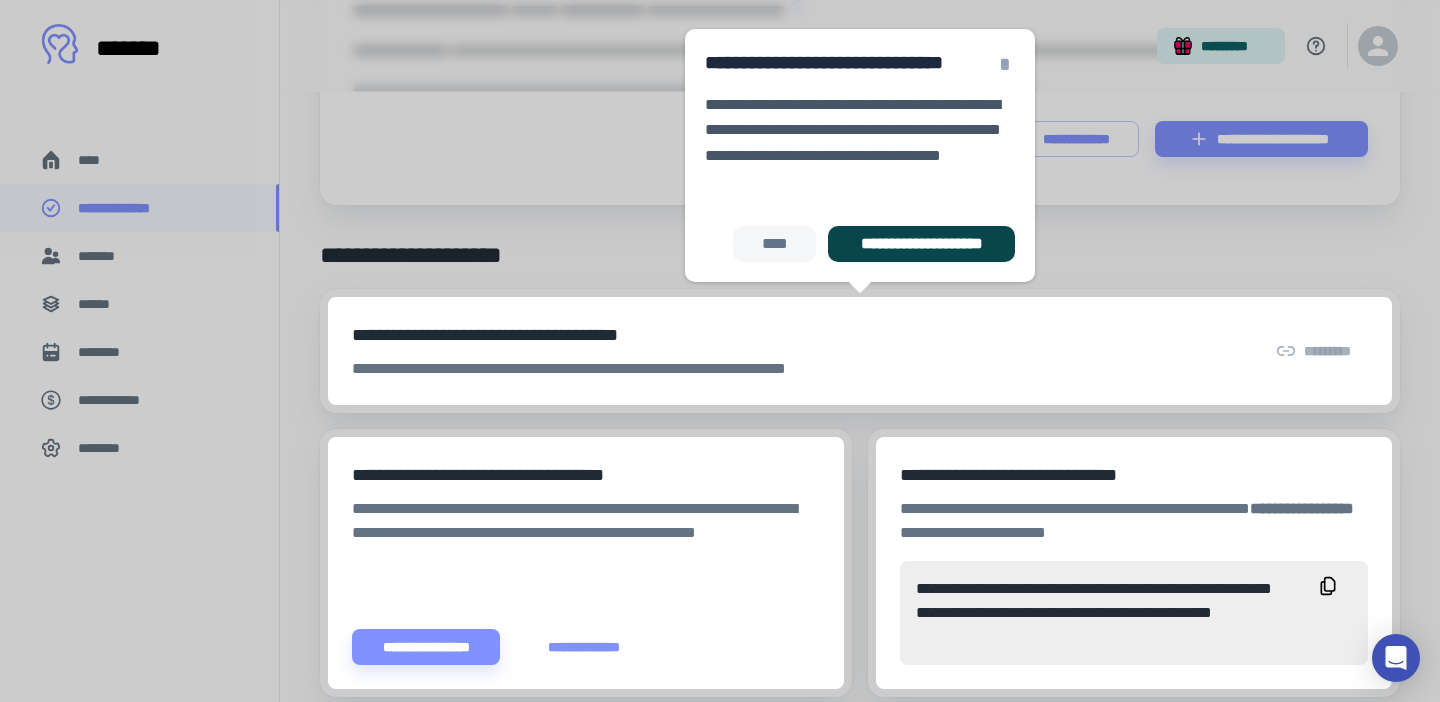 click on "**********" at bounding box center (921, 244) 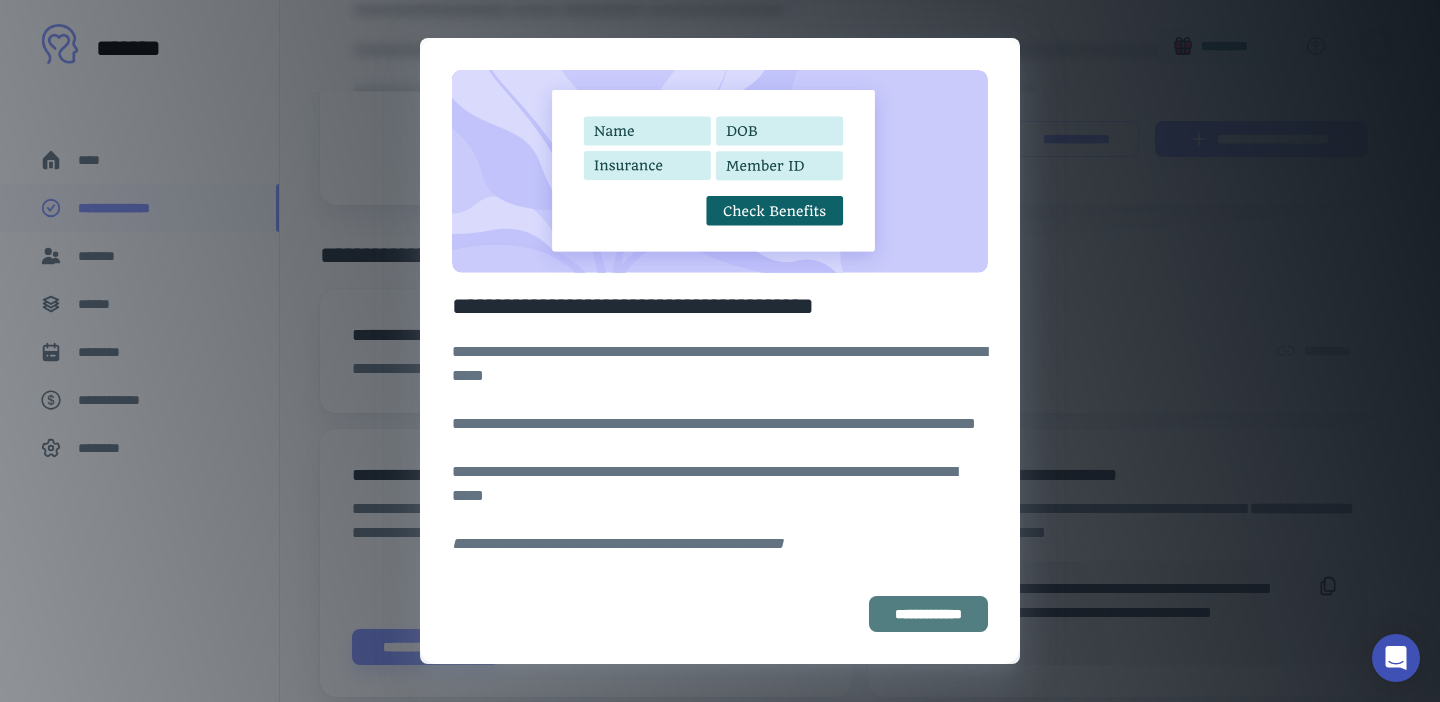 click on "**********" at bounding box center [928, 614] 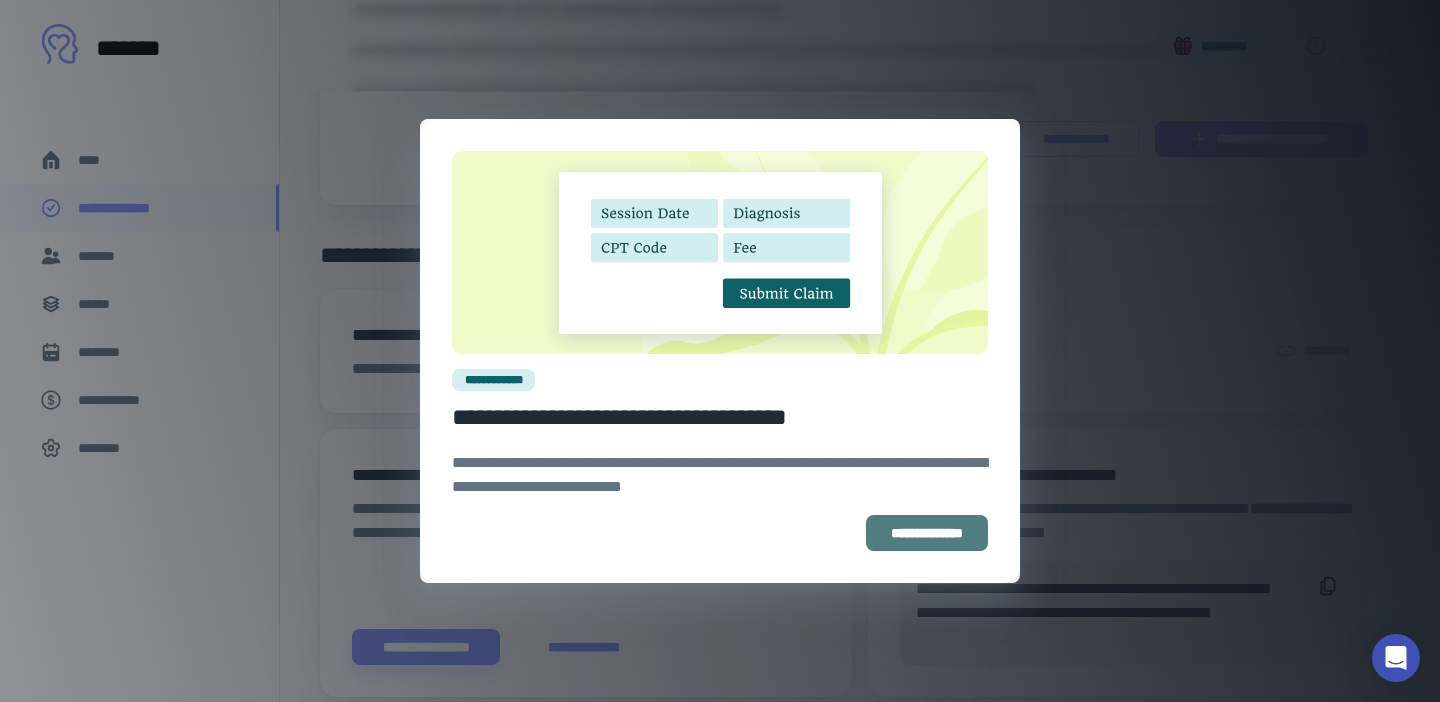 click on "**********" at bounding box center (927, 533) 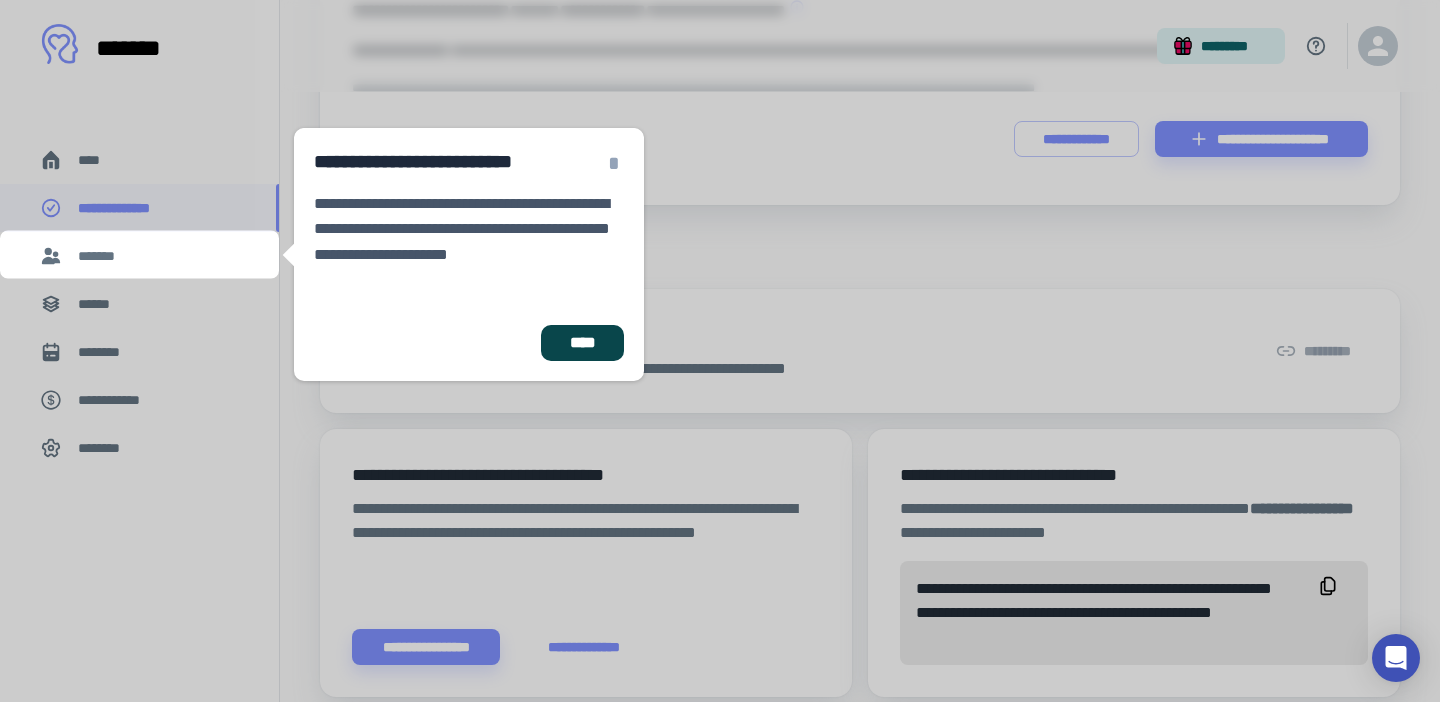 click on "****" at bounding box center [582, 343] 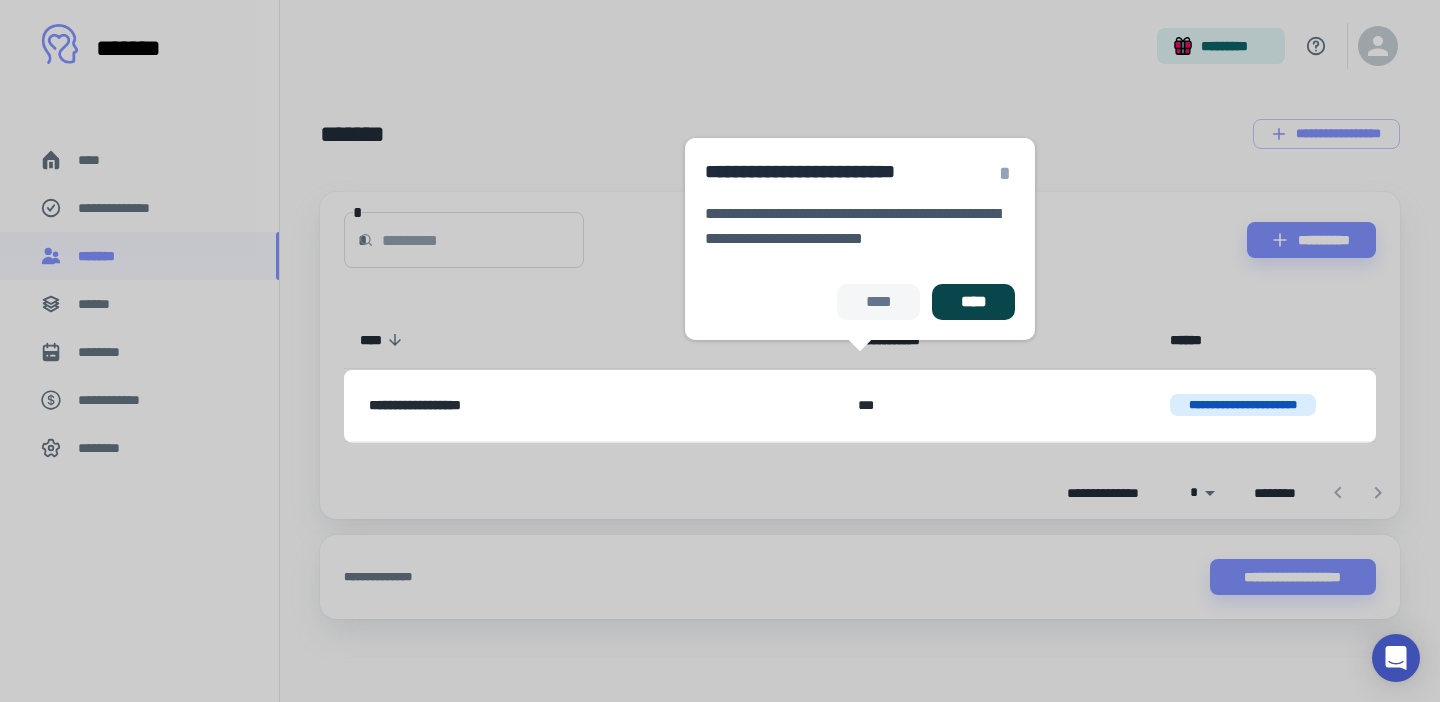 click on "****" at bounding box center (973, 302) 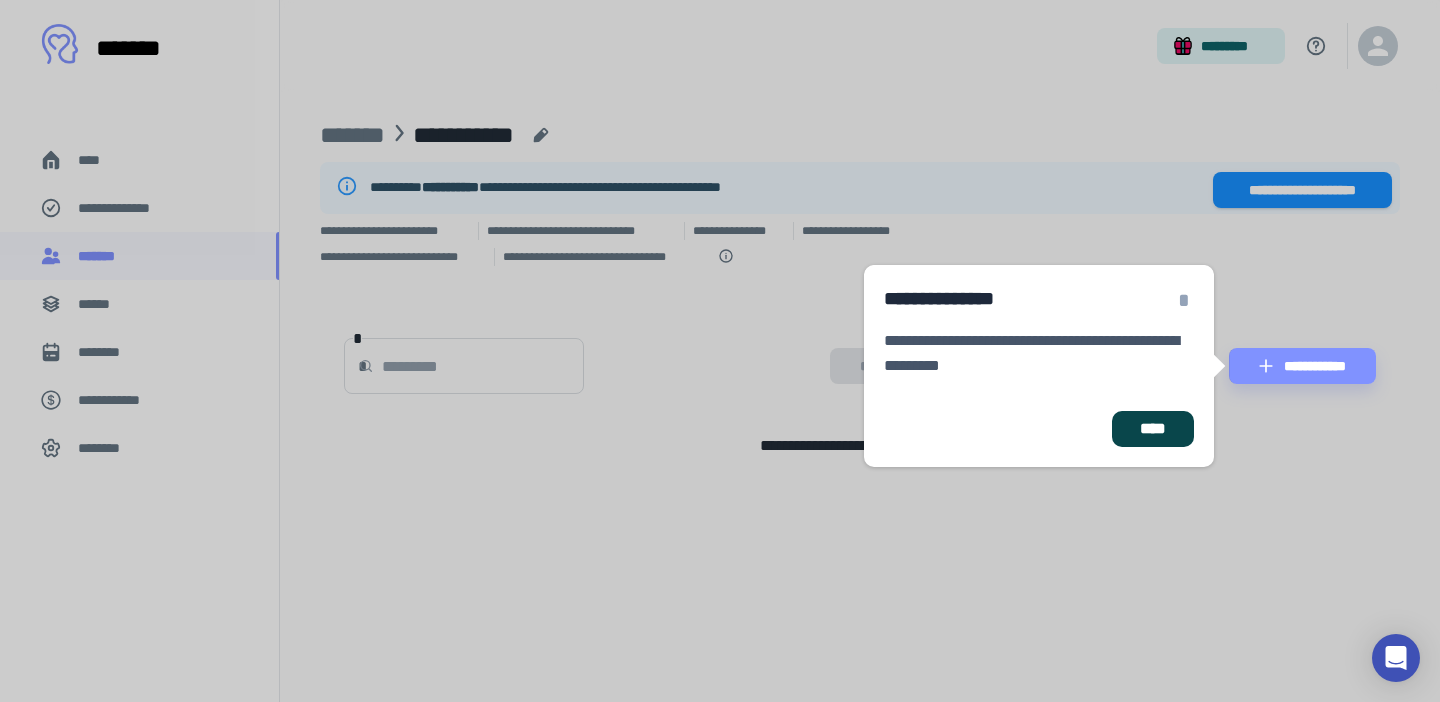click on "****" at bounding box center (1153, 429) 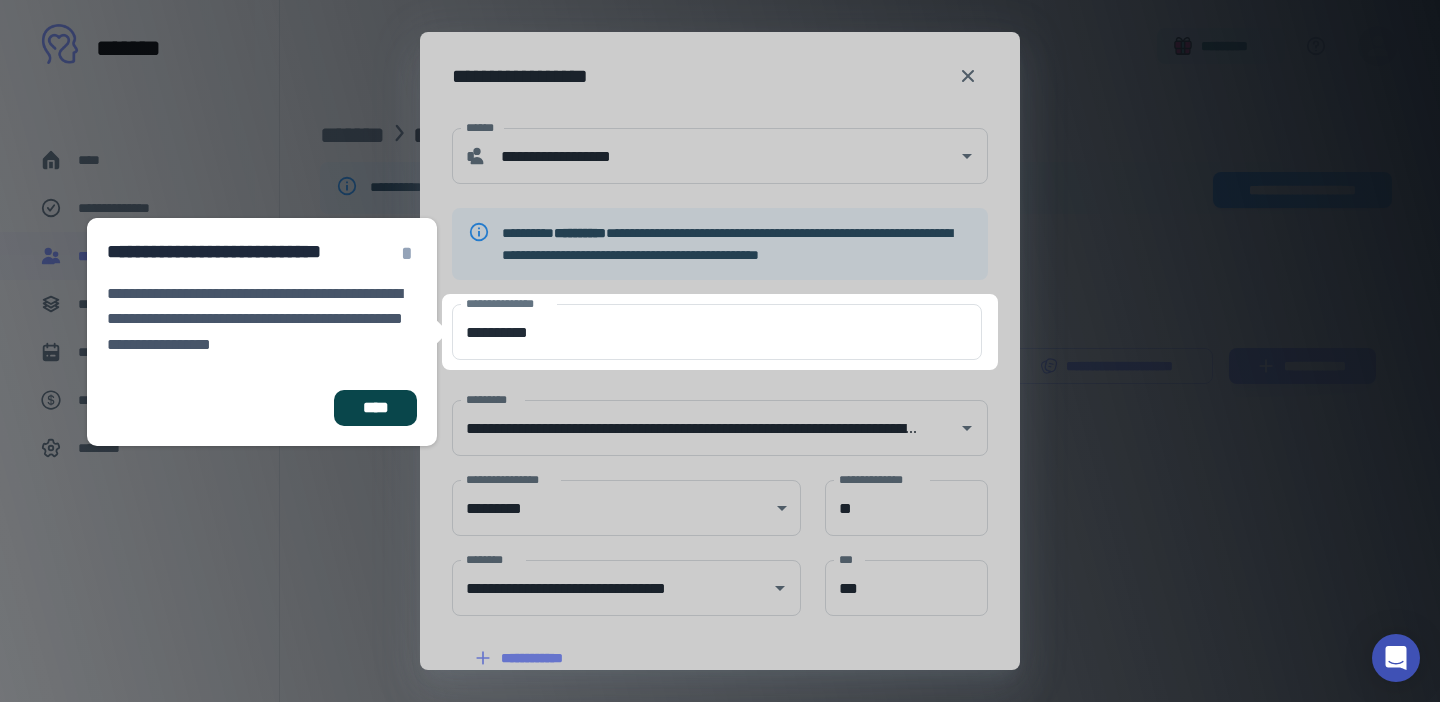 click on "****" at bounding box center (375, 408) 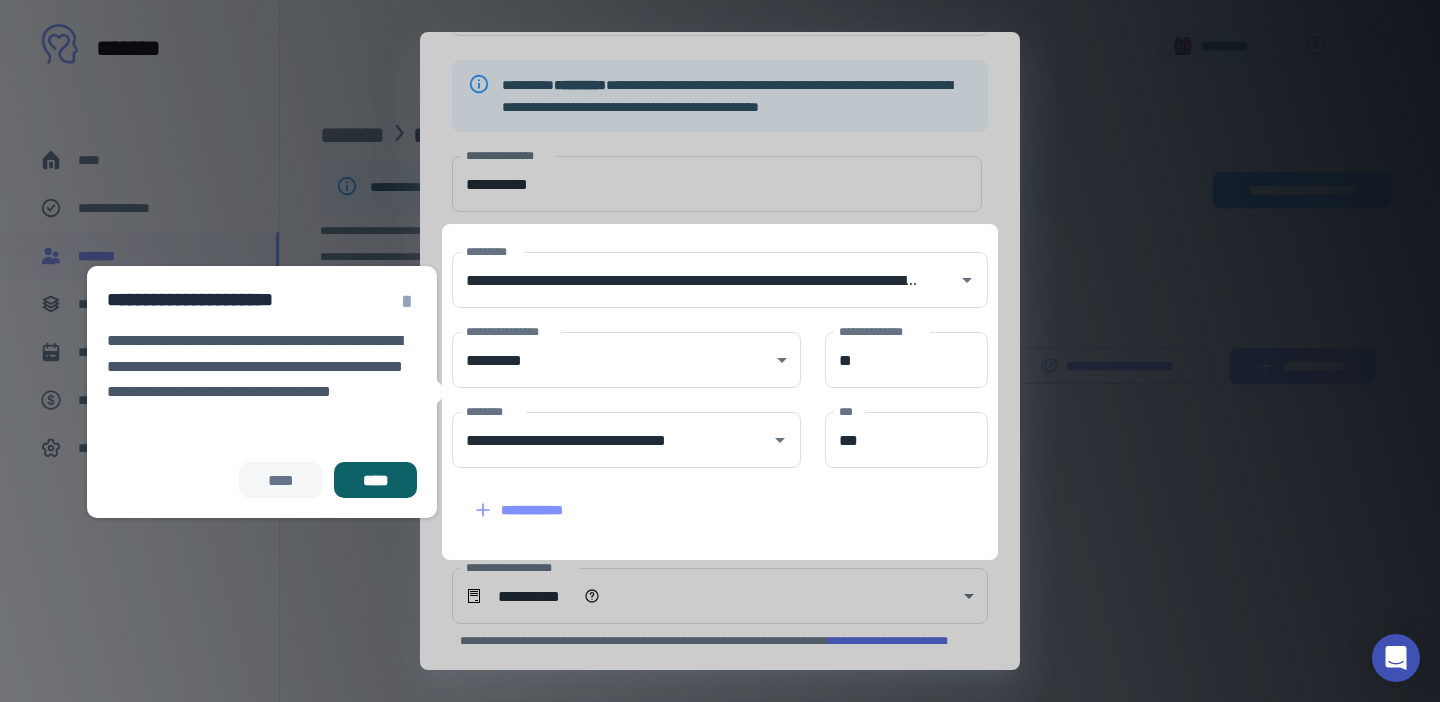 scroll, scrollTop: 167, scrollLeft: 0, axis: vertical 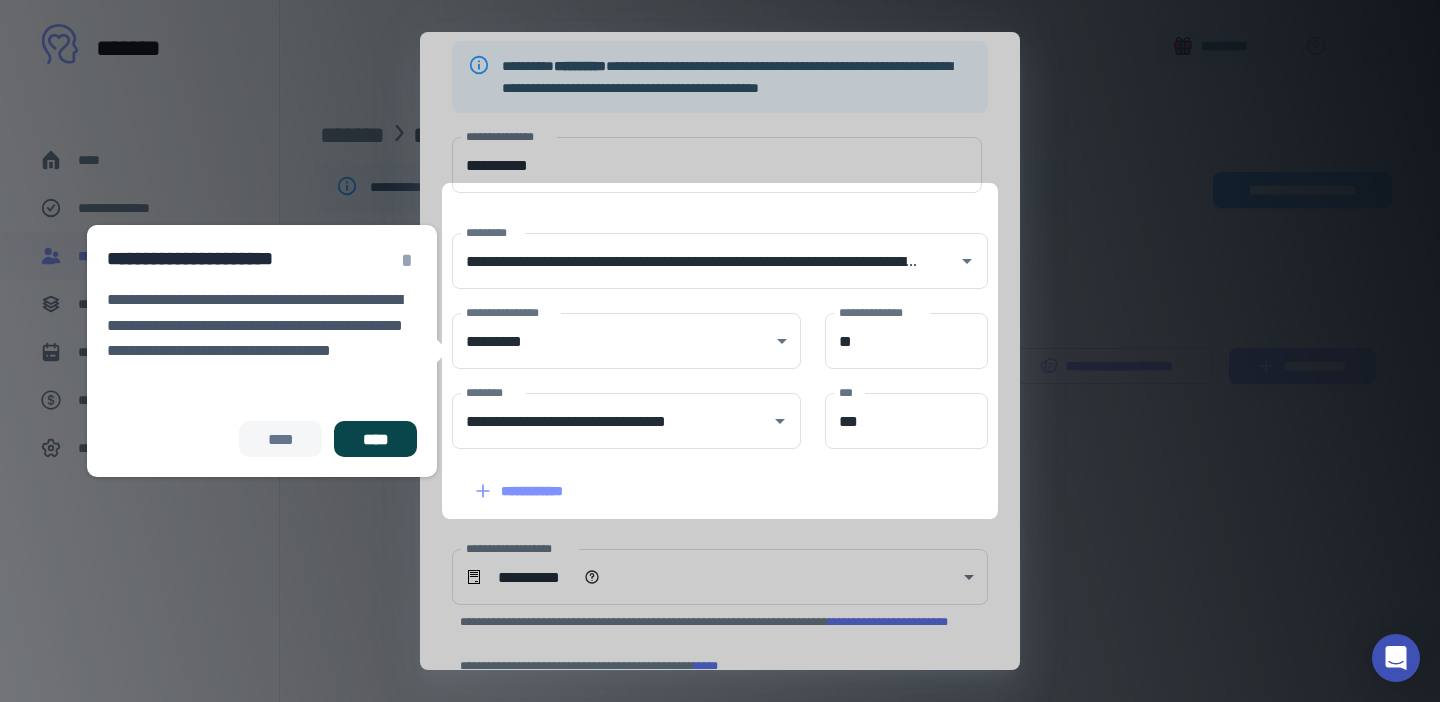 click on "****" at bounding box center (375, 439) 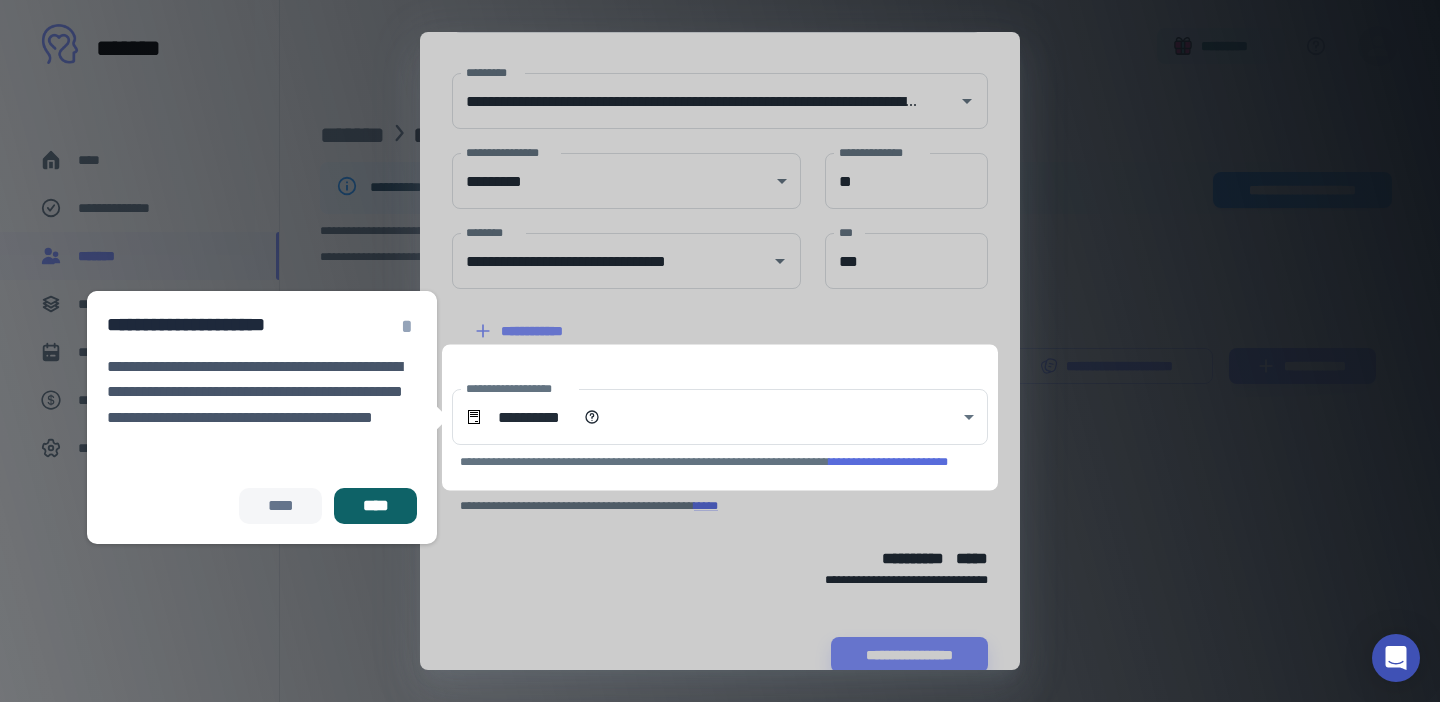 scroll, scrollTop: 362, scrollLeft: 0, axis: vertical 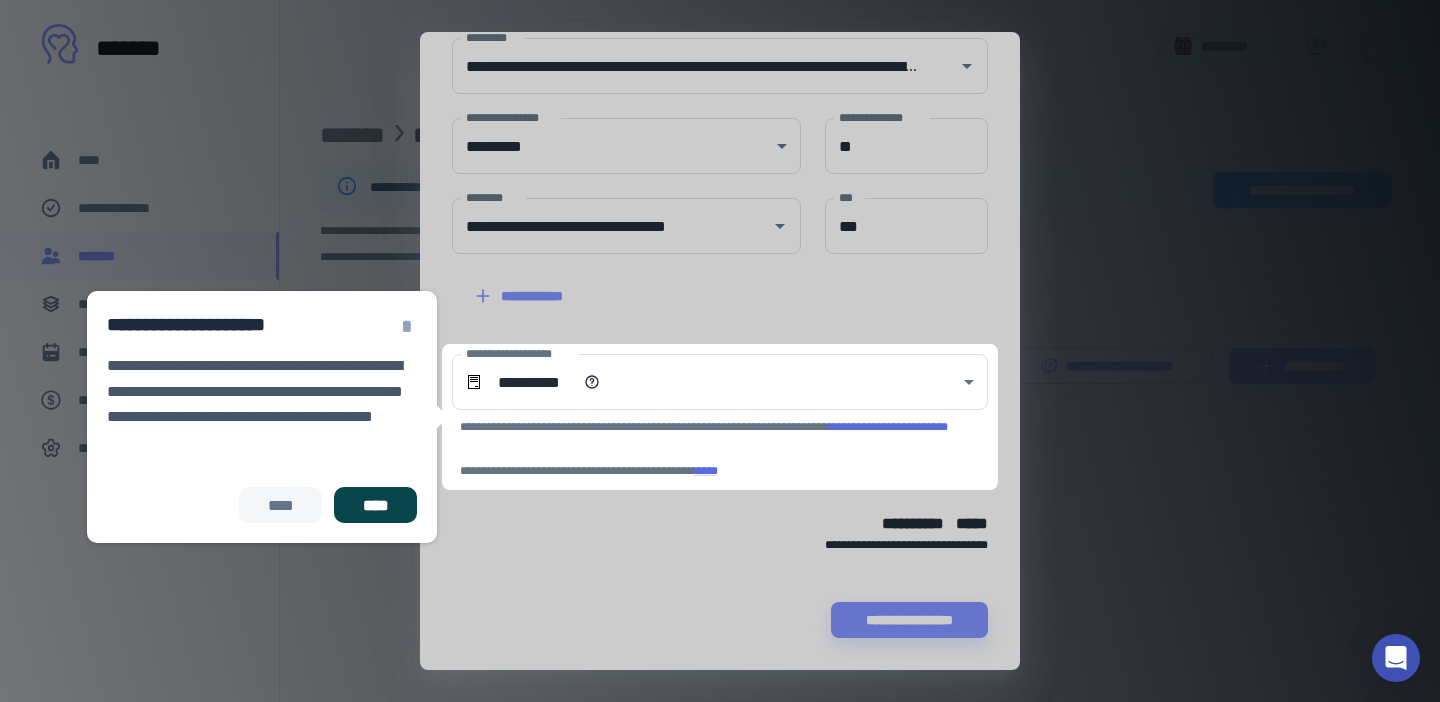 click on "****" at bounding box center (375, 505) 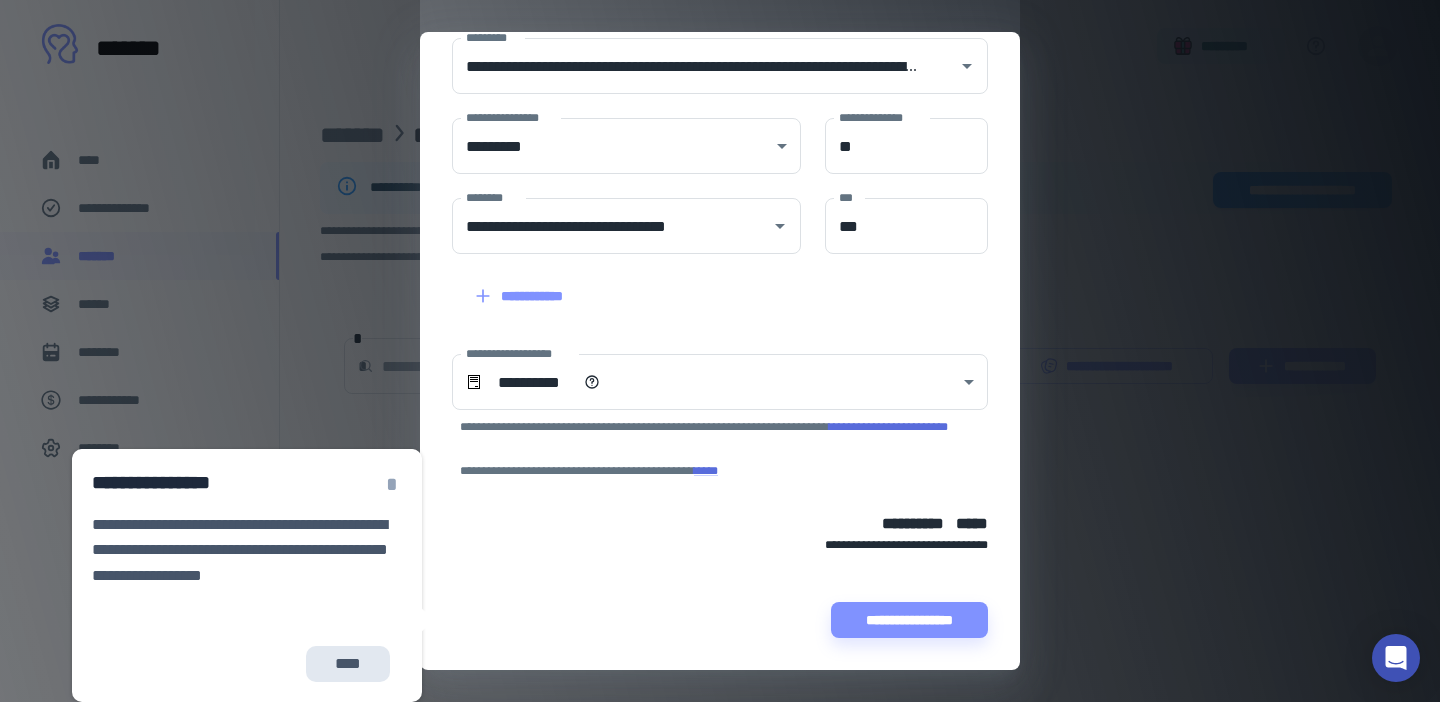 click on "****" at bounding box center [348, 664] 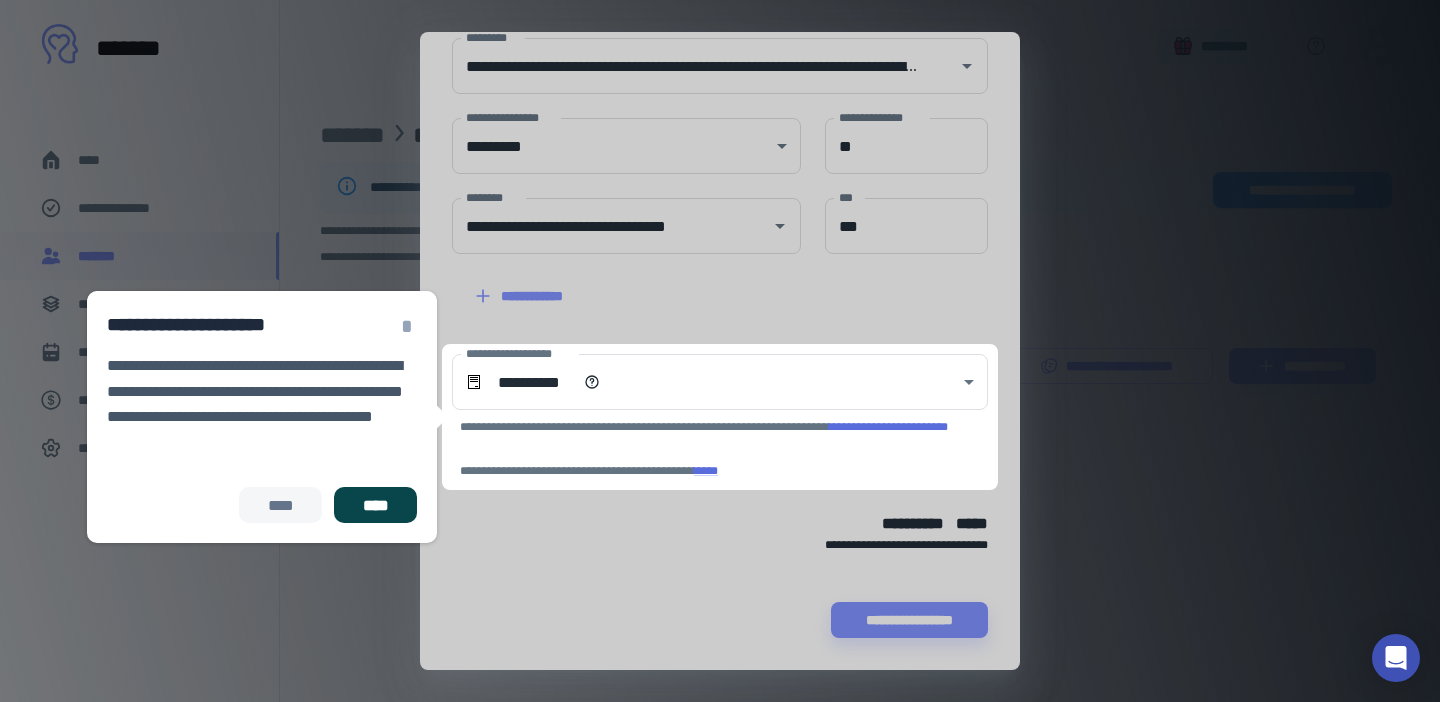 click on "****" at bounding box center (375, 505) 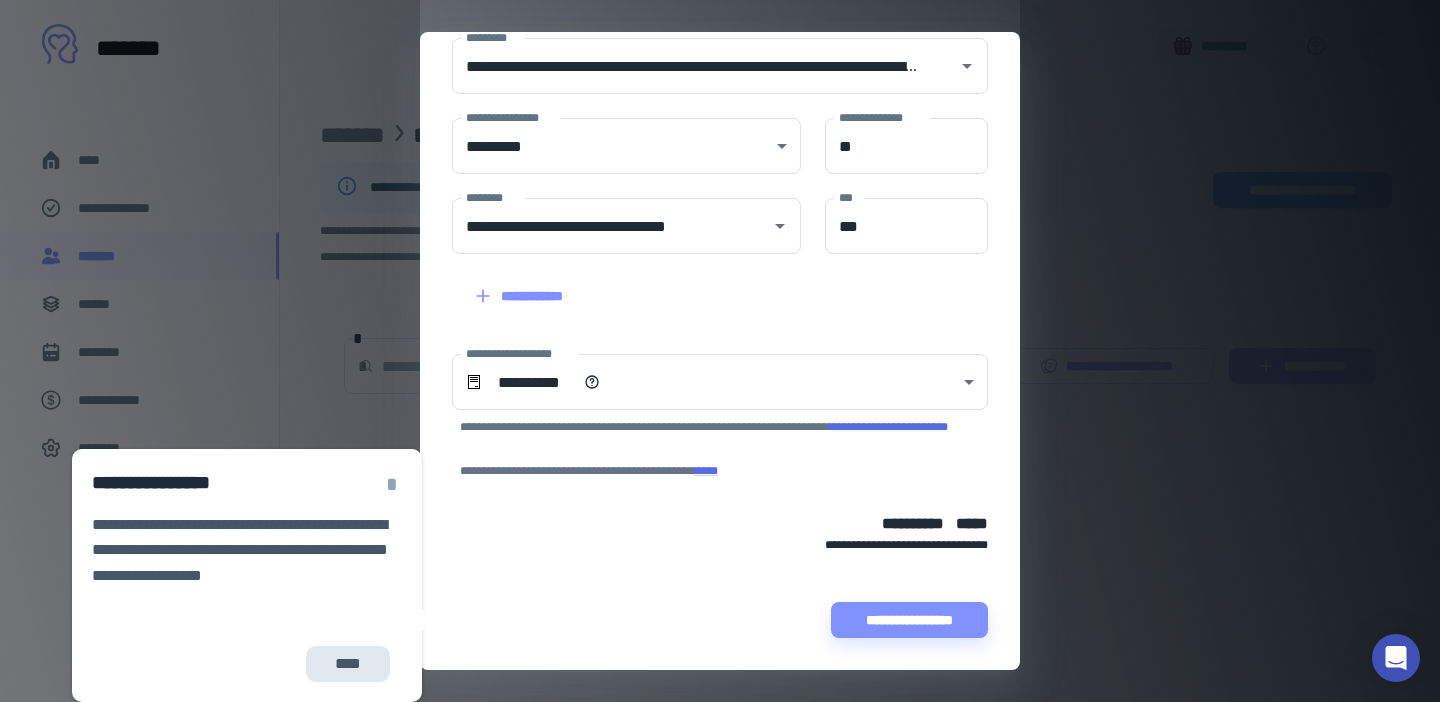click on "****" at bounding box center (348, 664) 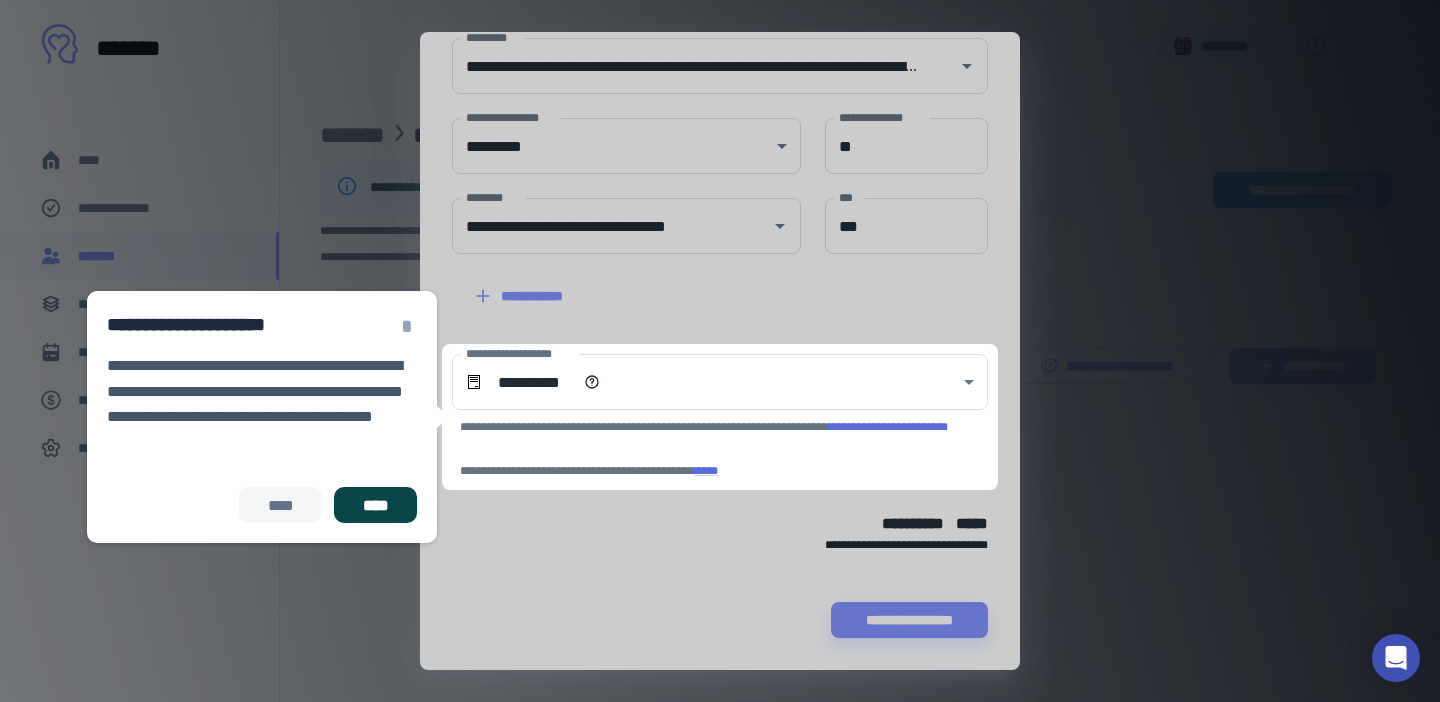 click on "****" at bounding box center [375, 505] 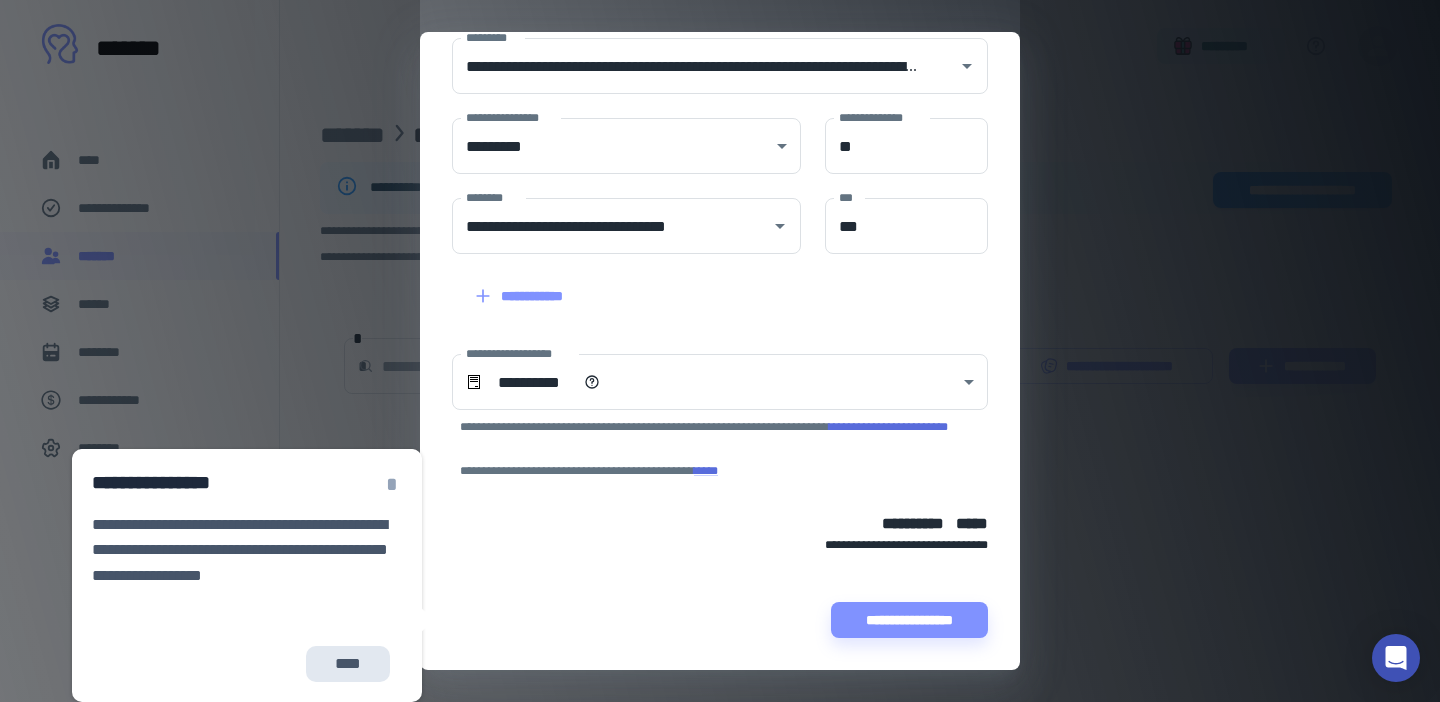 click on "****" at bounding box center (348, 664) 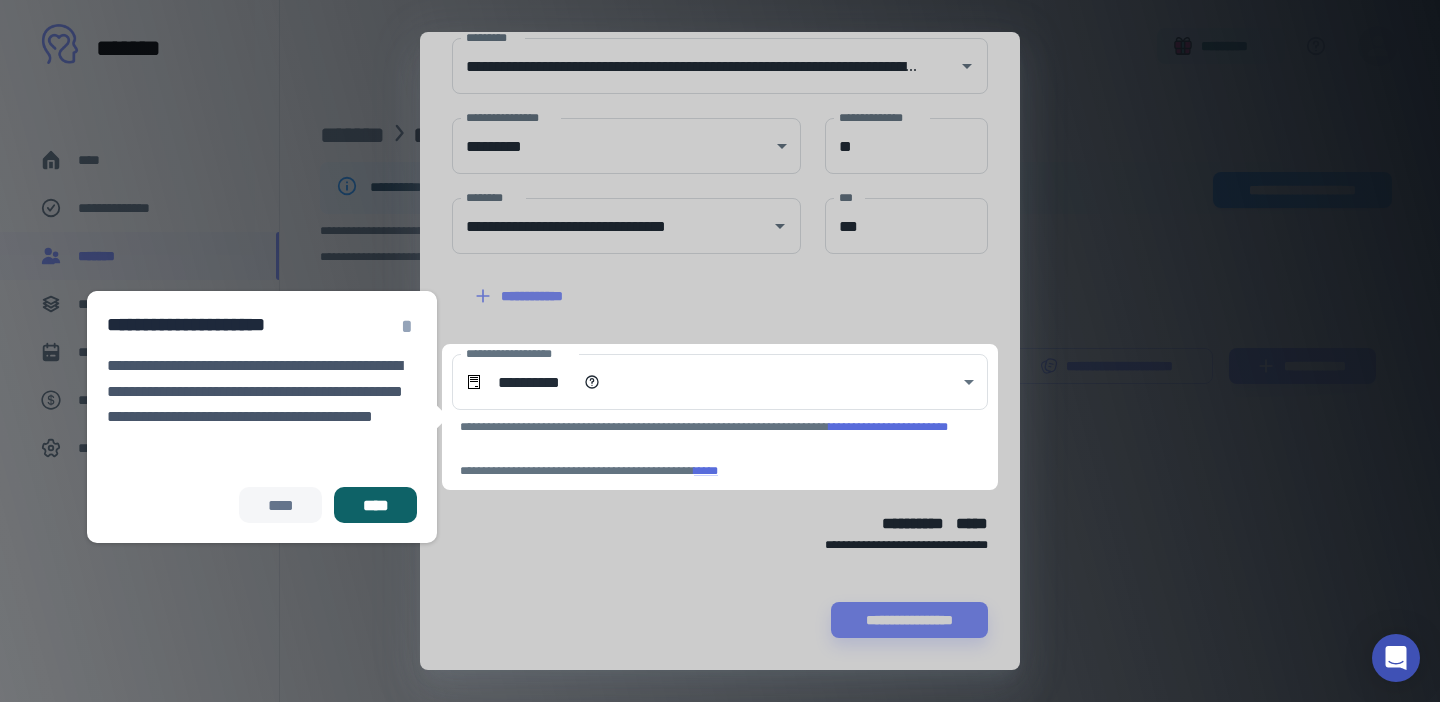 click 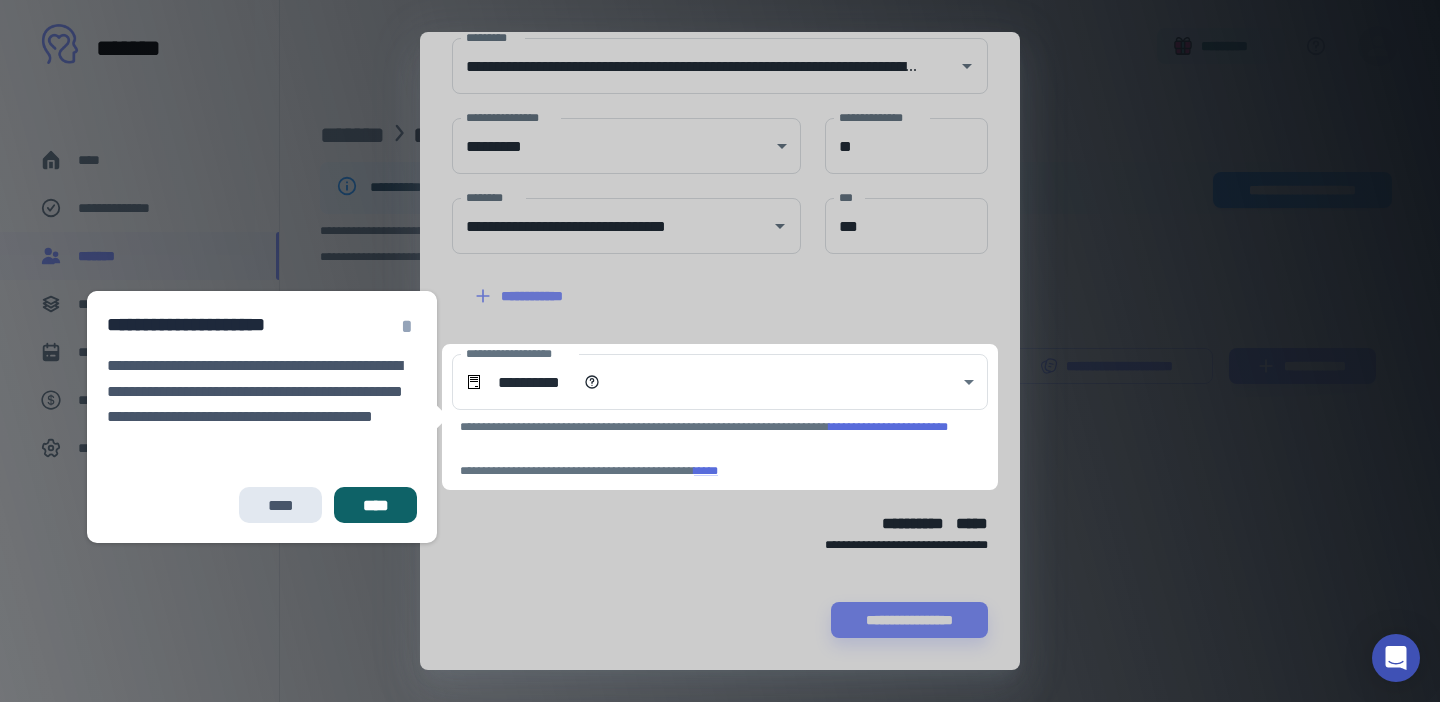click on "****" at bounding box center [281, 505] 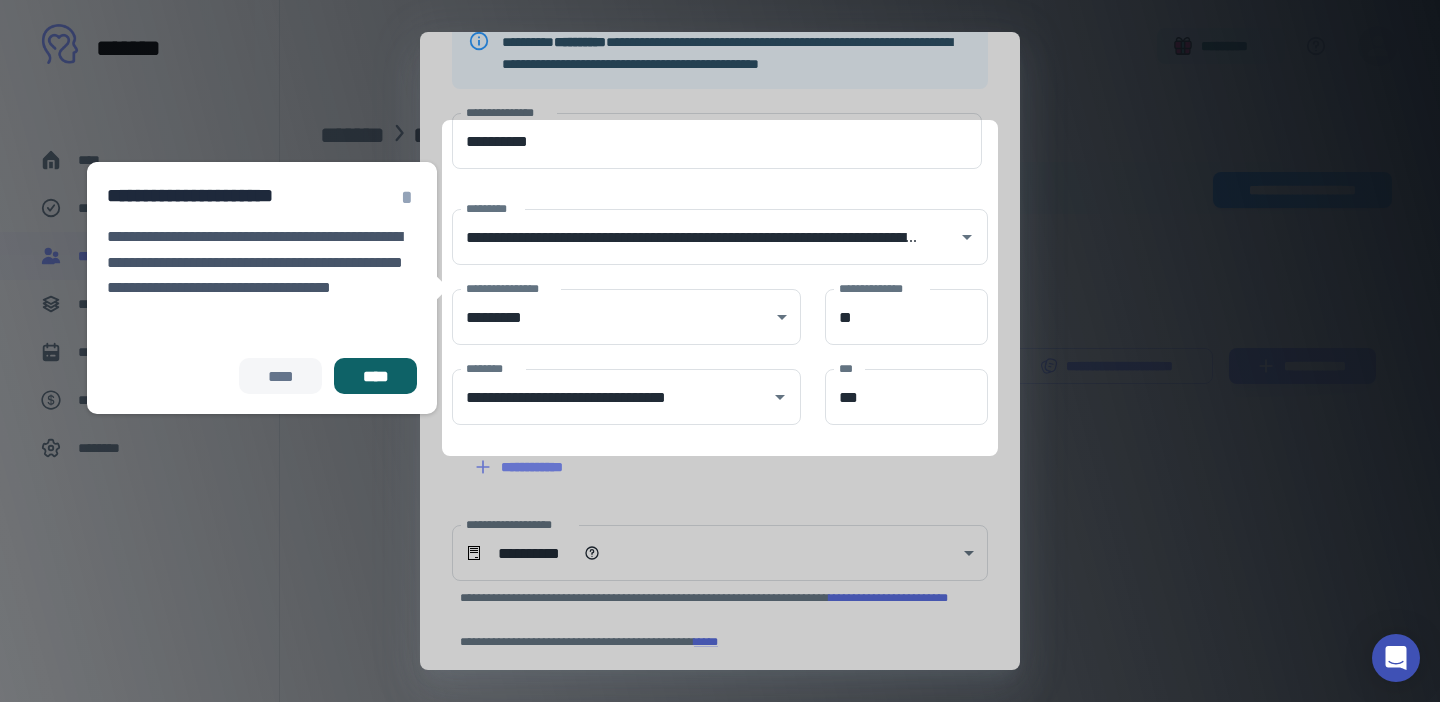 scroll, scrollTop: 167, scrollLeft: 0, axis: vertical 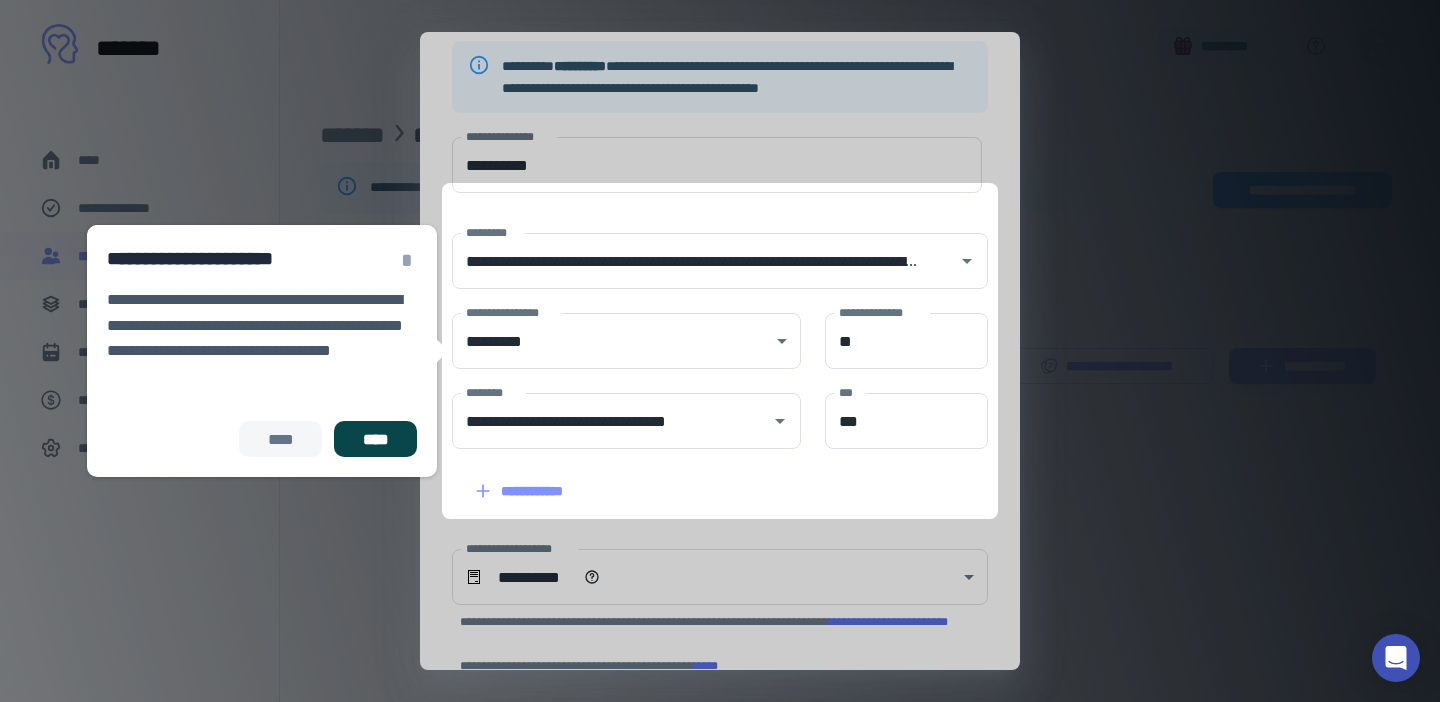 click on "****" at bounding box center (375, 439) 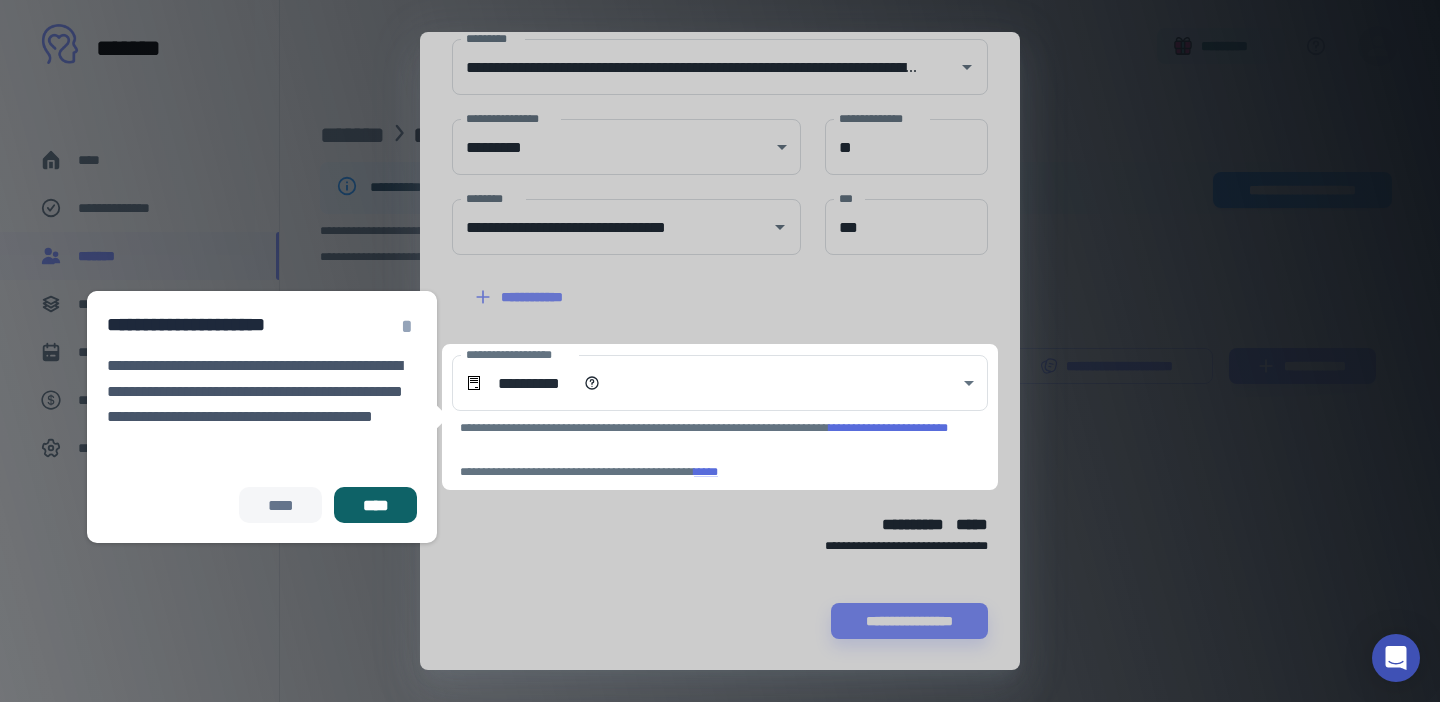 scroll, scrollTop: 362, scrollLeft: 0, axis: vertical 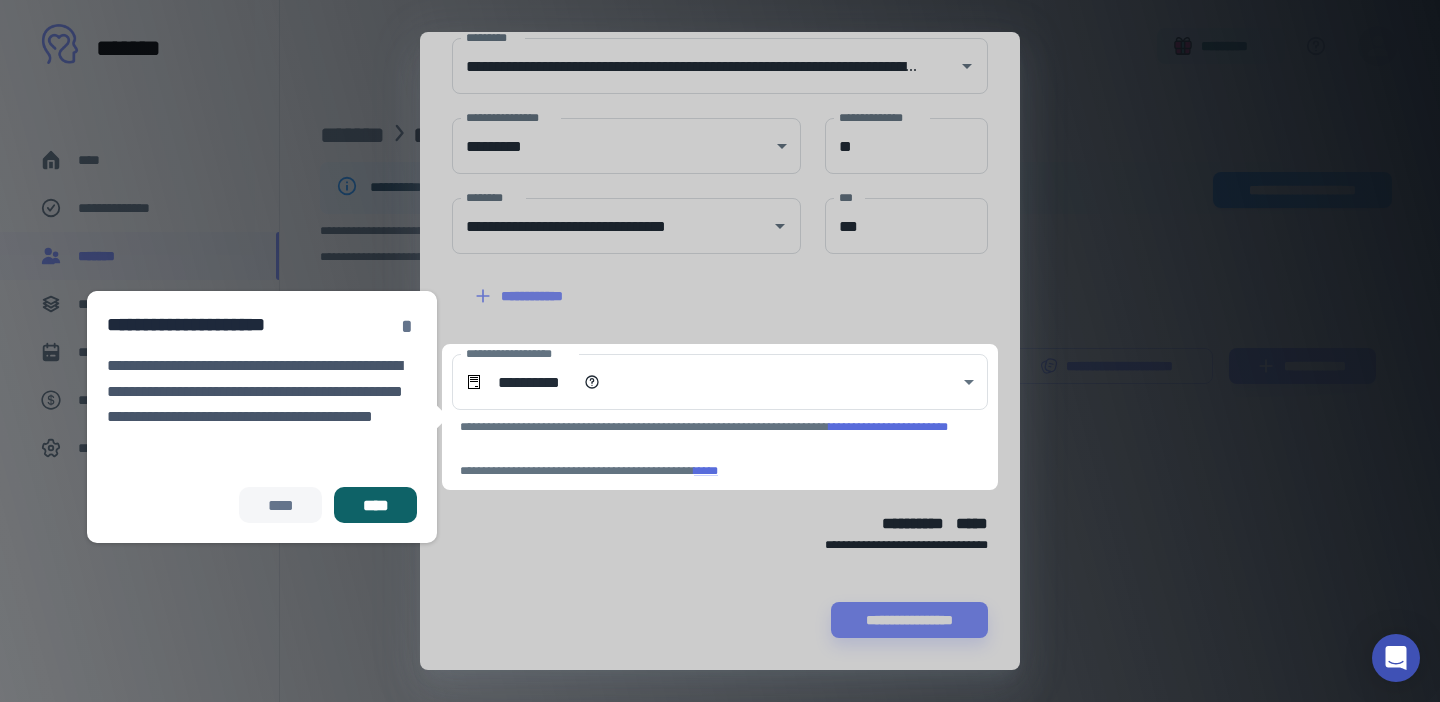 click on "*" at bounding box center [407, 326] 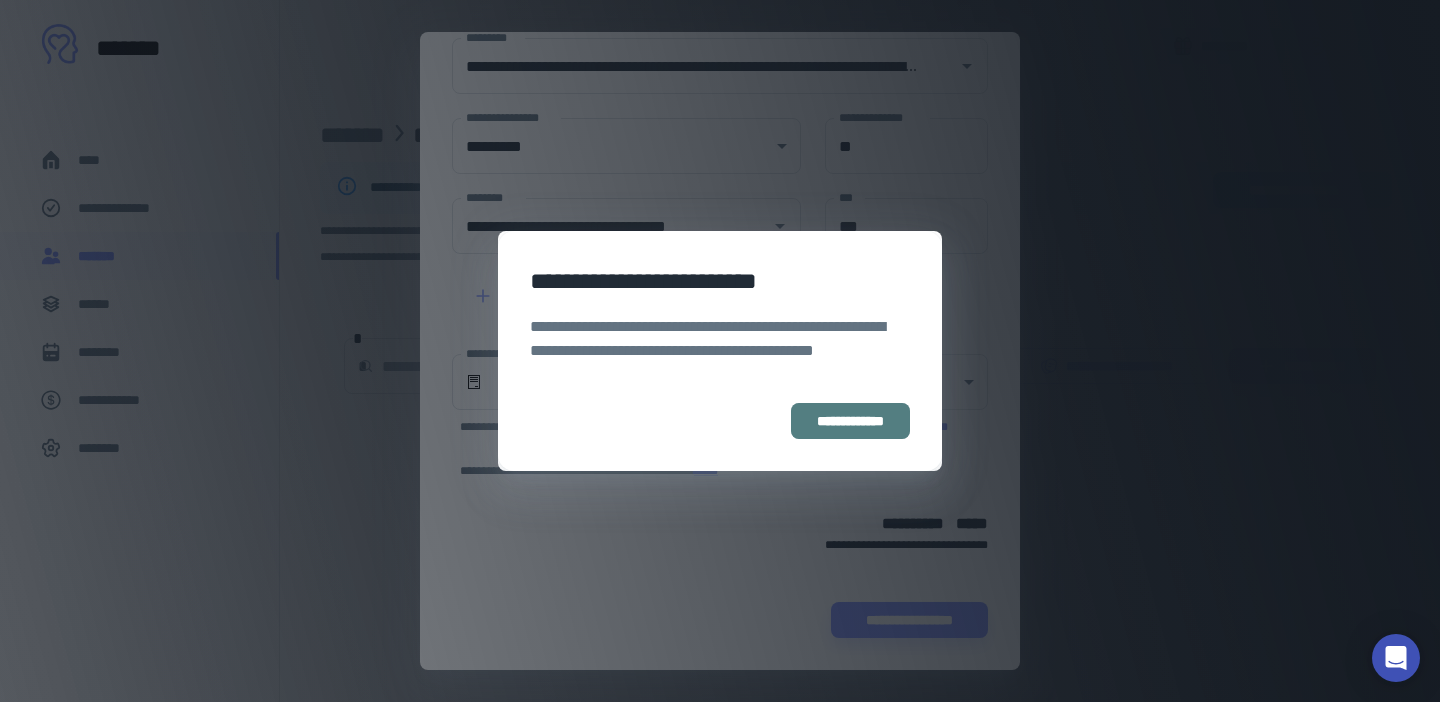 click on "**********" at bounding box center [850, 421] 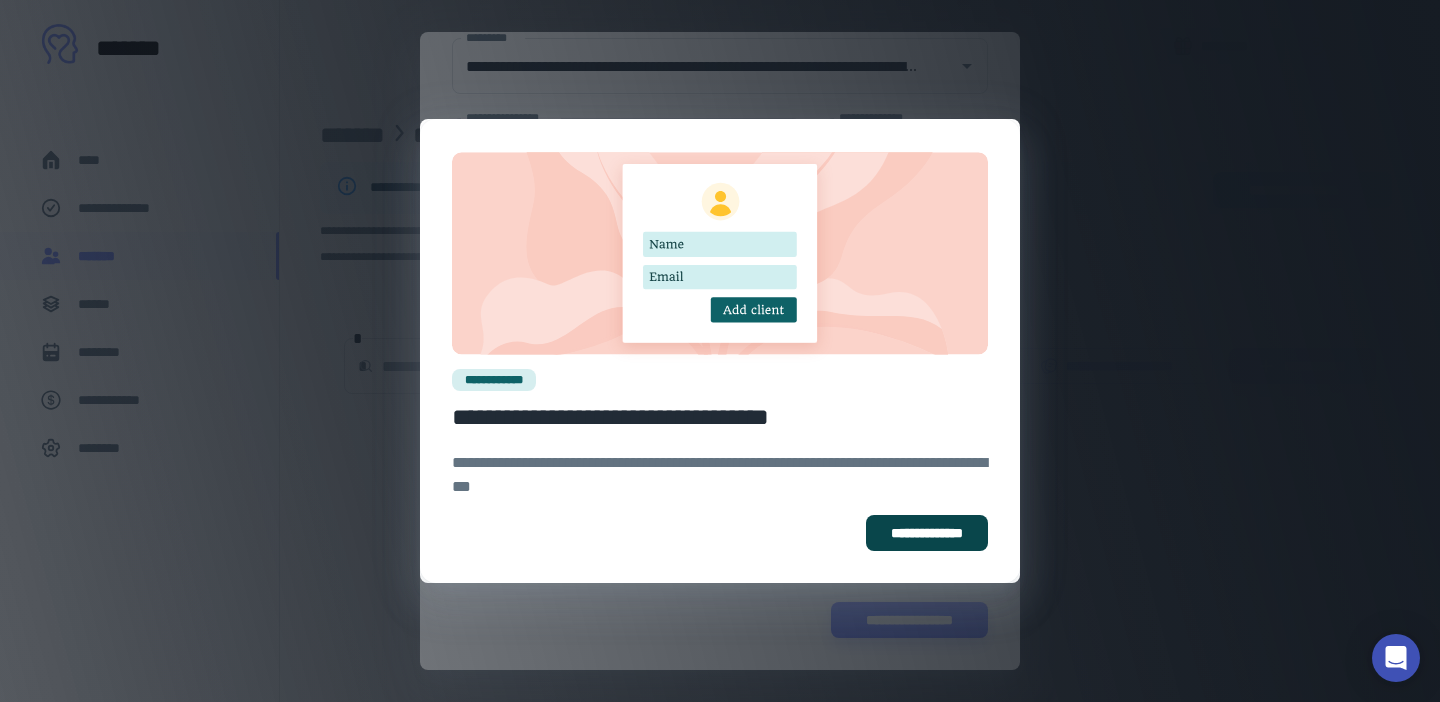 click on "**********" at bounding box center [927, 533] 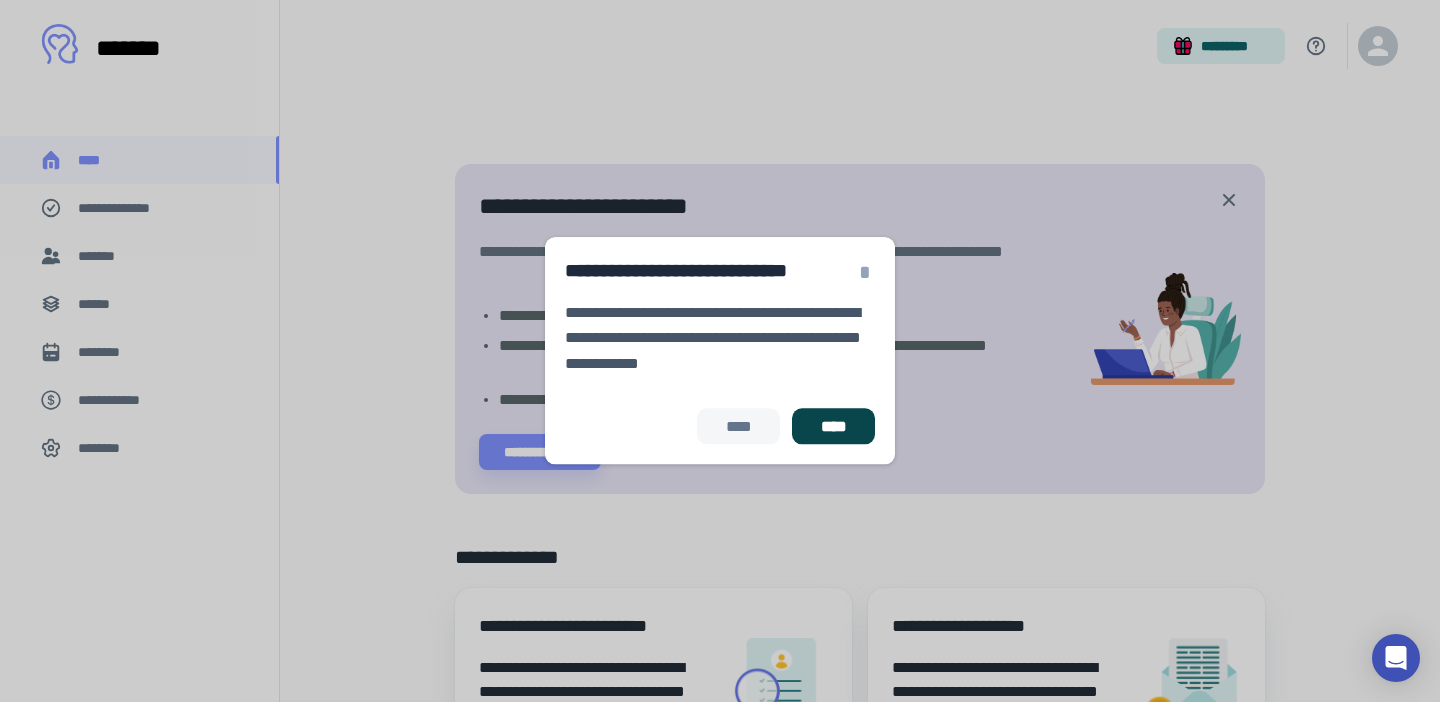 click on "****" at bounding box center [833, 427] 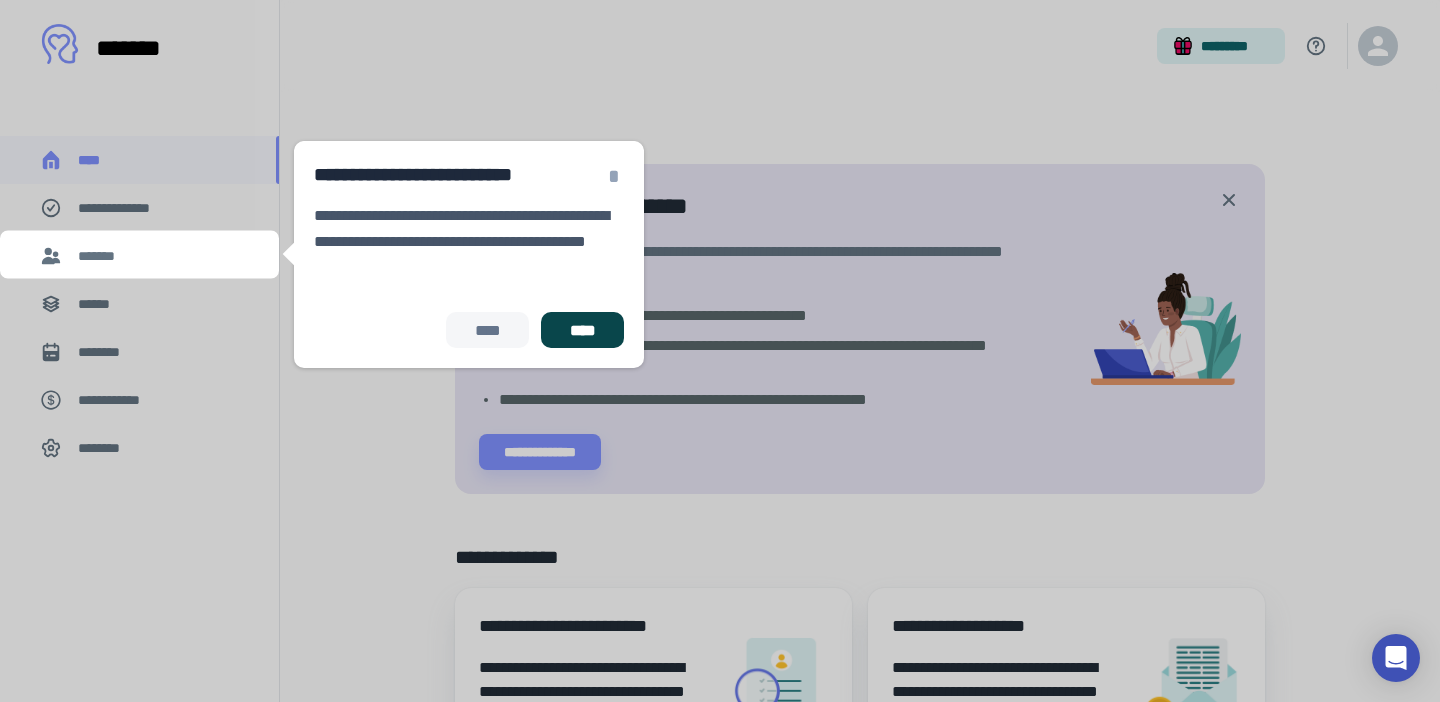 click on "****" at bounding box center (582, 330) 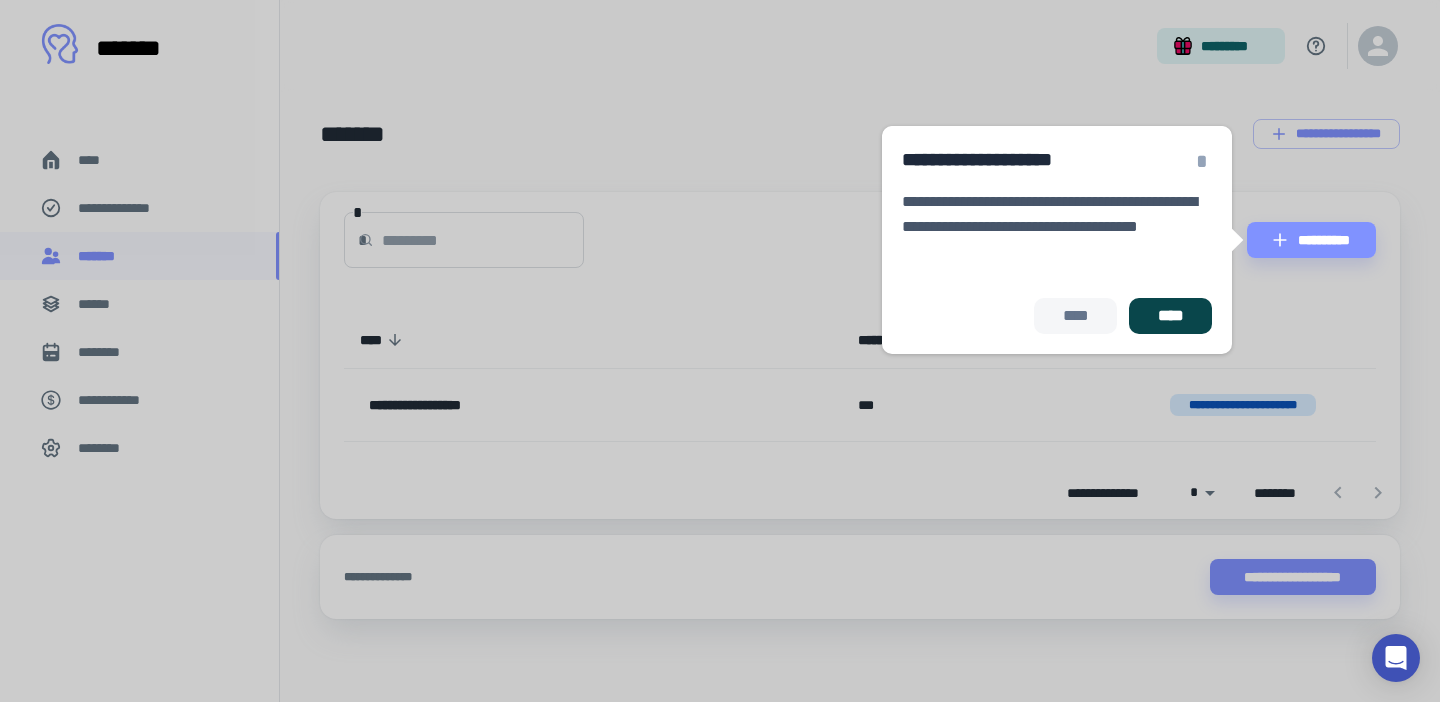 click on "****" at bounding box center [1170, 316] 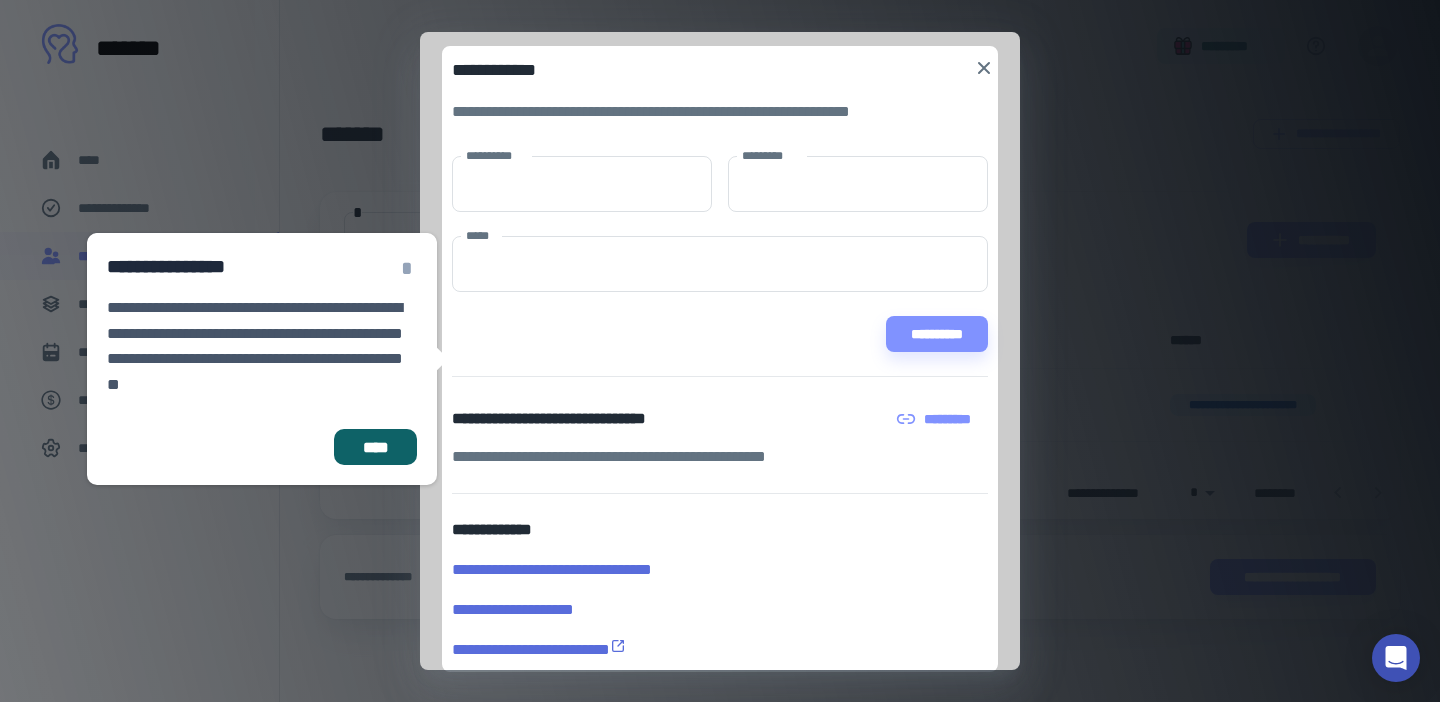 scroll, scrollTop: 0, scrollLeft: 0, axis: both 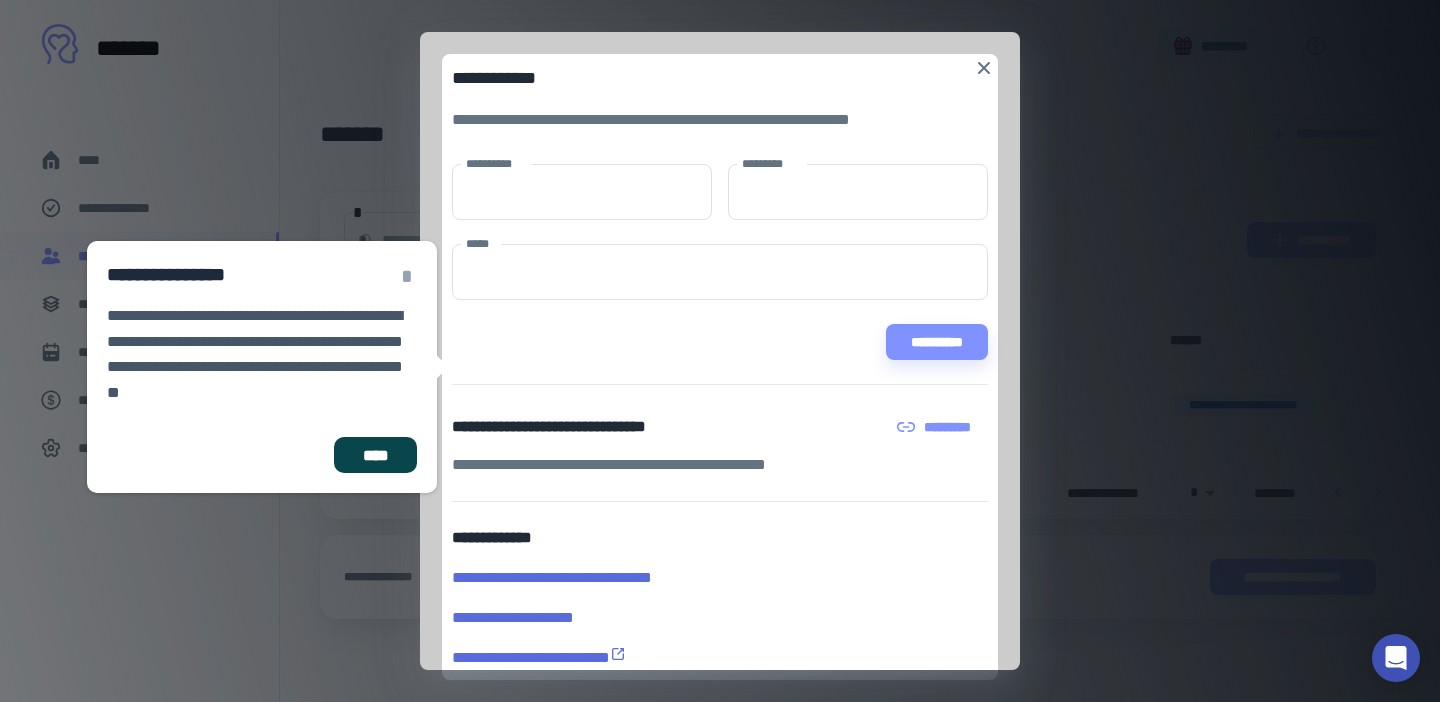 click on "****" at bounding box center [375, 455] 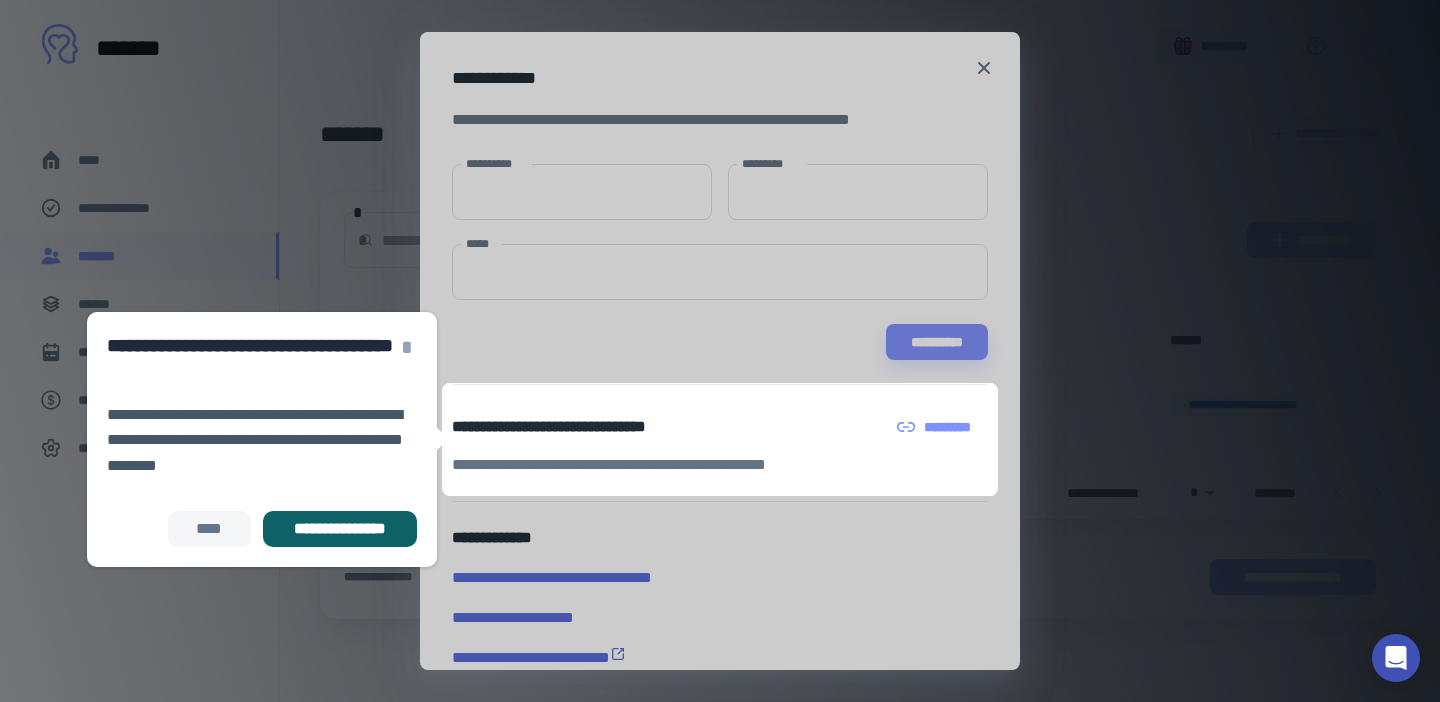 scroll, scrollTop: 32, scrollLeft: 0, axis: vertical 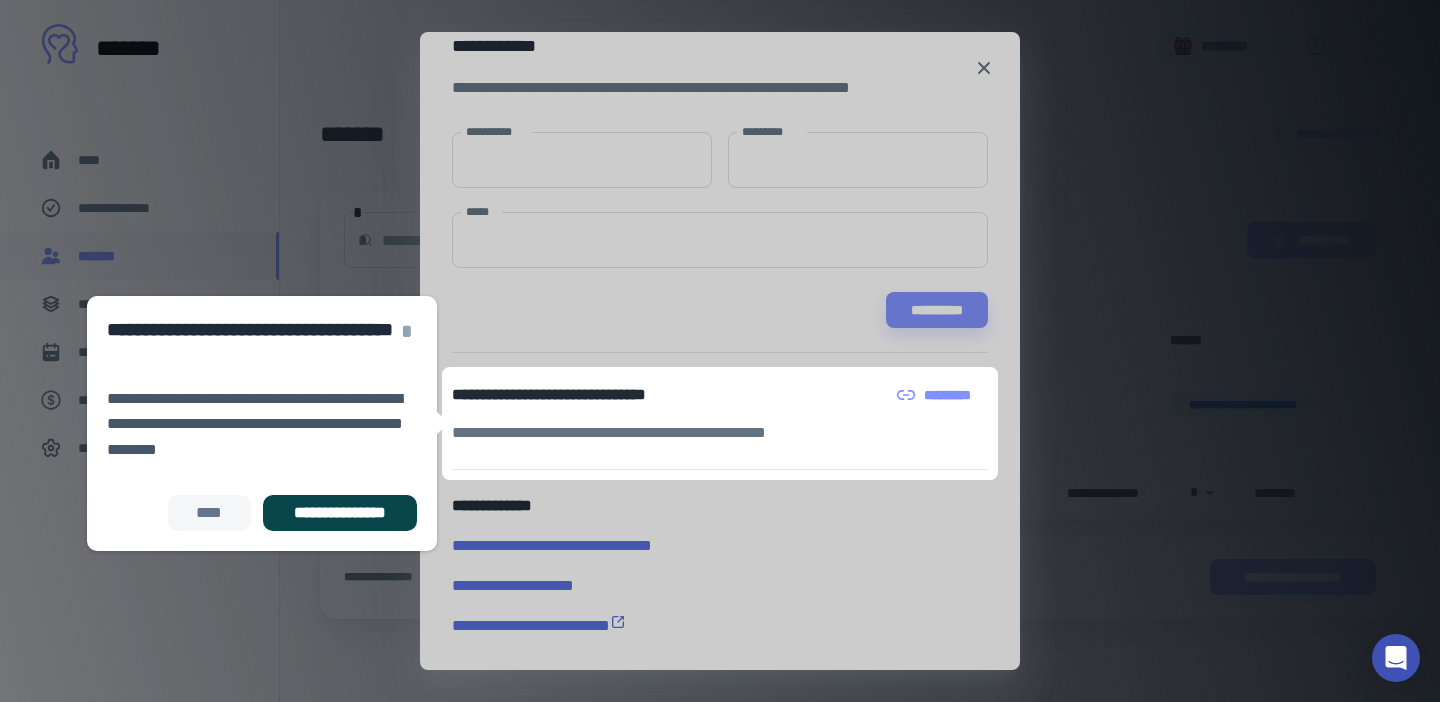 click on "**********" at bounding box center [340, 513] 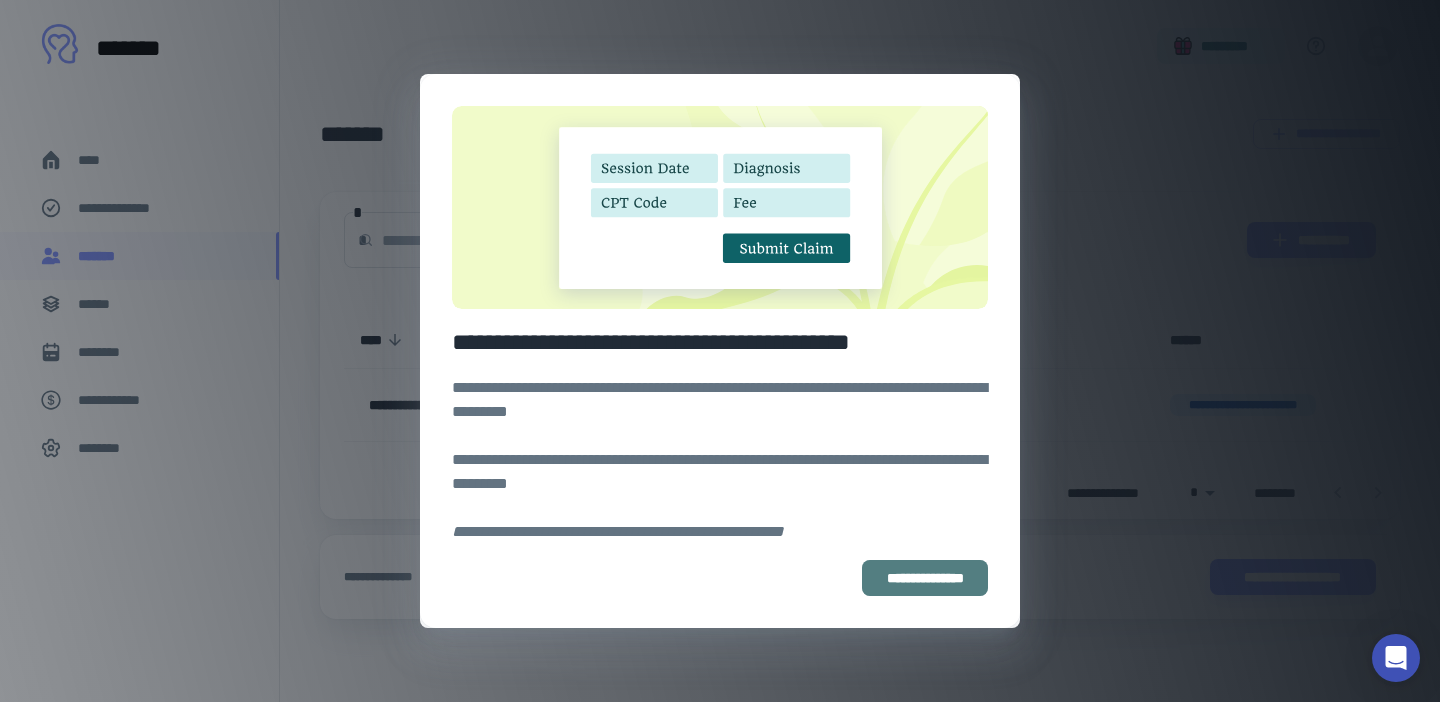 click on "**********" at bounding box center [925, 578] 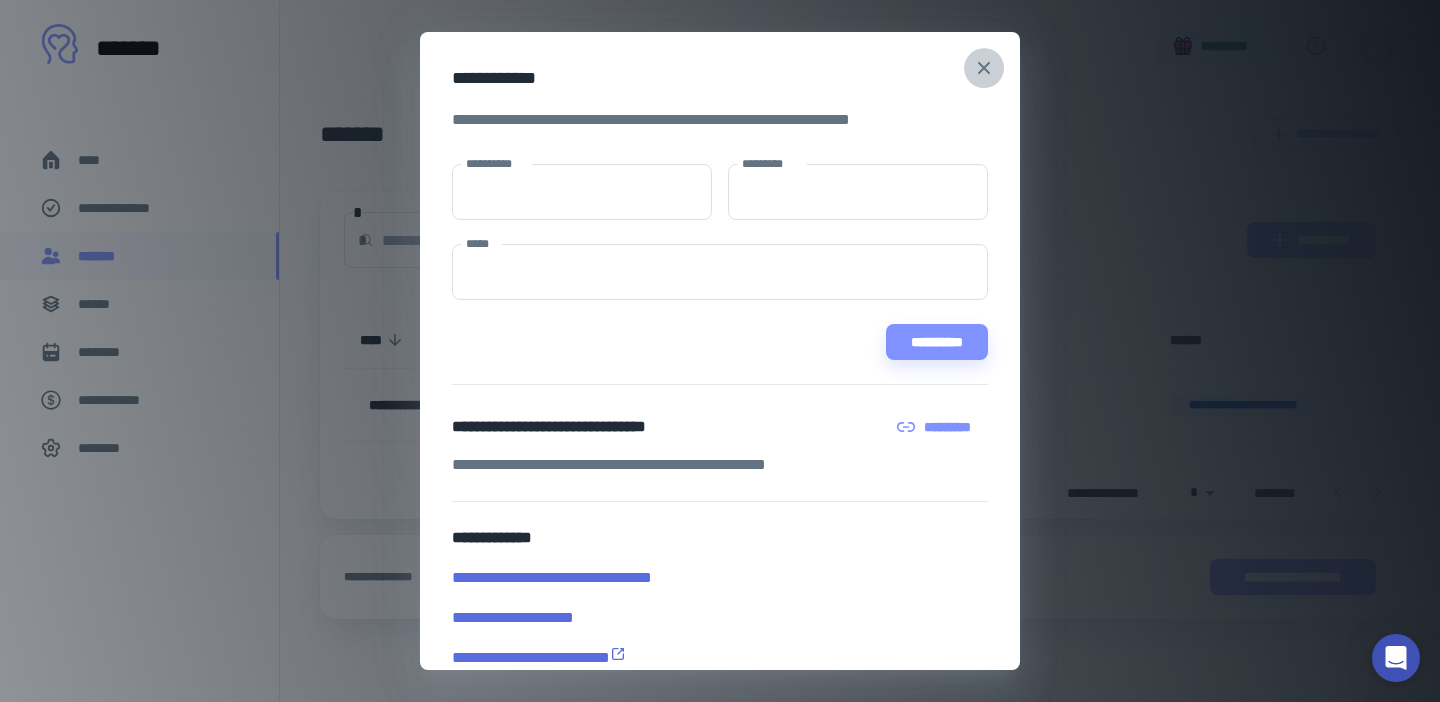 click at bounding box center (984, 68) 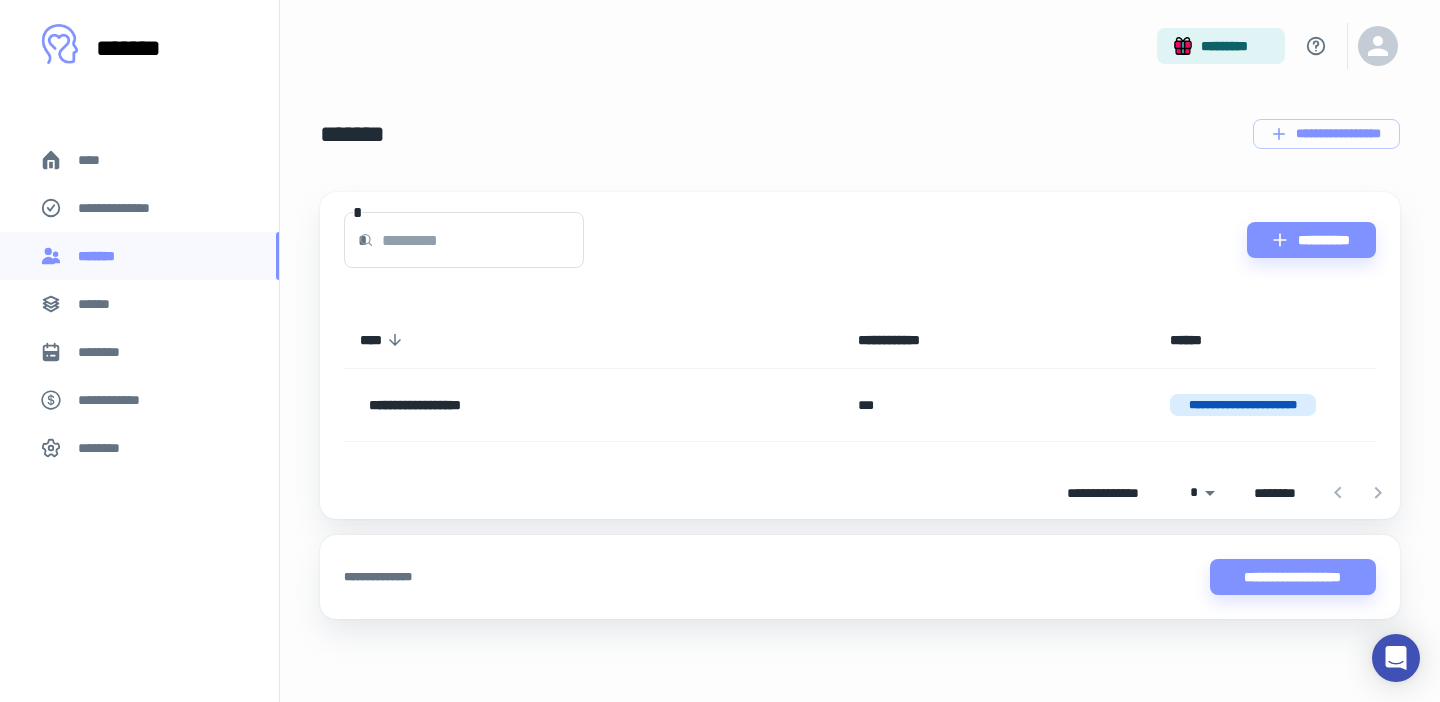 click on "**********" at bounding box center [127, 208] 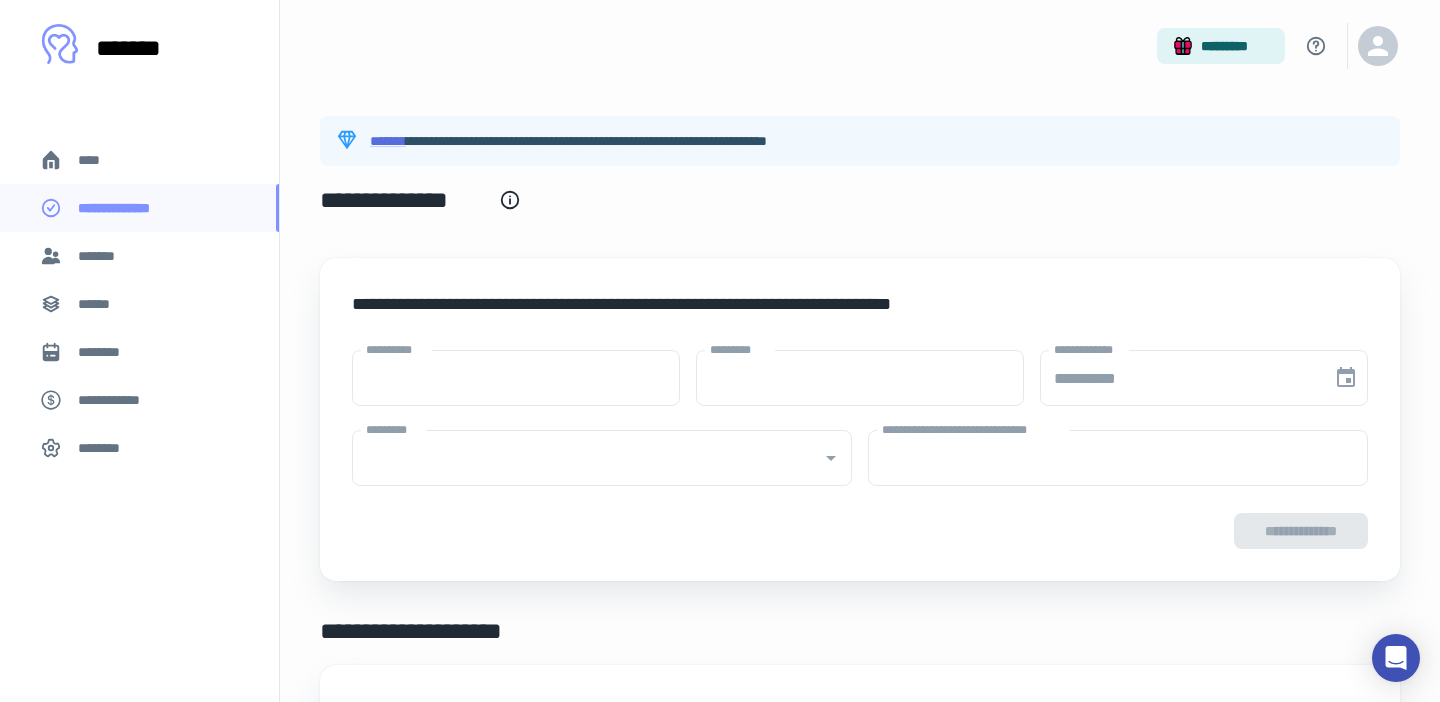 type on "****" 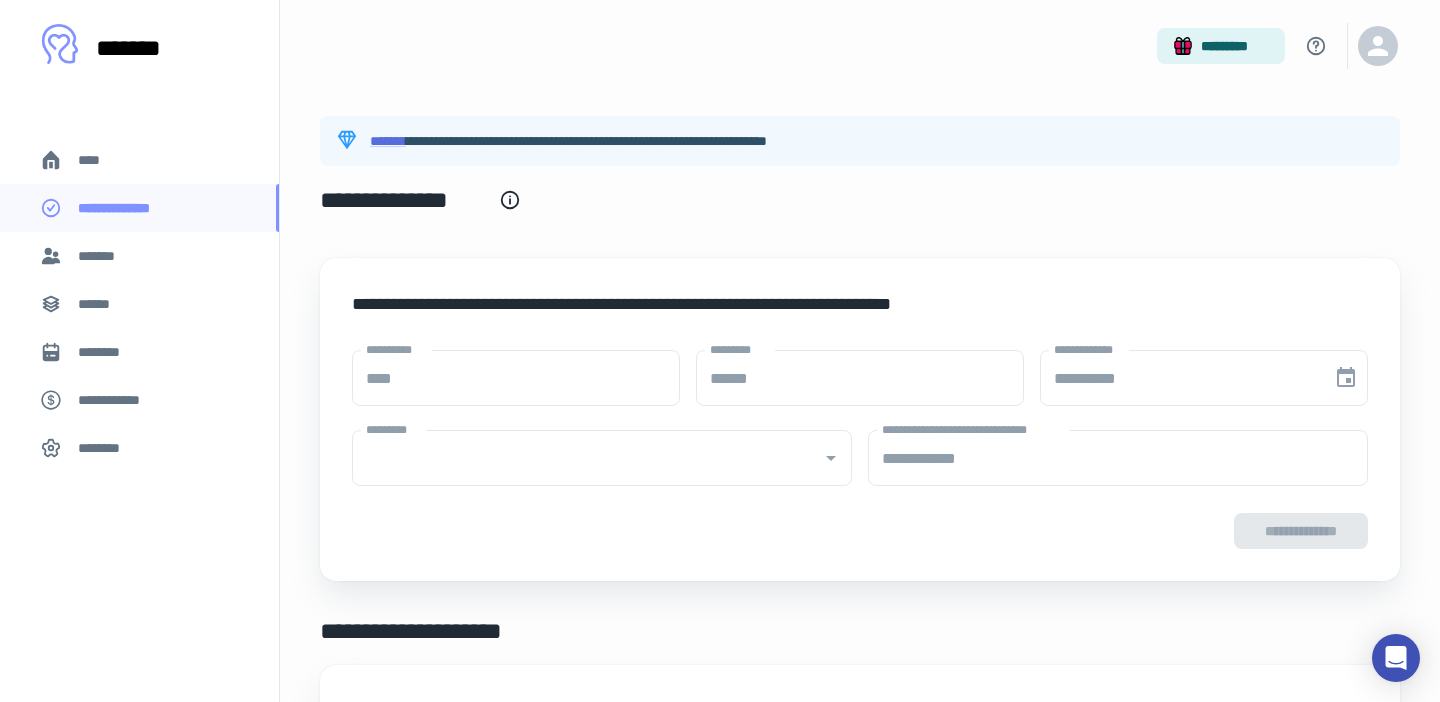 type on "**********" 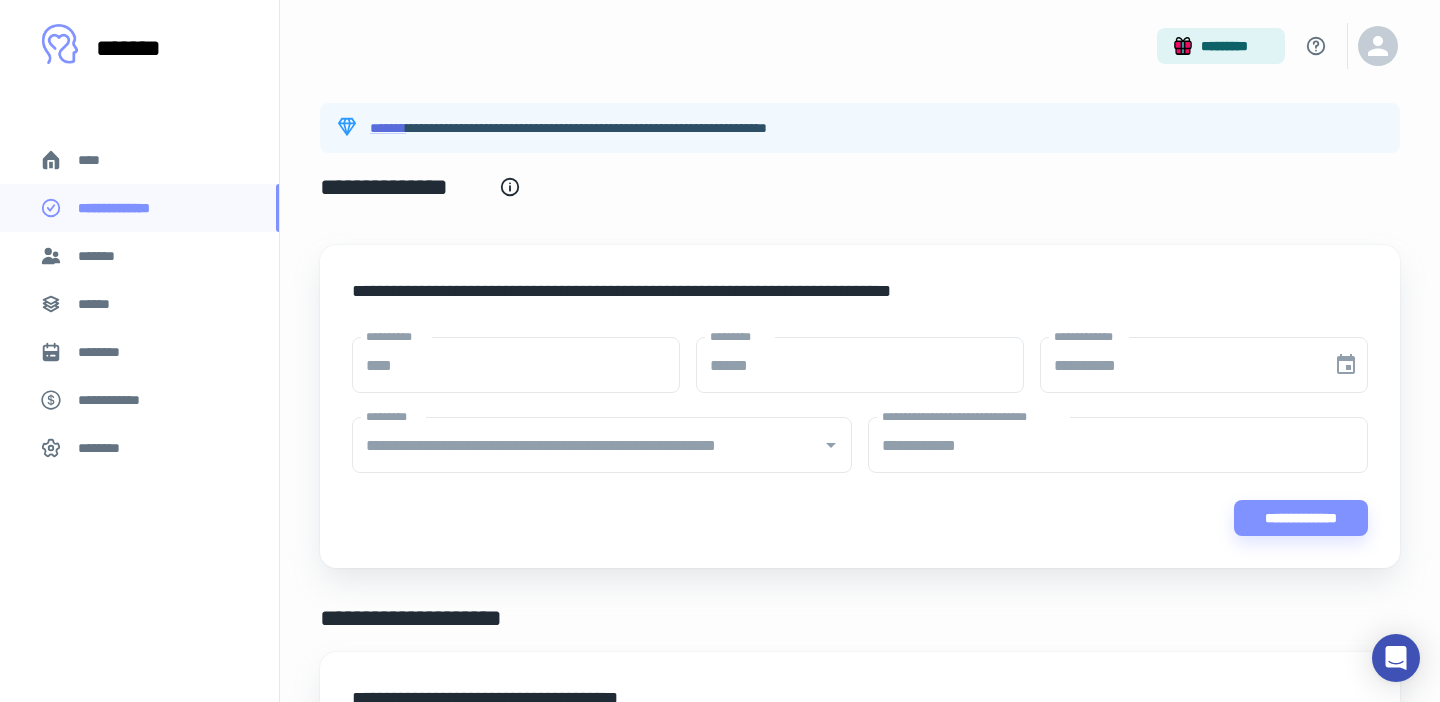 scroll, scrollTop: 0, scrollLeft: 0, axis: both 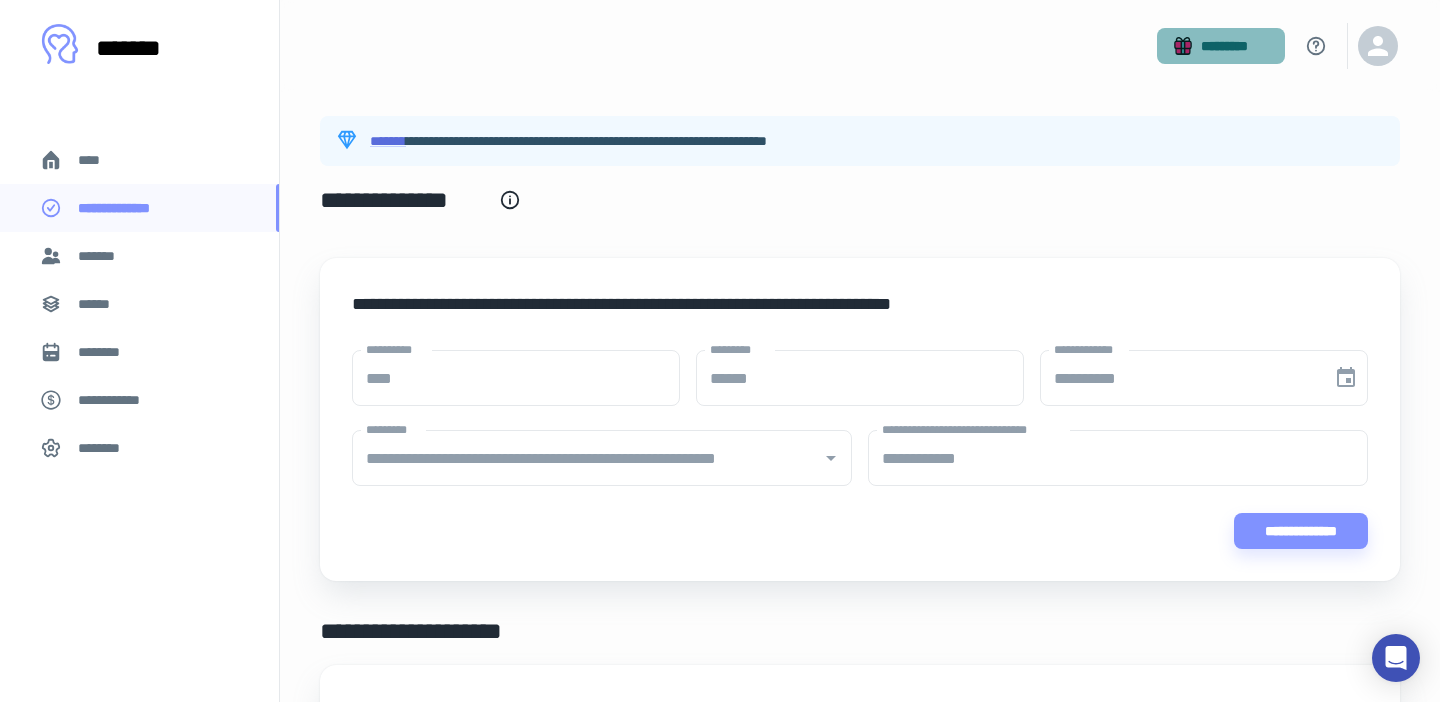 click on "*********" at bounding box center (1221, 46) 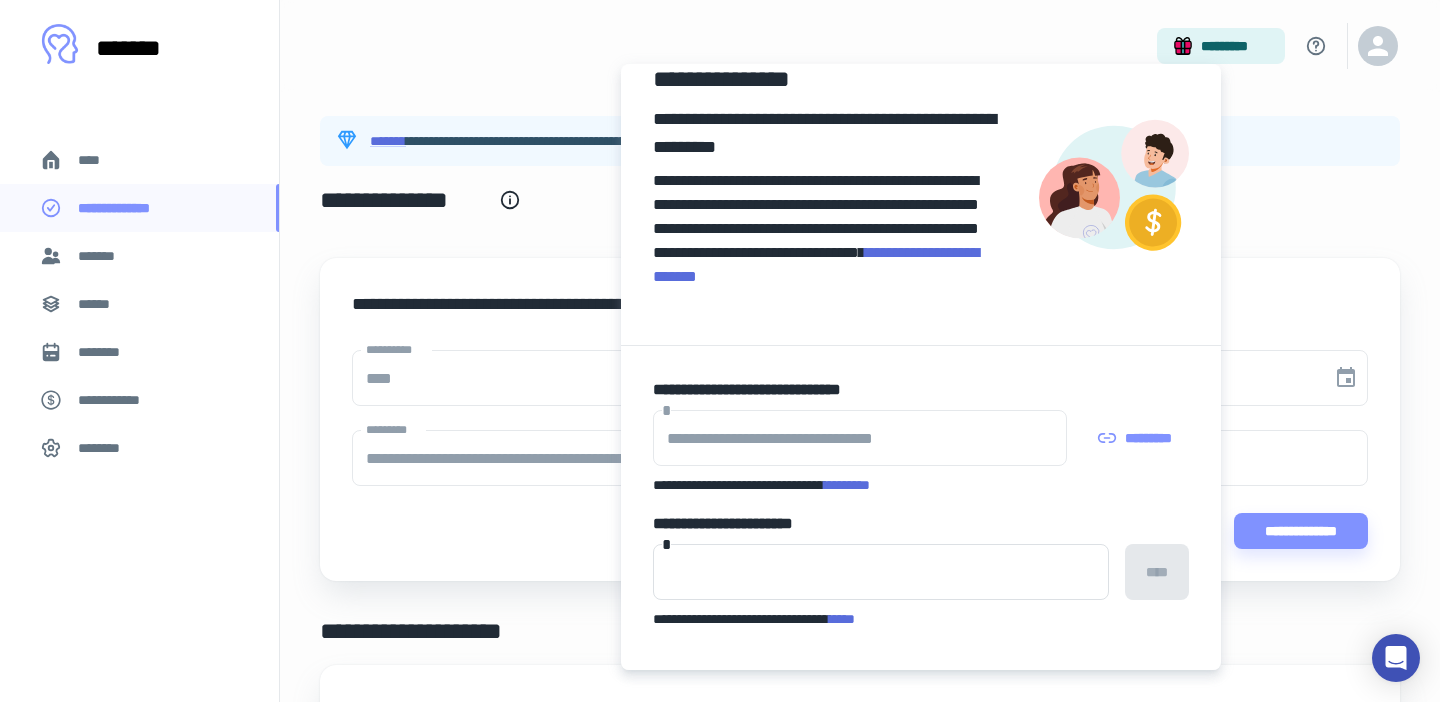 scroll, scrollTop: 0, scrollLeft: 0, axis: both 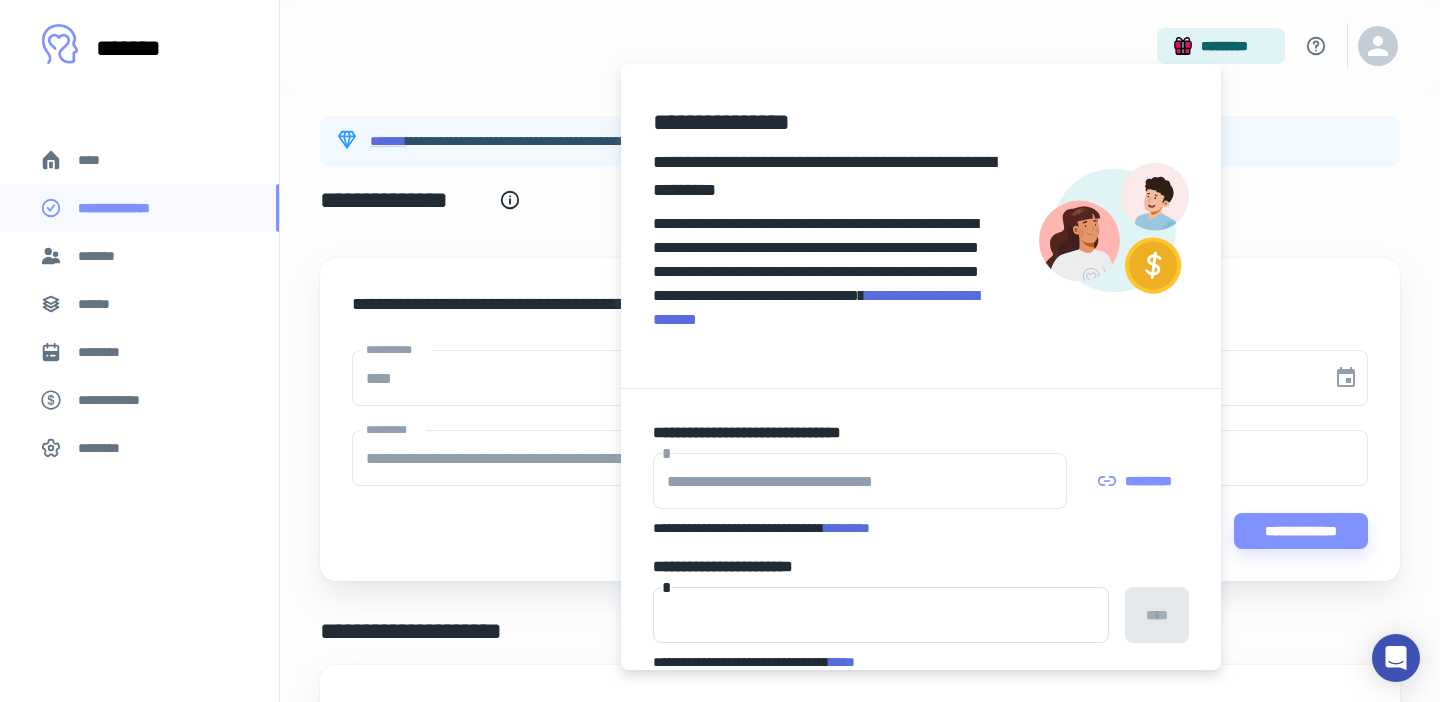 click at bounding box center (720, 351) 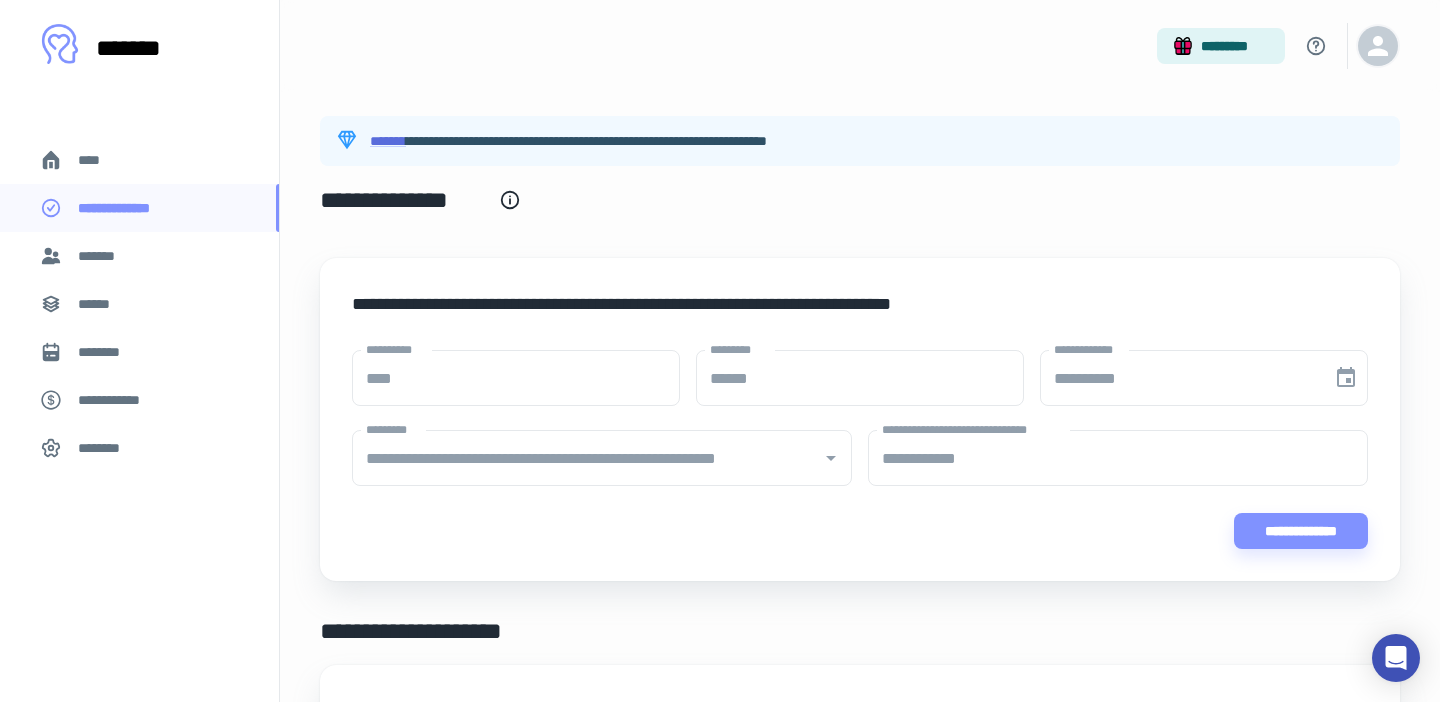 click 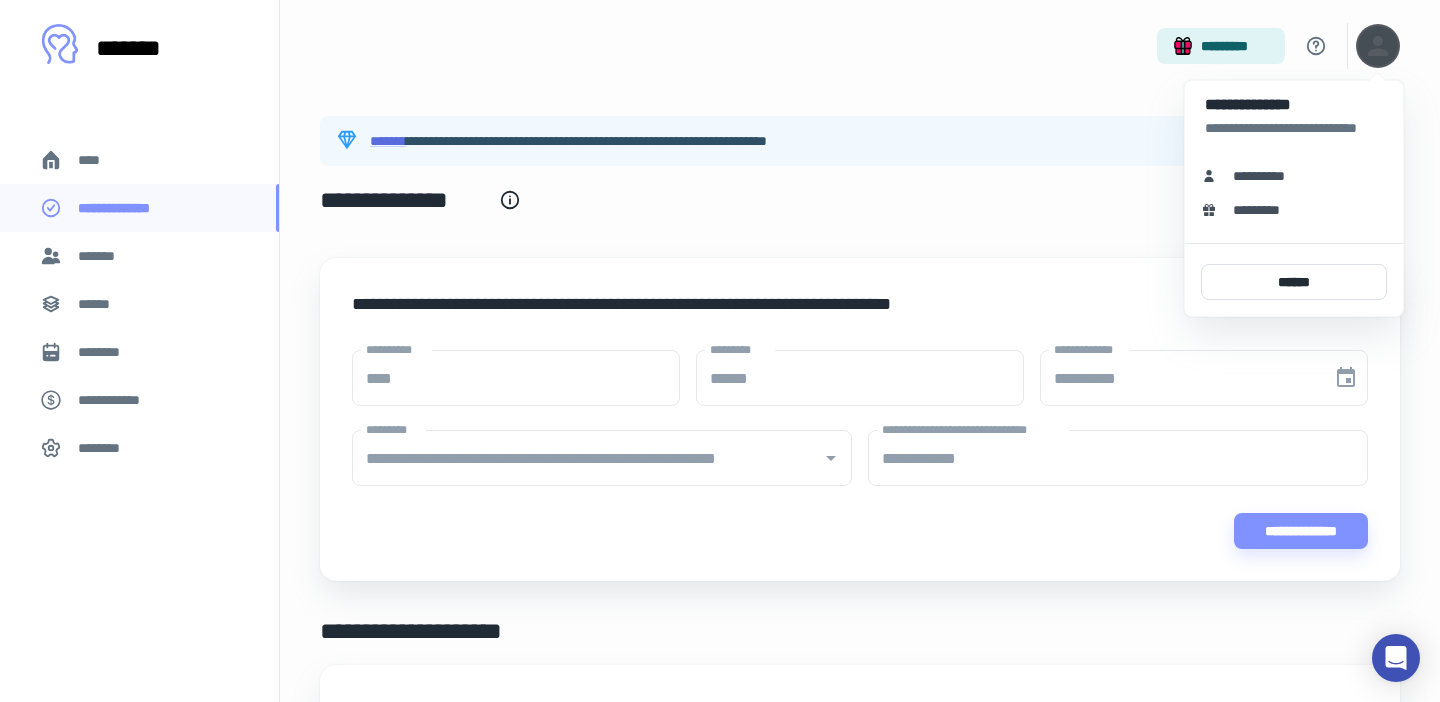 click at bounding box center [720, 351] 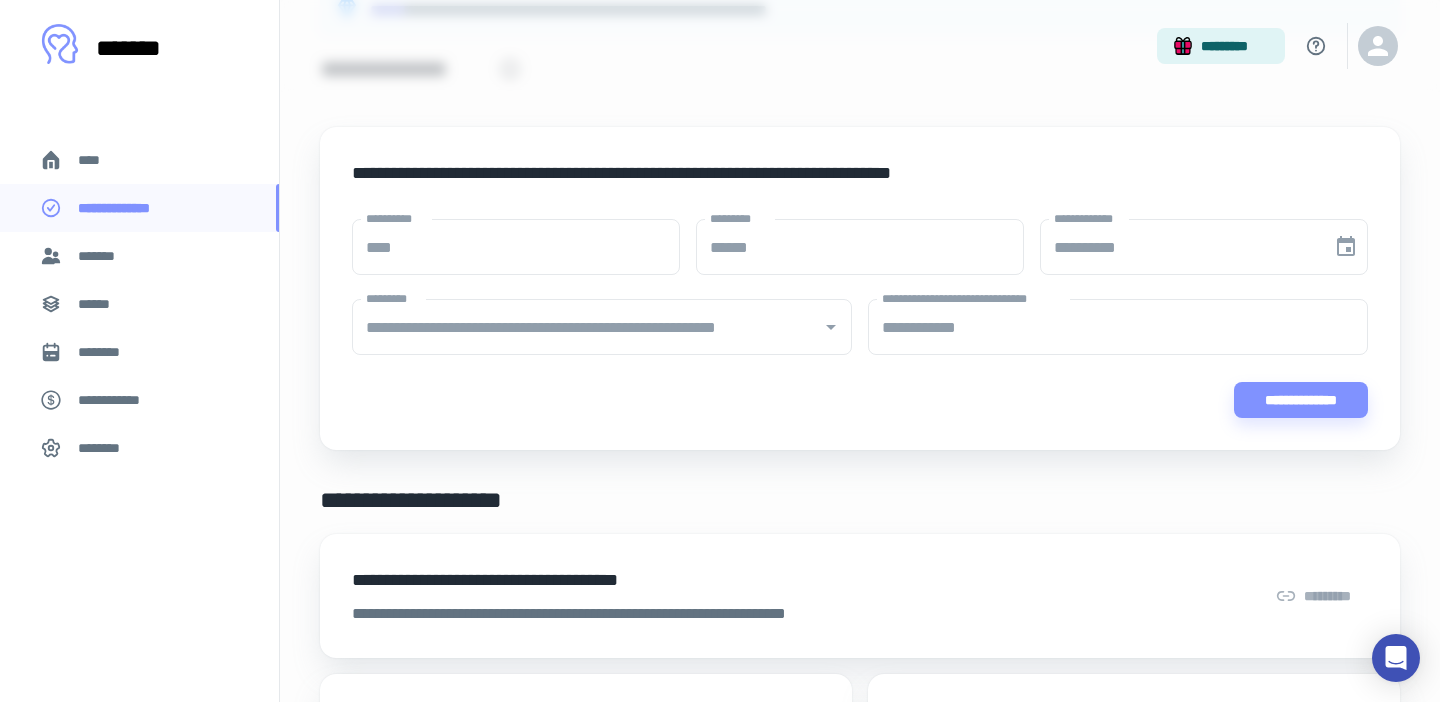 scroll, scrollTop: 0, scrollLeft: 0, axis: both 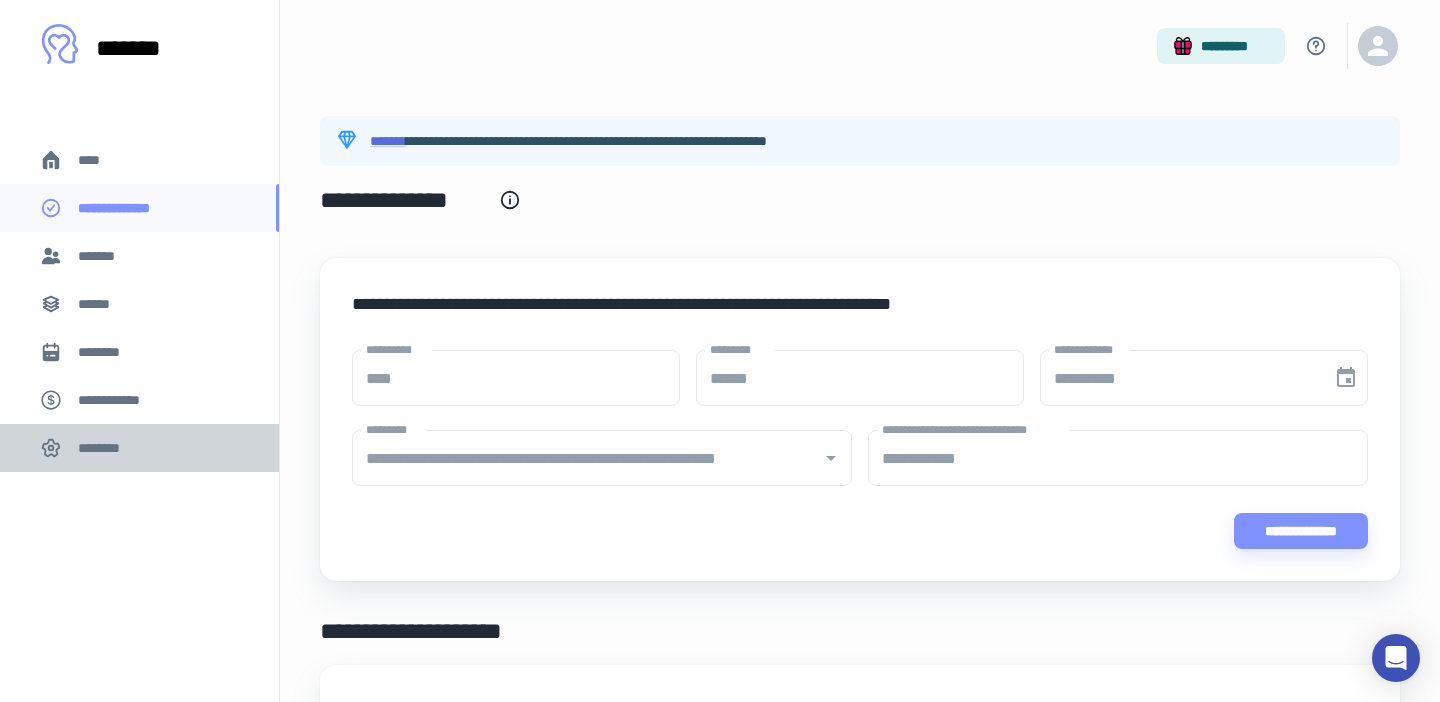 click on "********" at bounding box center (139, 448) 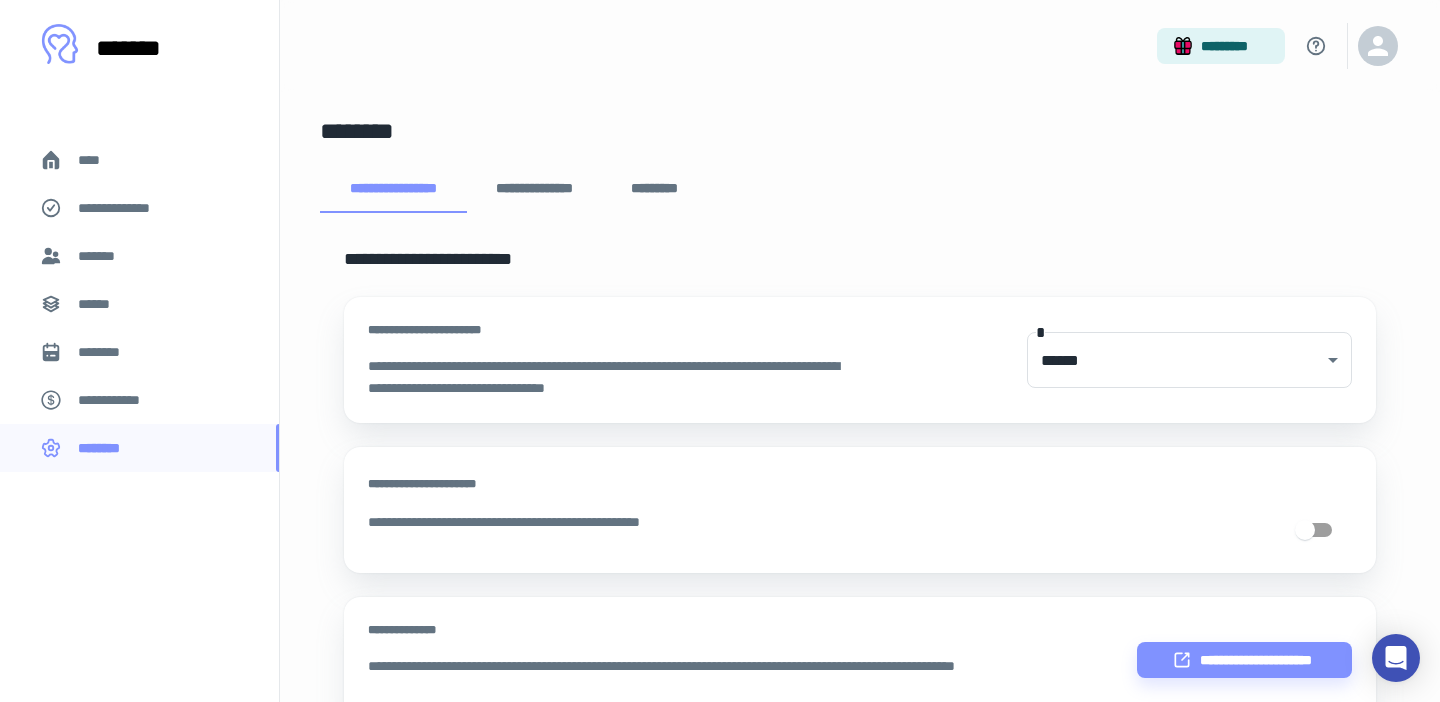 scroll, scrollTop: 0, scrollLeft: 0, axis: both 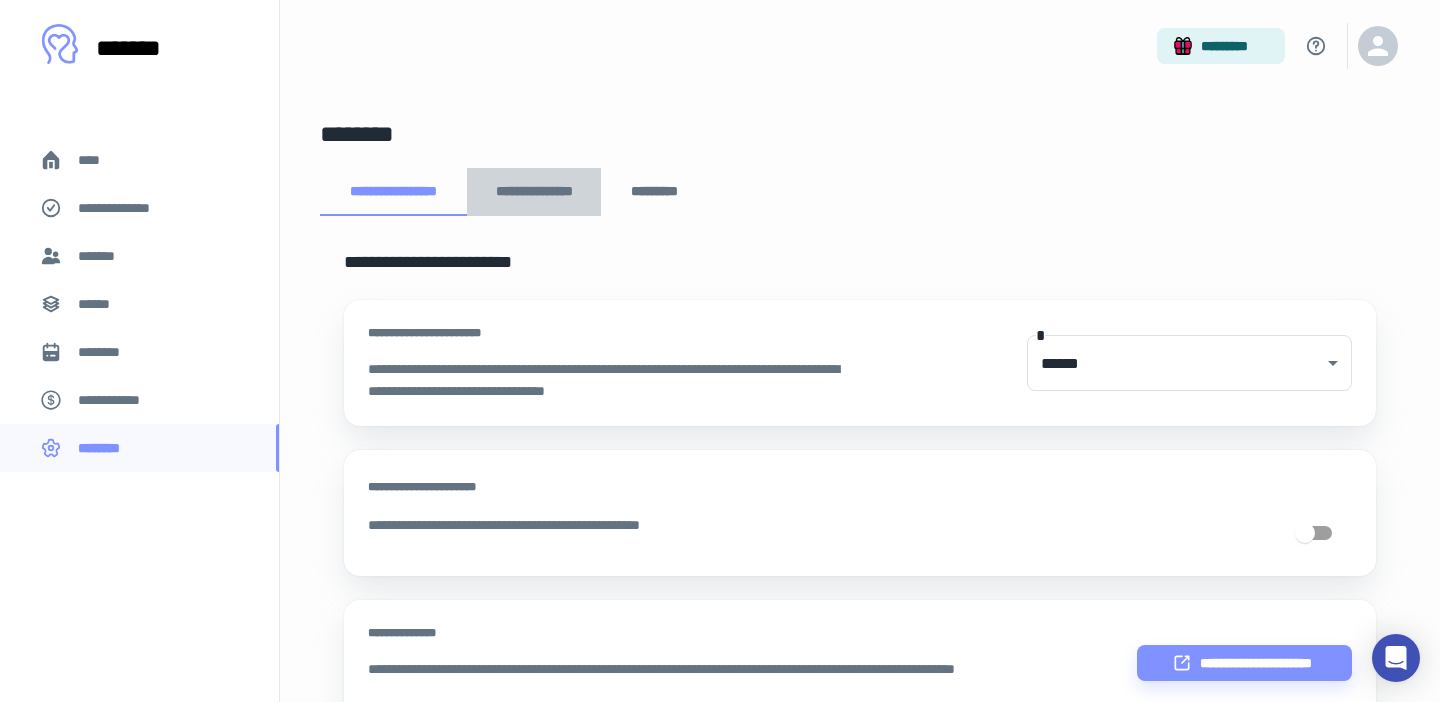 click on "**********" at bounding box center (534, 192) 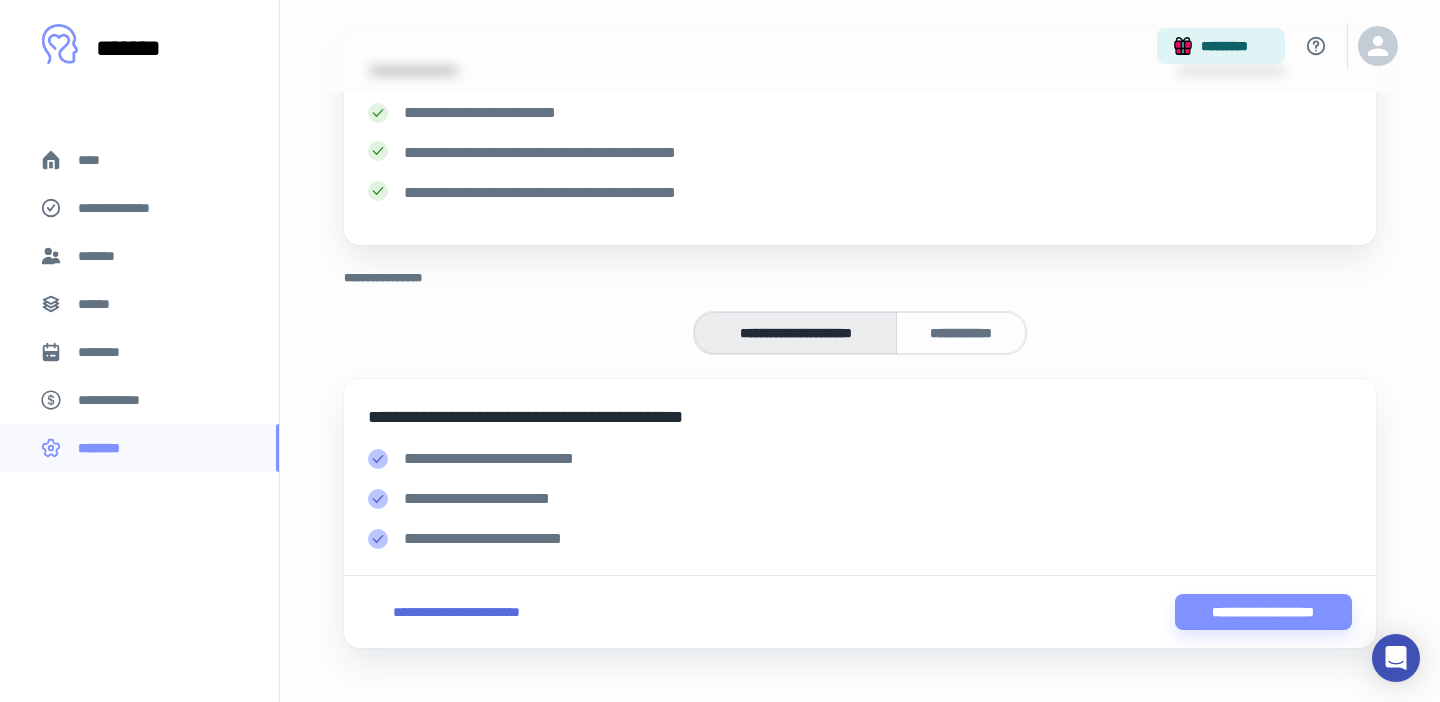 scroll, scrollTop: 269, scrollLeft: 0, axis: vertical 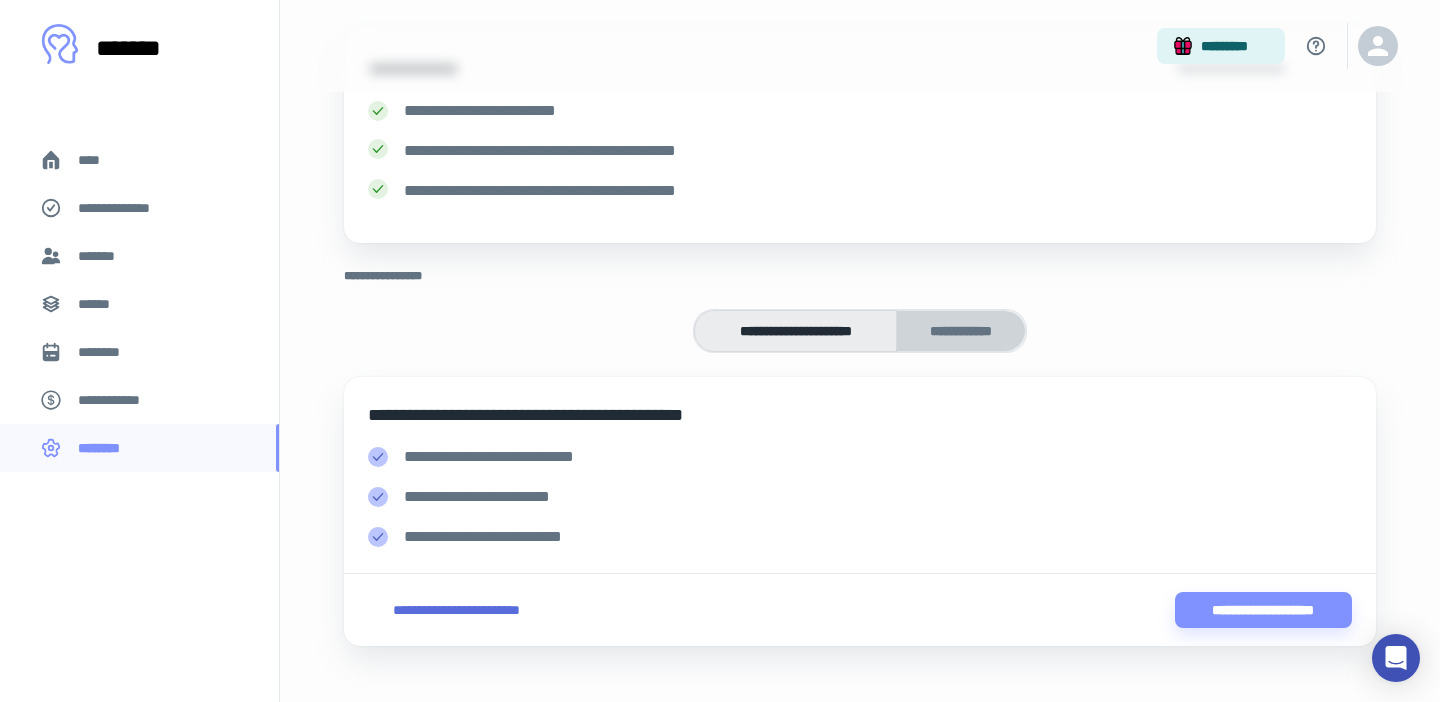 click on "**********" at bounding box center [961, 331] 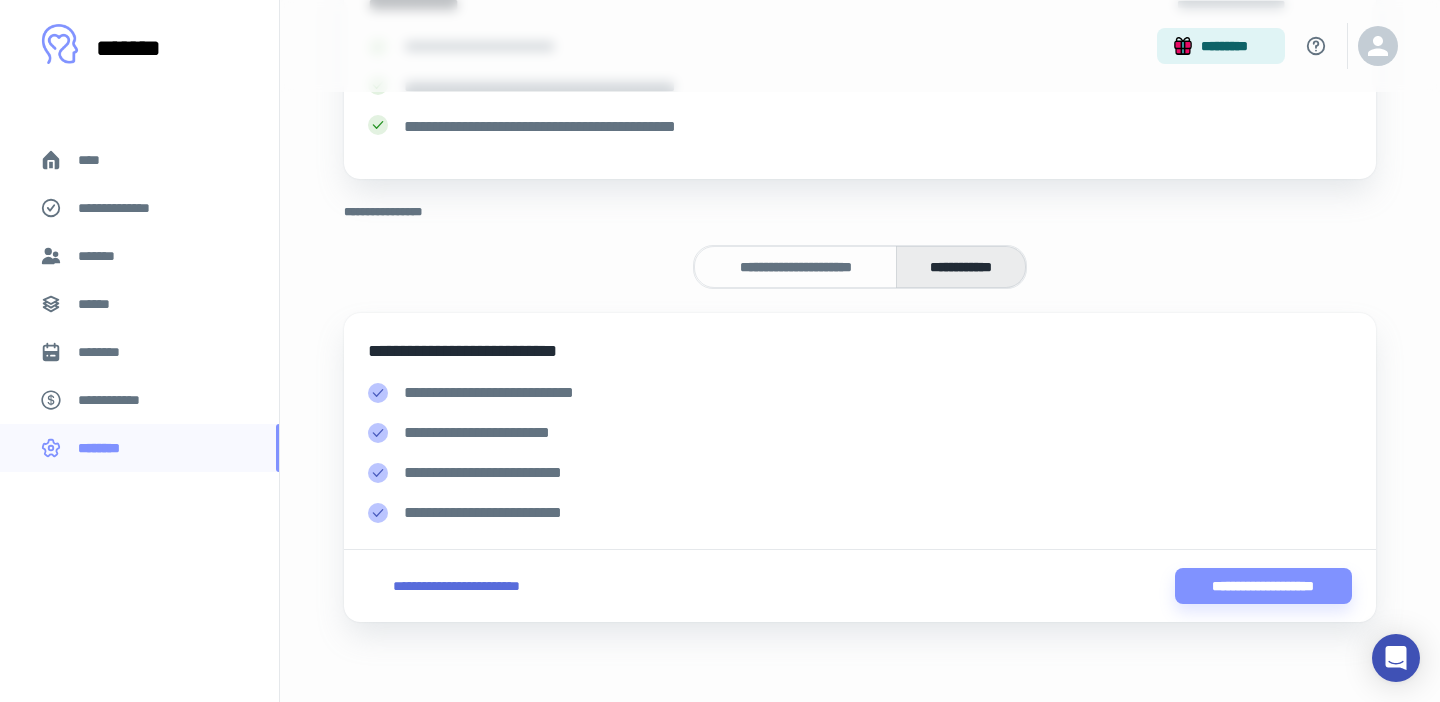 scroll, scrollTop: 0, scrollLeft: 0, axis: both 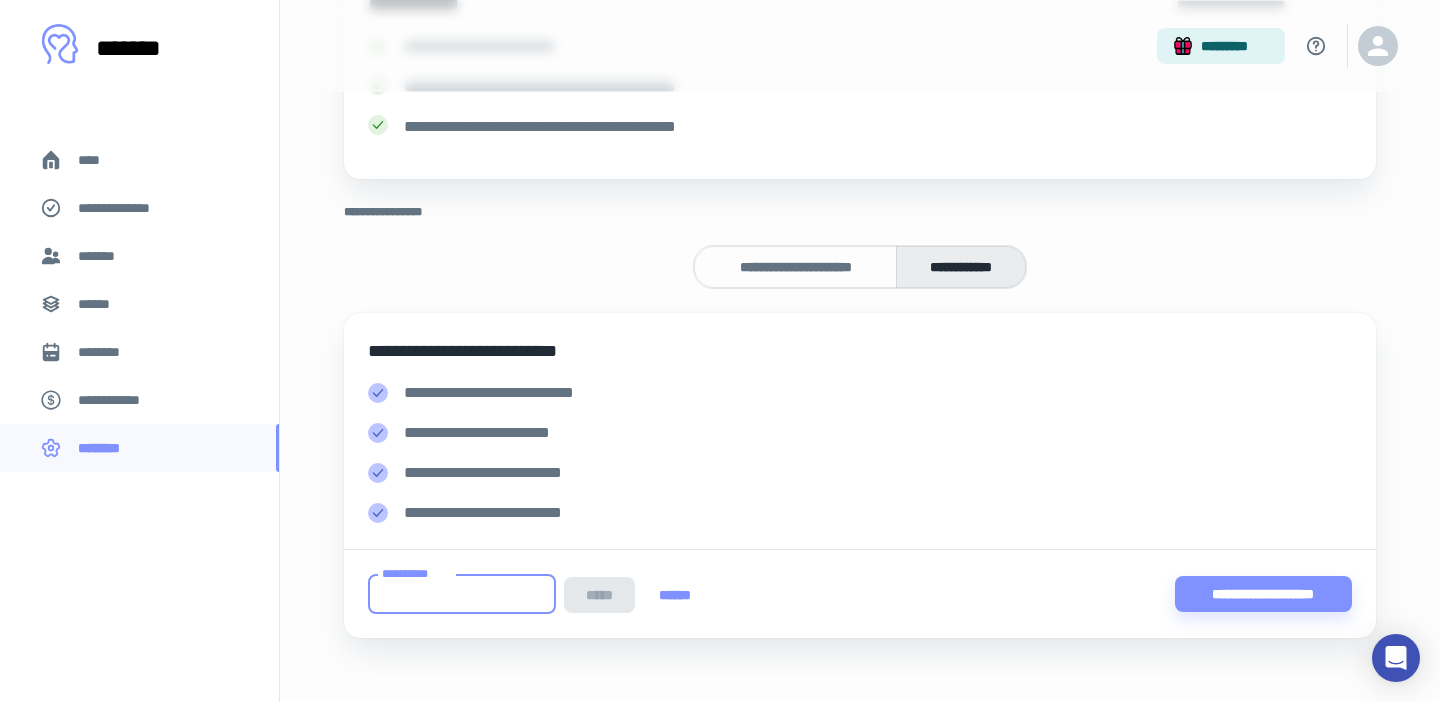 click on "**********" at bounding box center [462, 594] 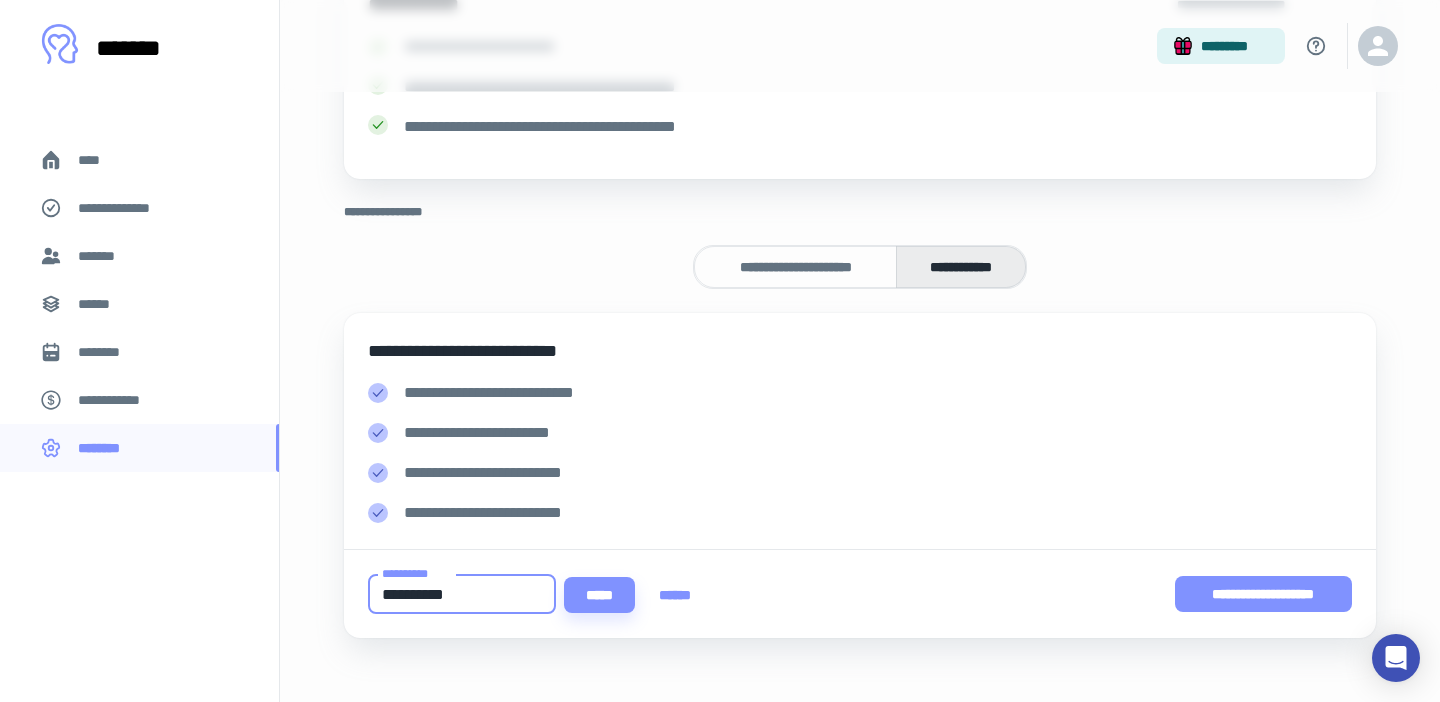 type on "**********" 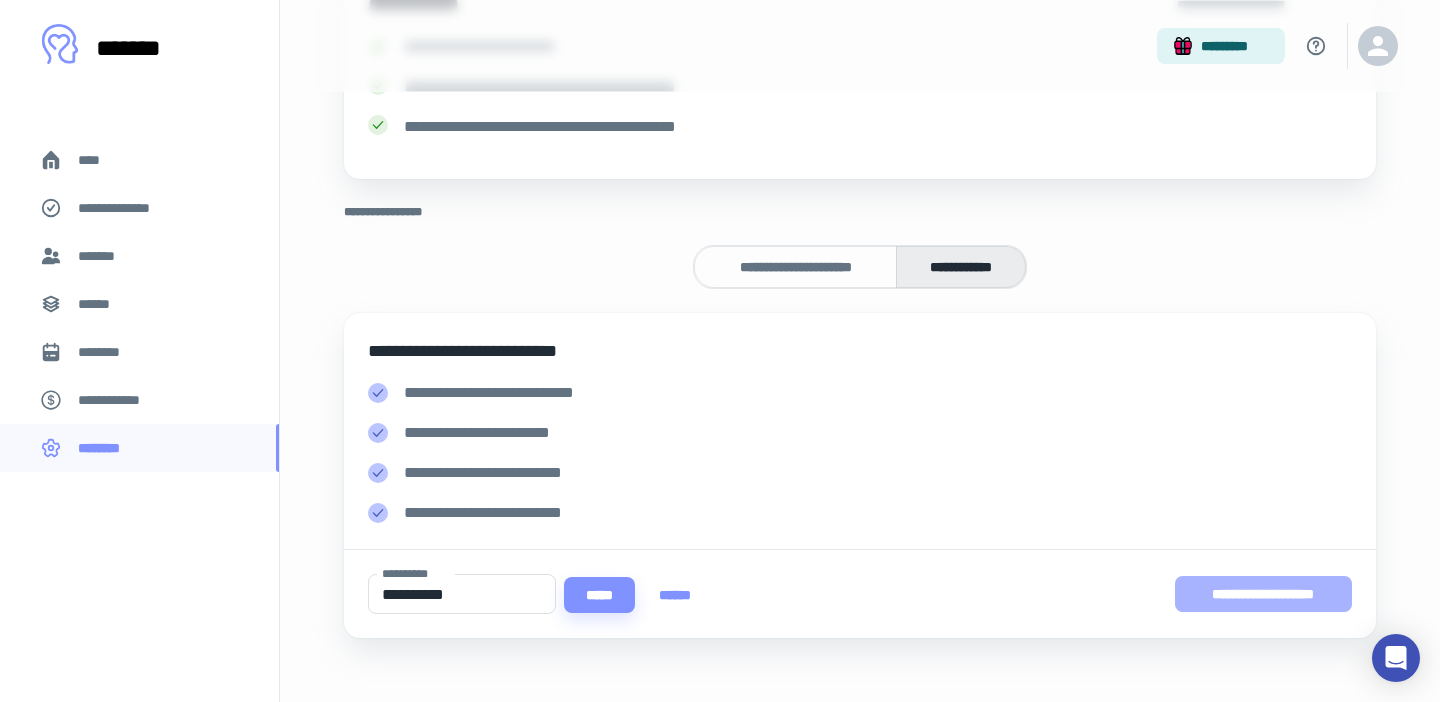 click on "**********" at bounding box center [1263, 594] 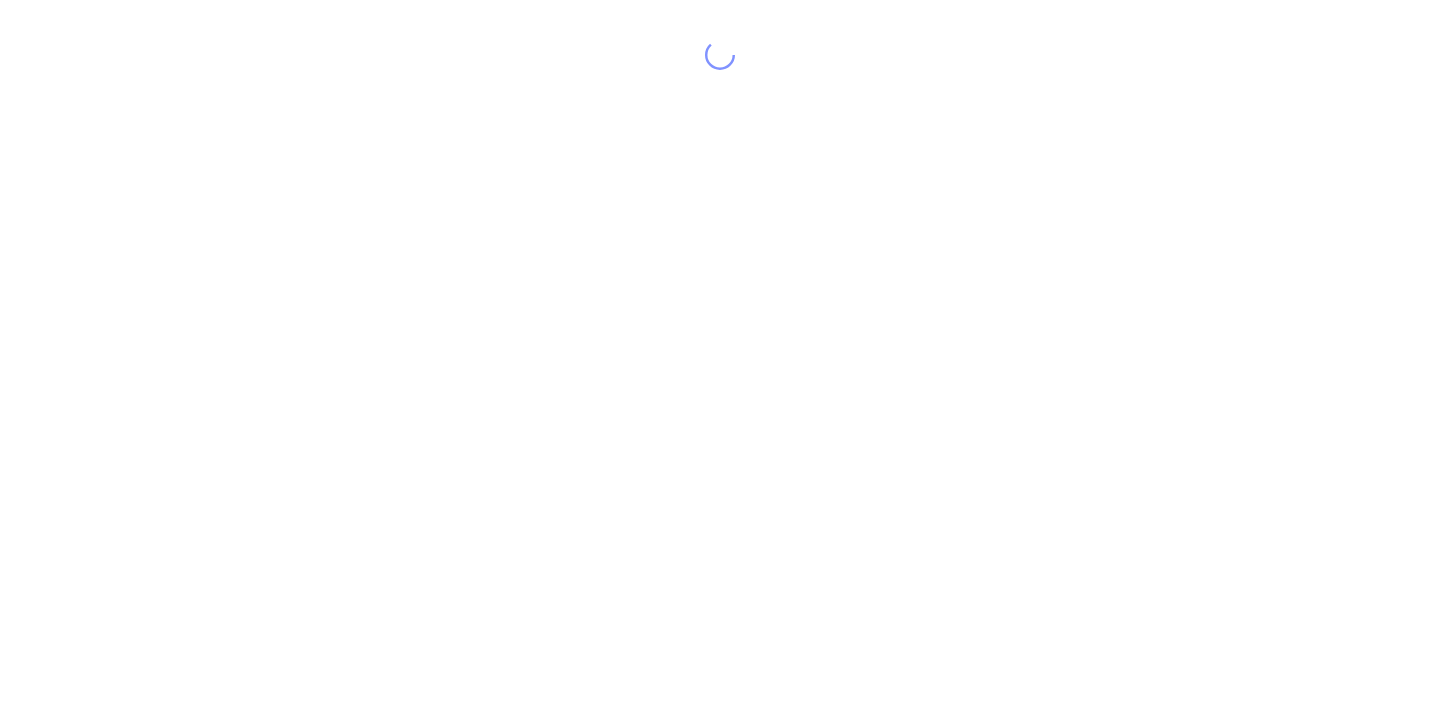 scroll, scrollTop: 0, scrollLeft: 0, axis: both 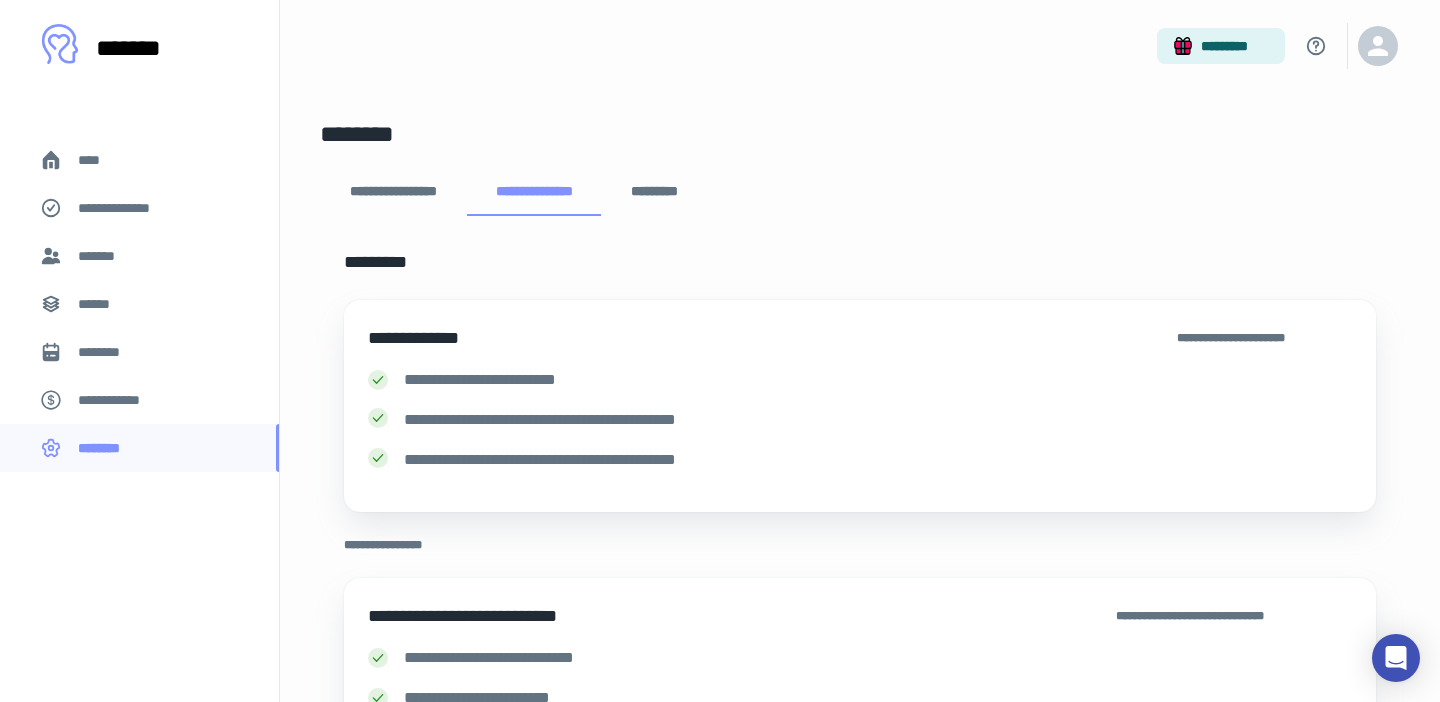 click on "**********" at bounding box center (127, 208) 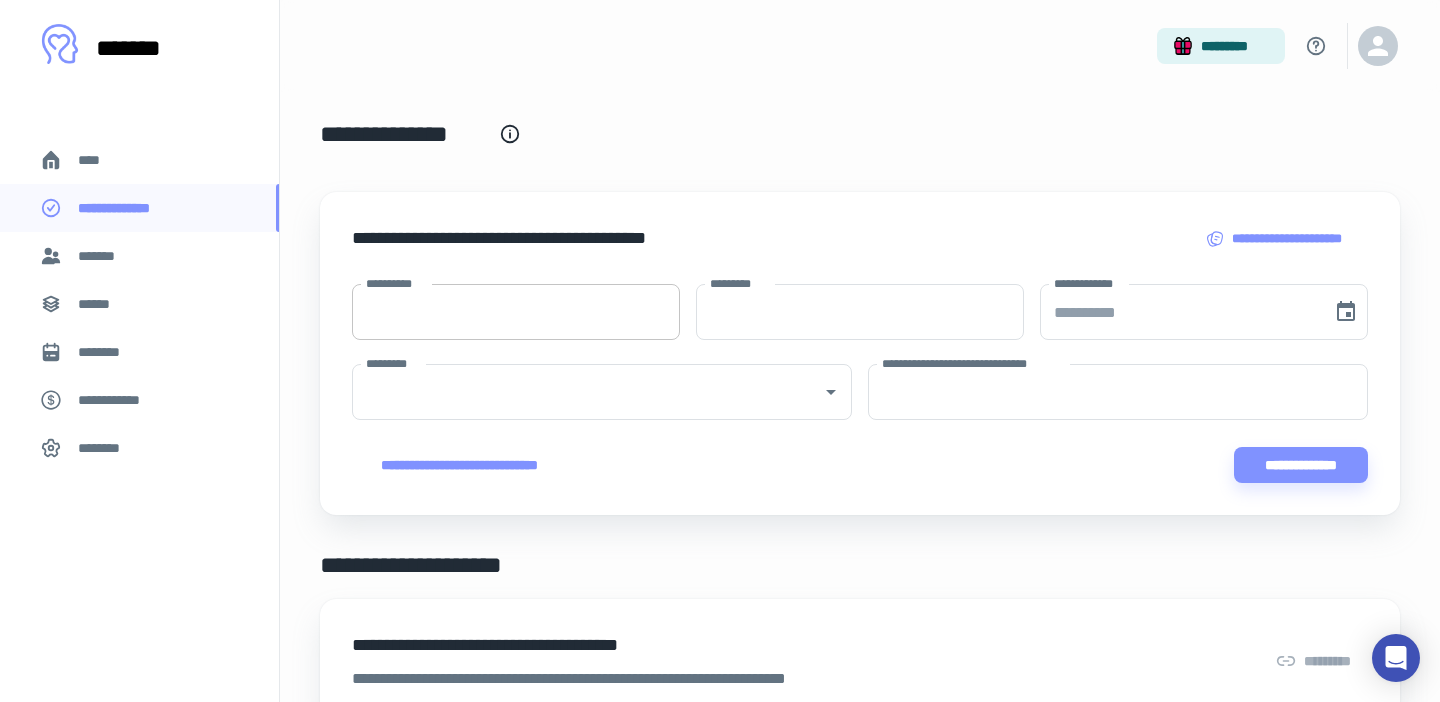 click on "**********" at bounding box center (516, 312) 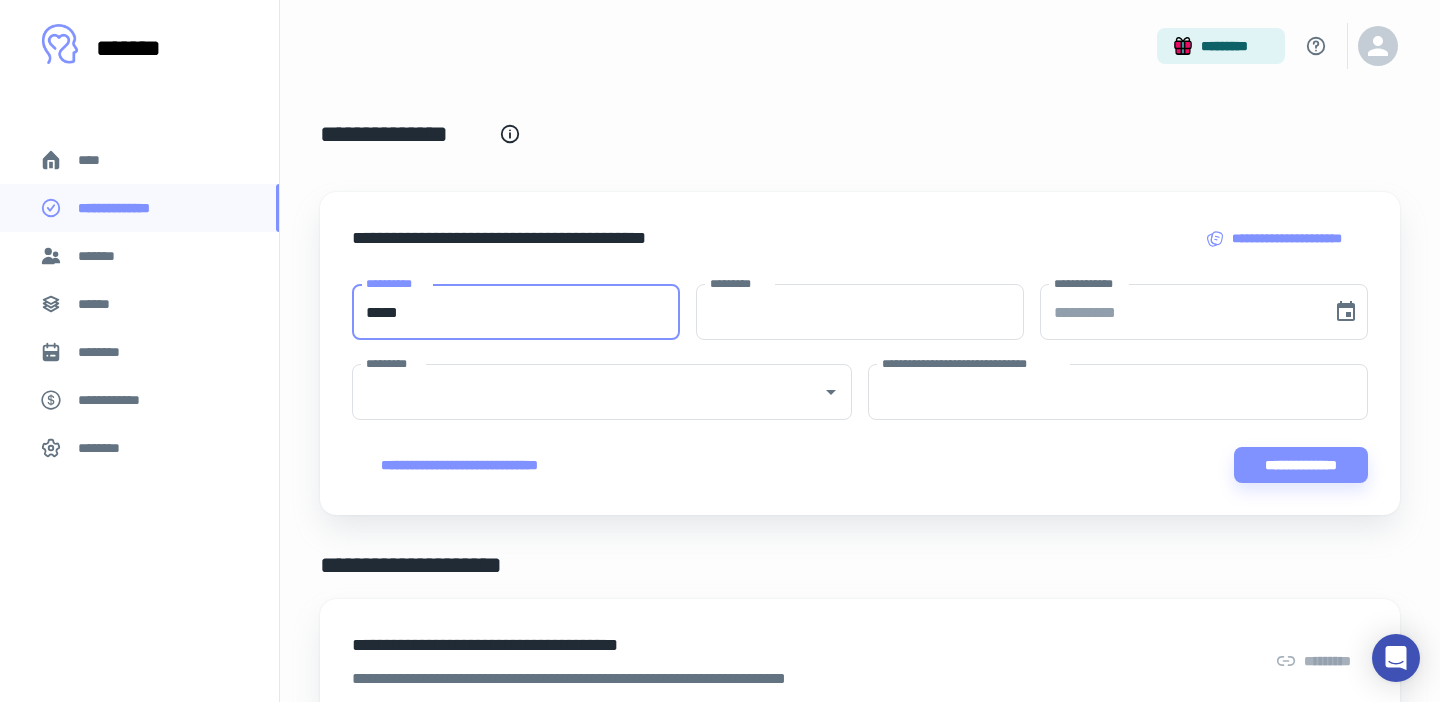 type on "*****" 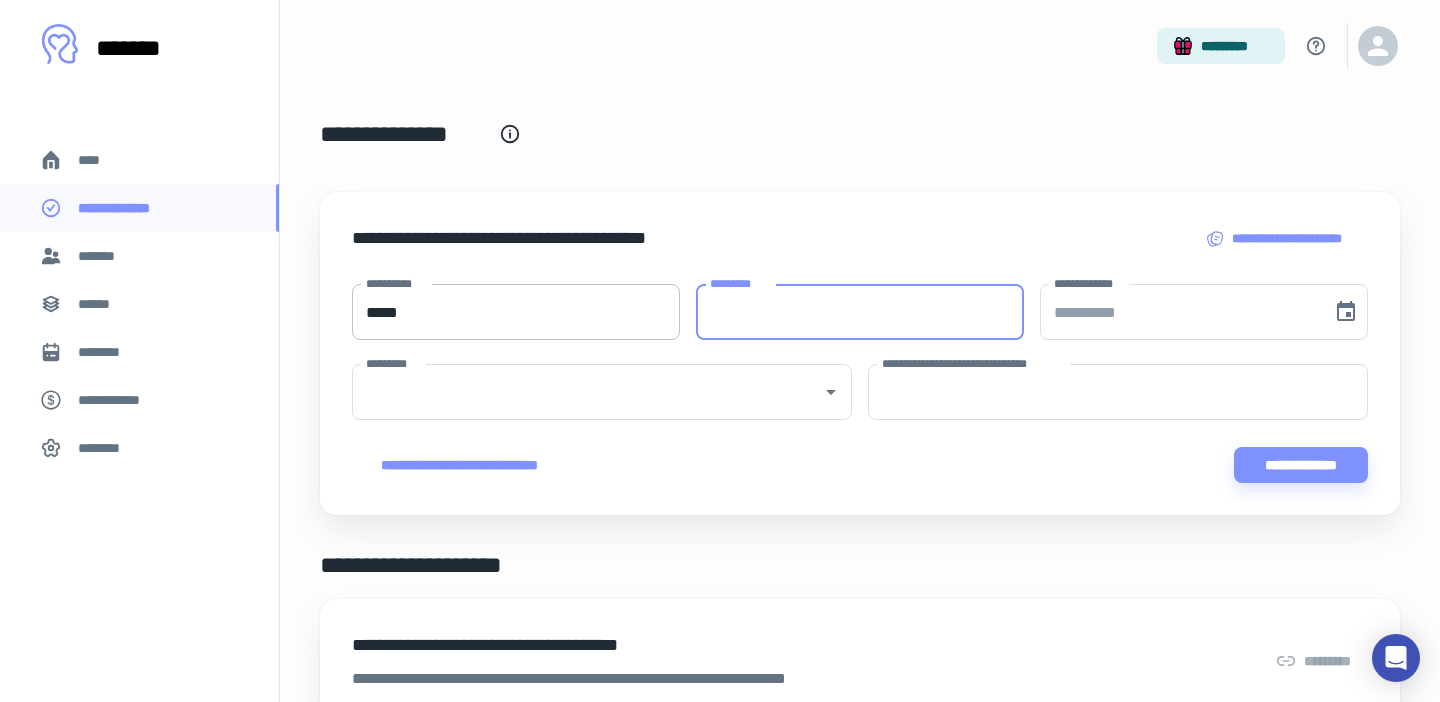 type on "*" 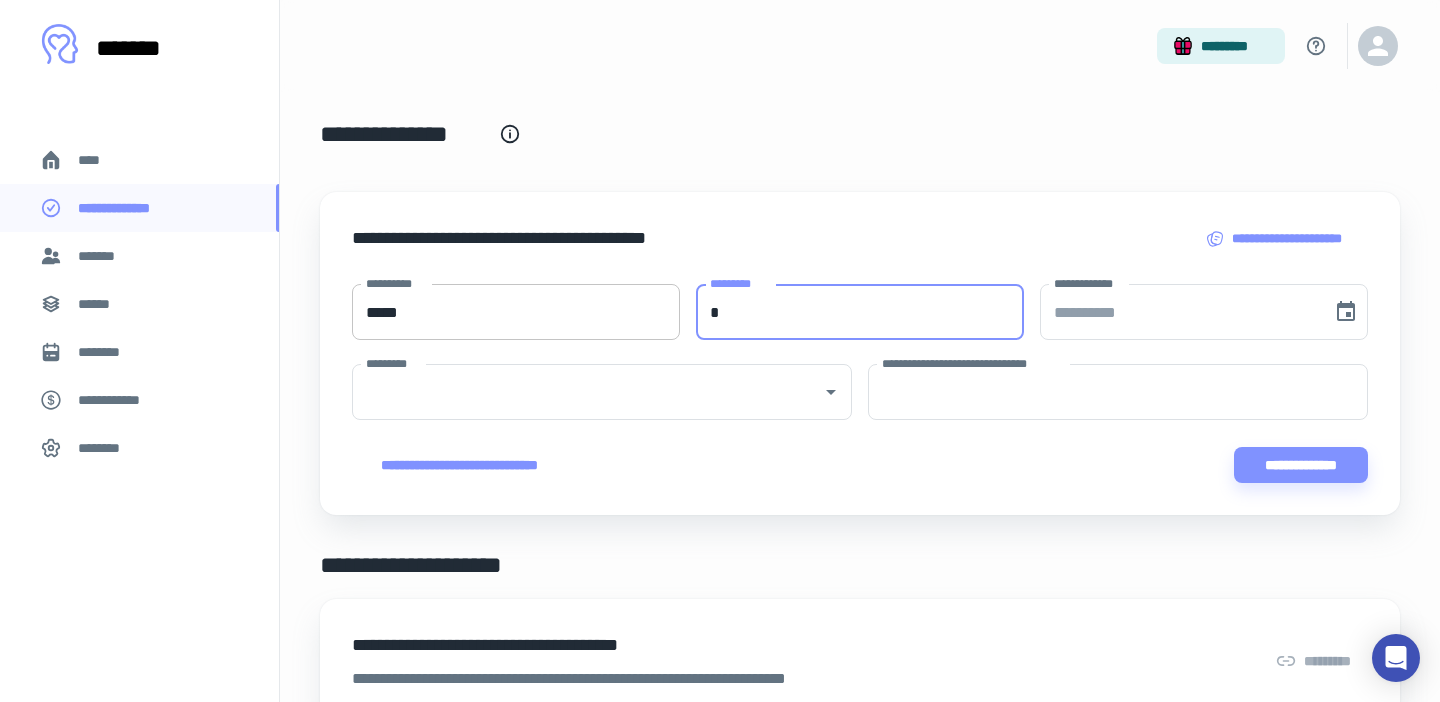 type 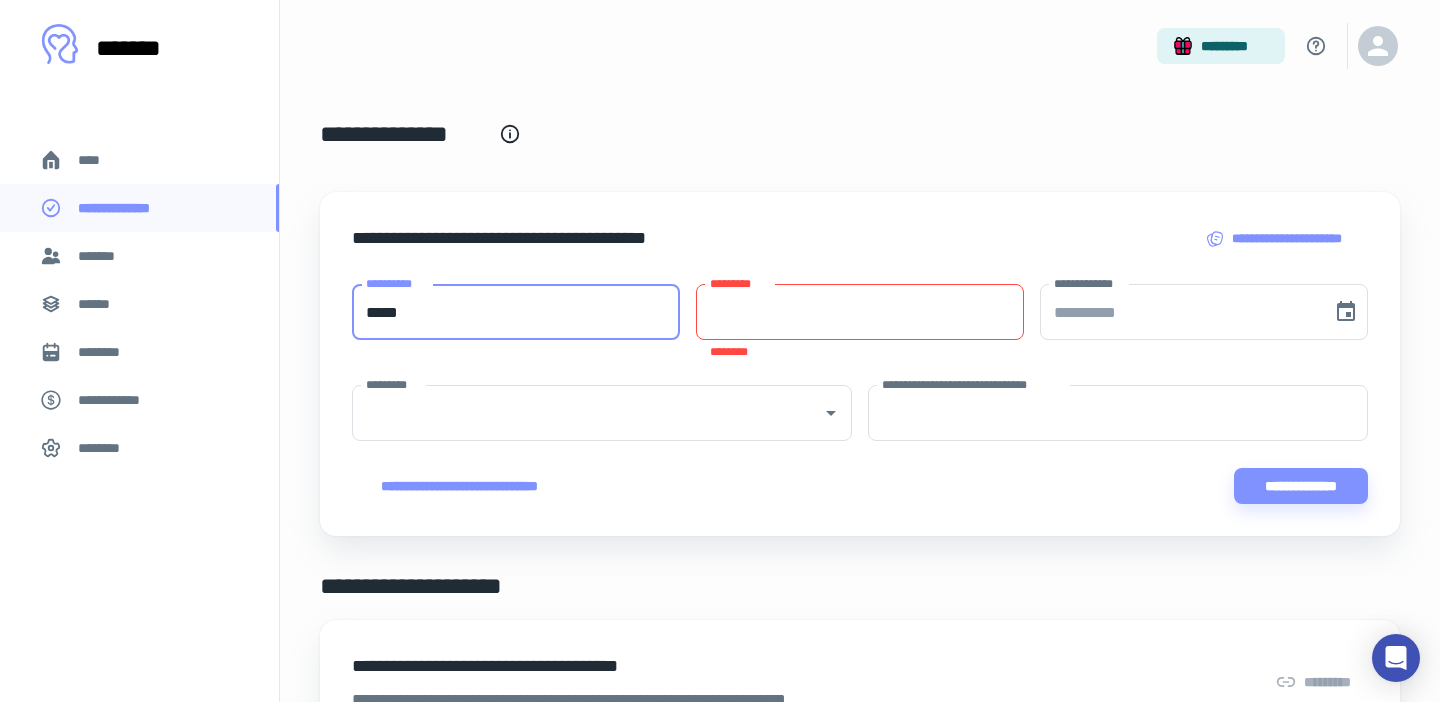 drag, startPoint x: 430, startPoint y: 318, endPoint x: 322, endPoint y: 314, distance: 108.07405 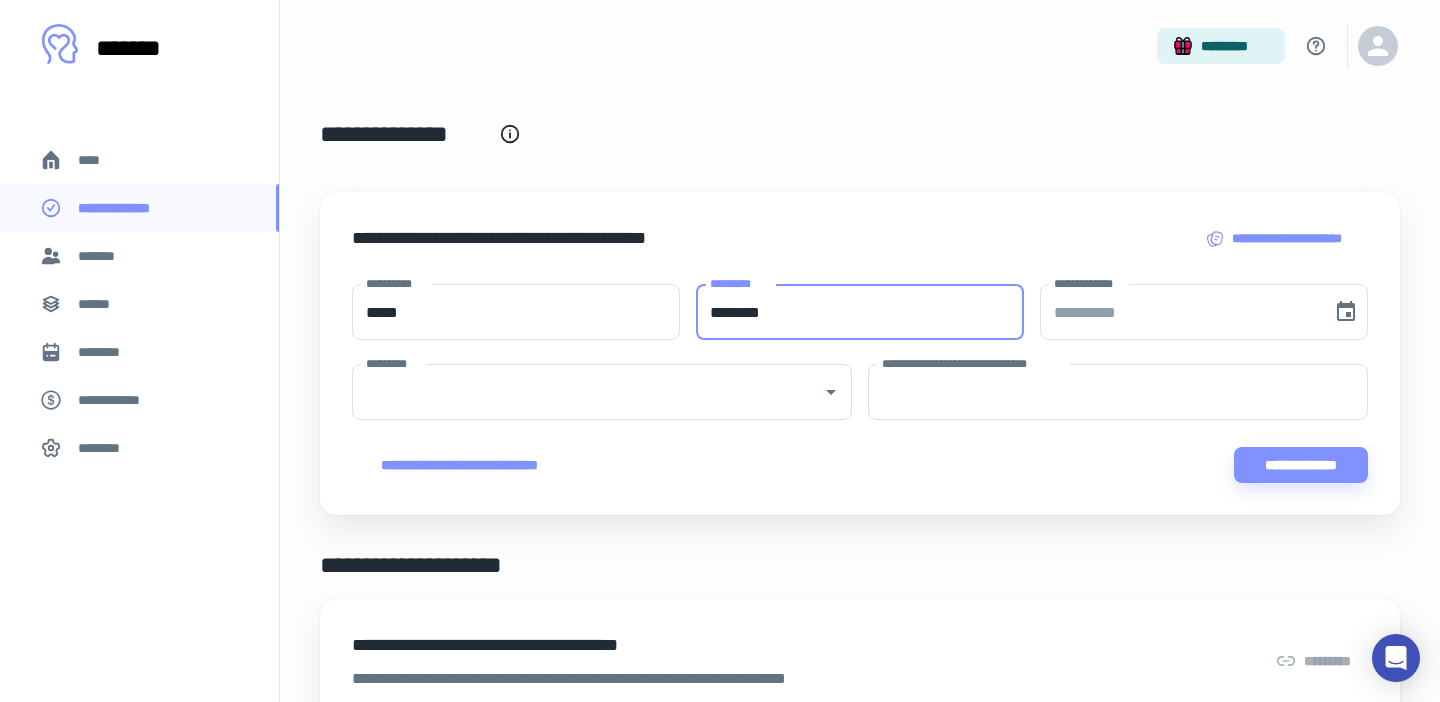 type on "********" 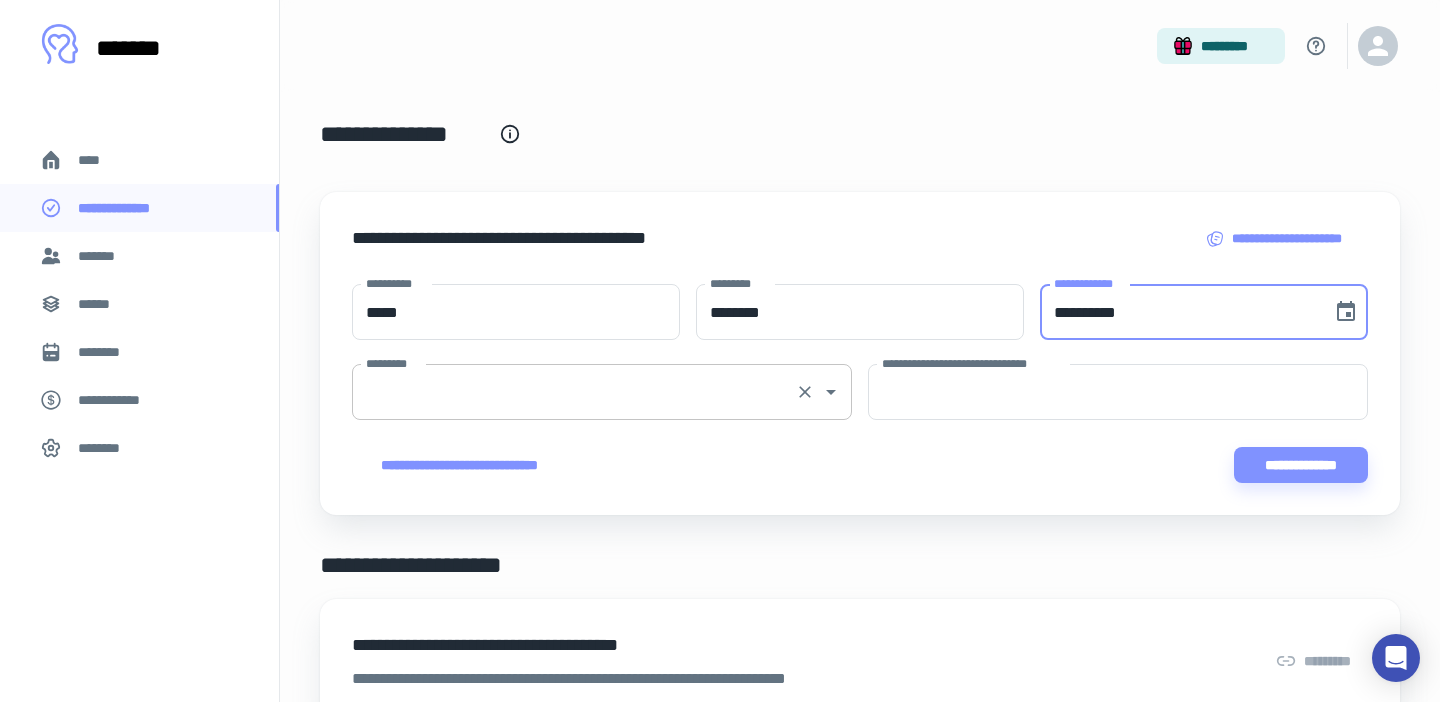 type on "**********" 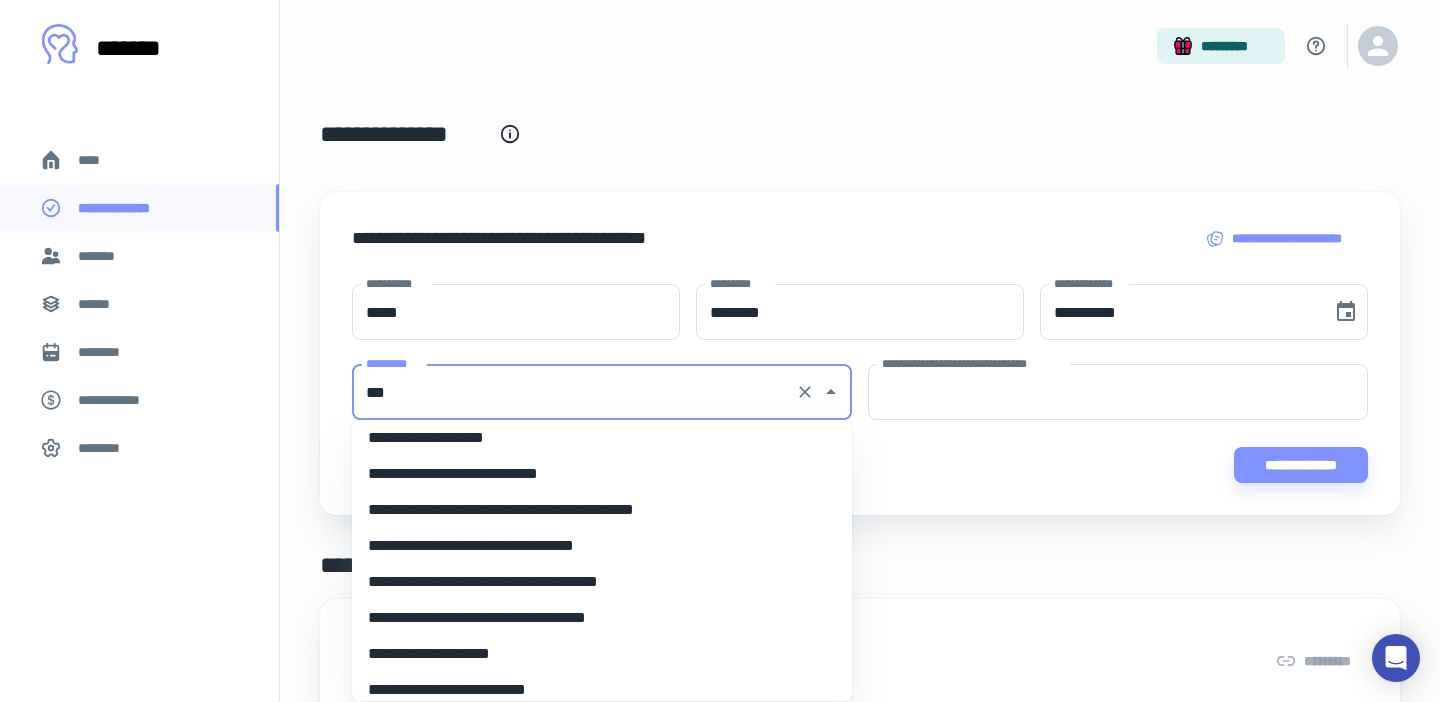 scroll, scrollTop: 0, scrollLeft: 0, axis: both 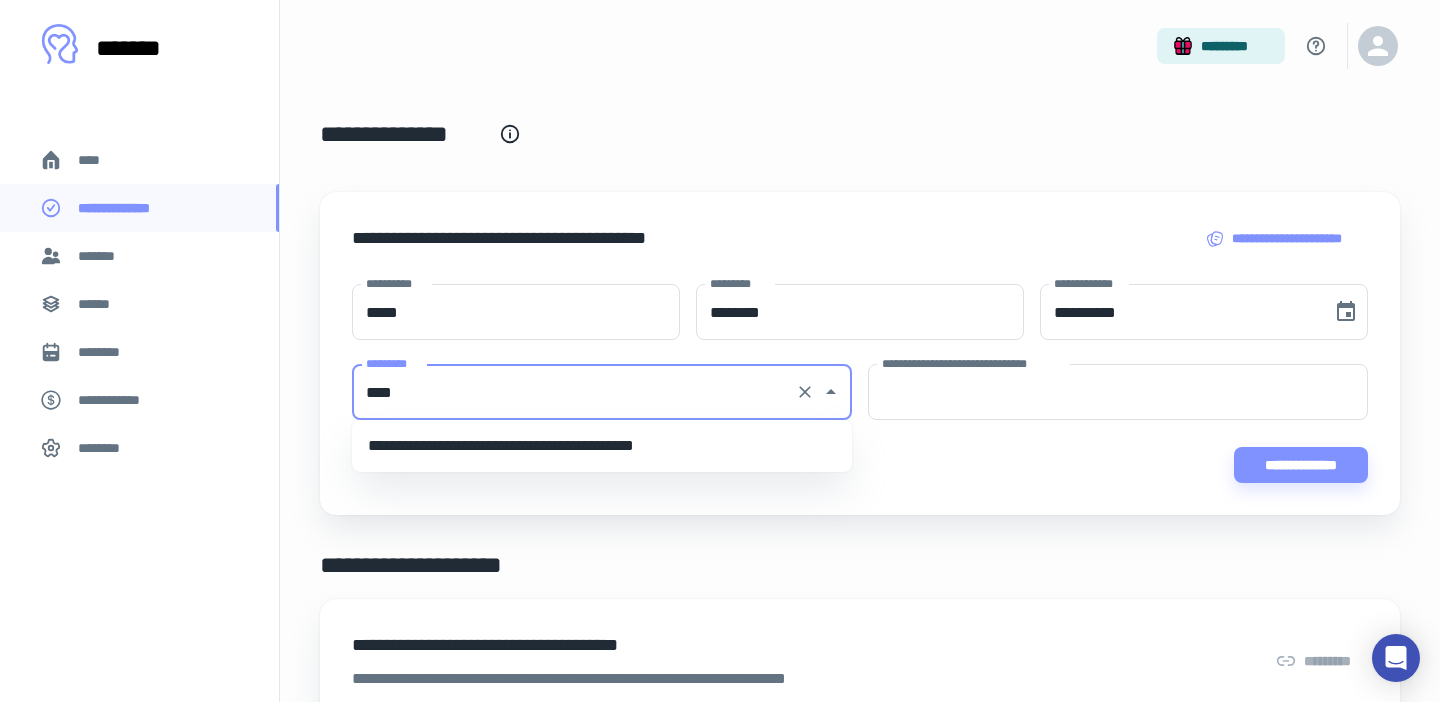click on "**********" at bounding box center [602, 446] 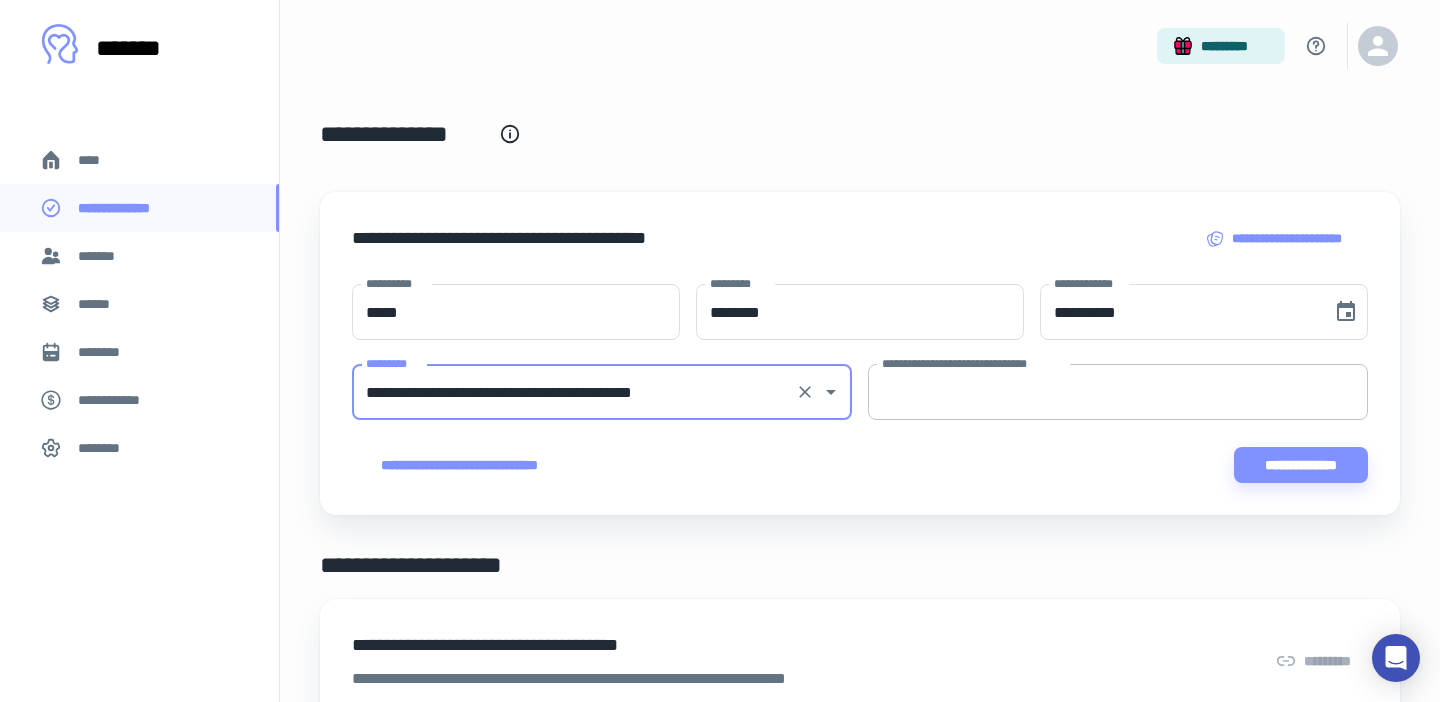 type on "**********" 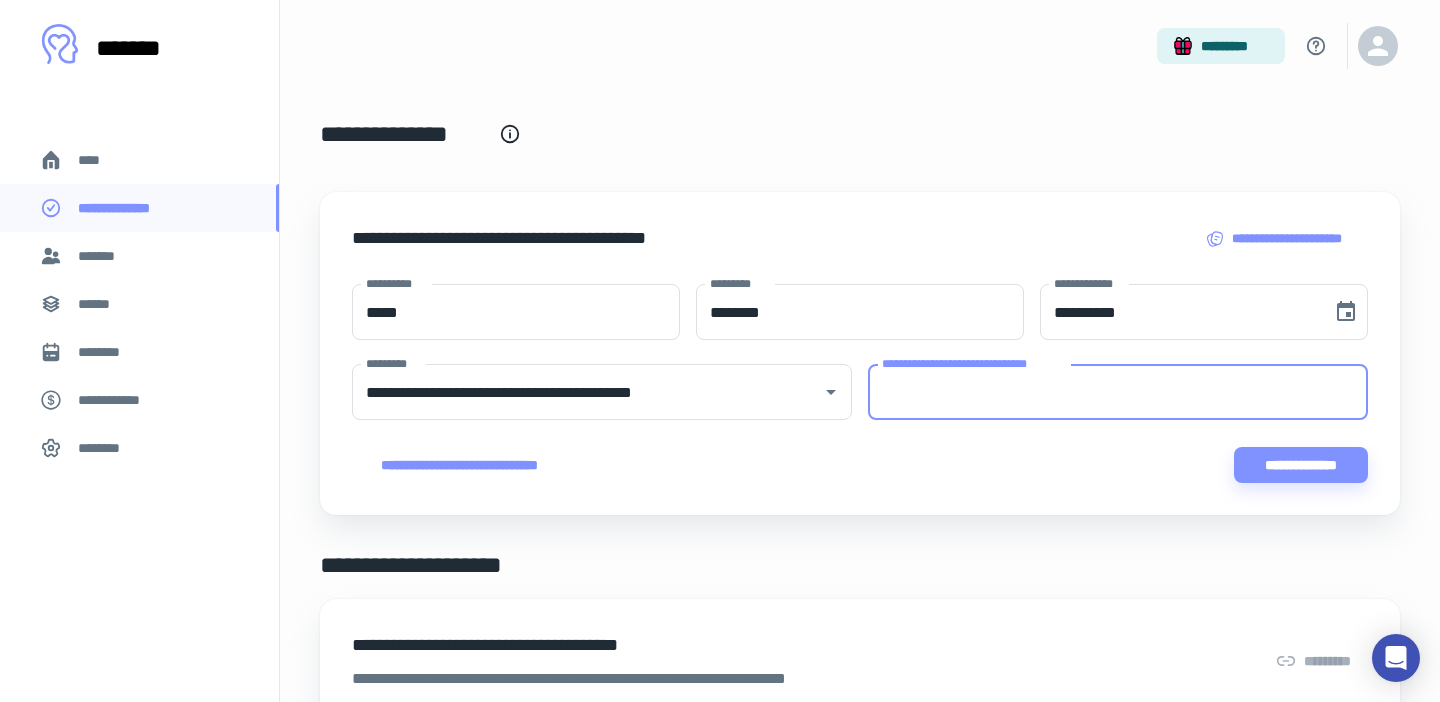 click on "**********" at bounding box center [1118, 392] 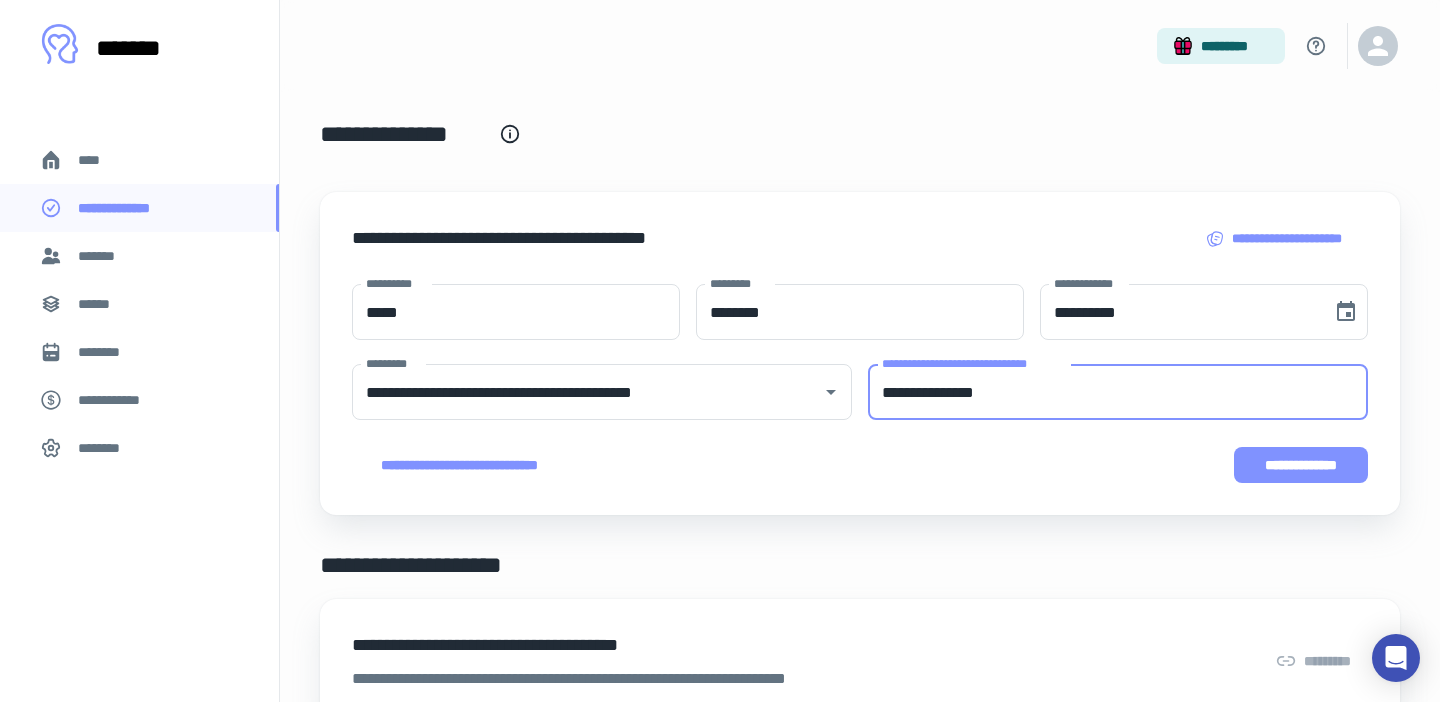 type on "**********" 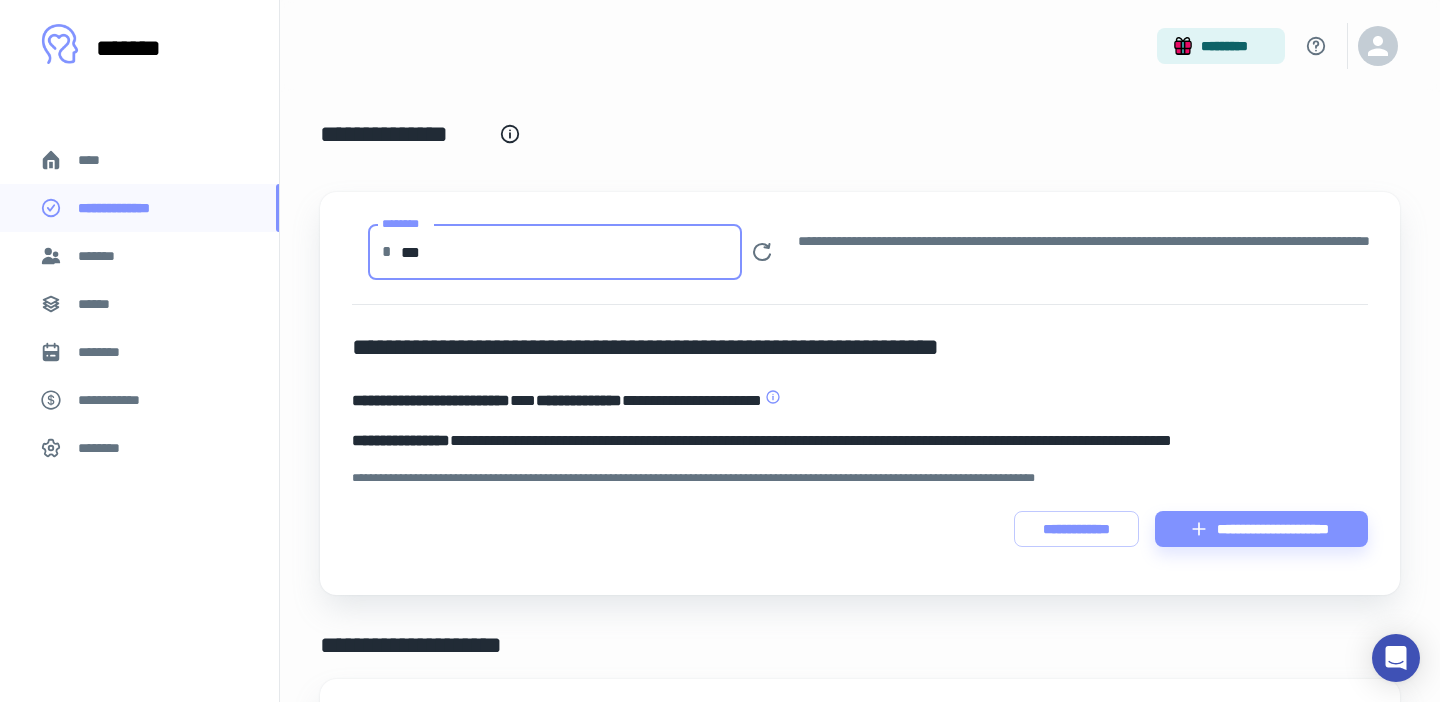 click on "***" at bounding box center [571, 252] 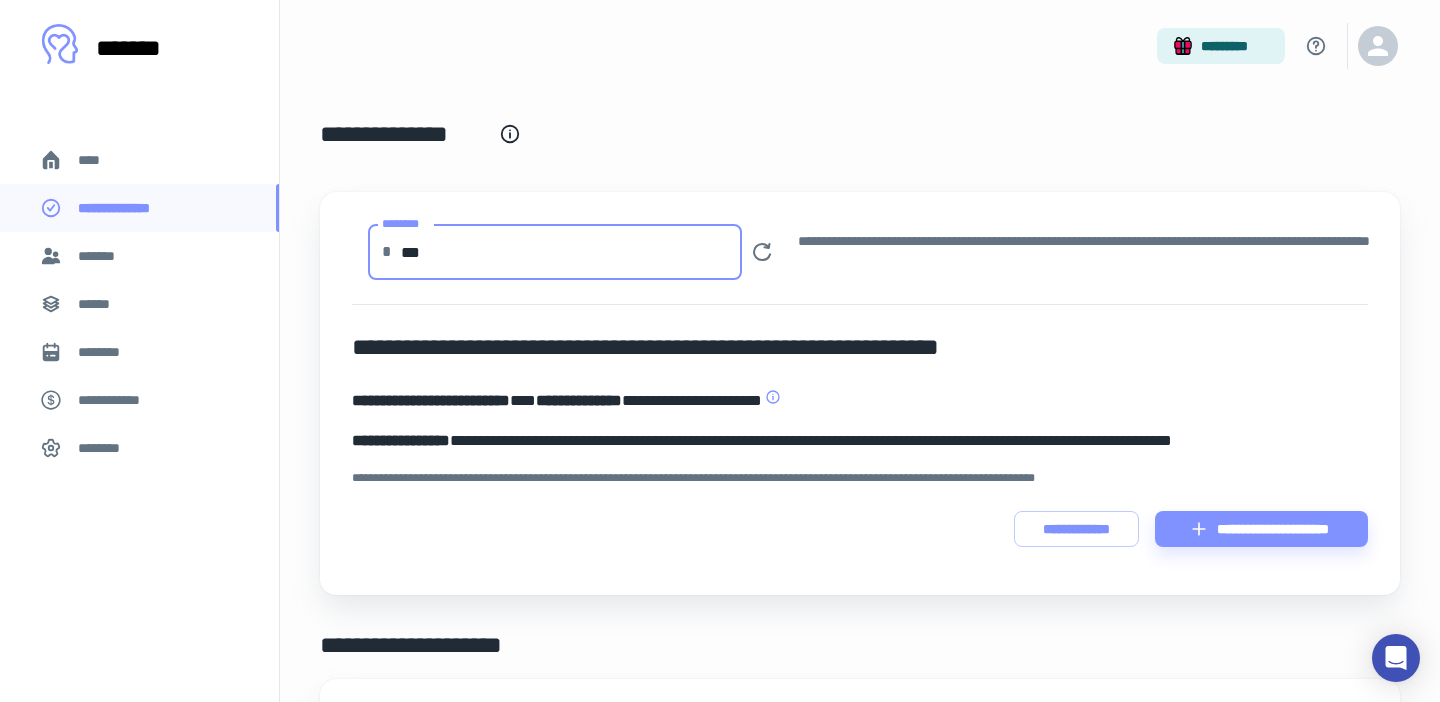 type on "***" 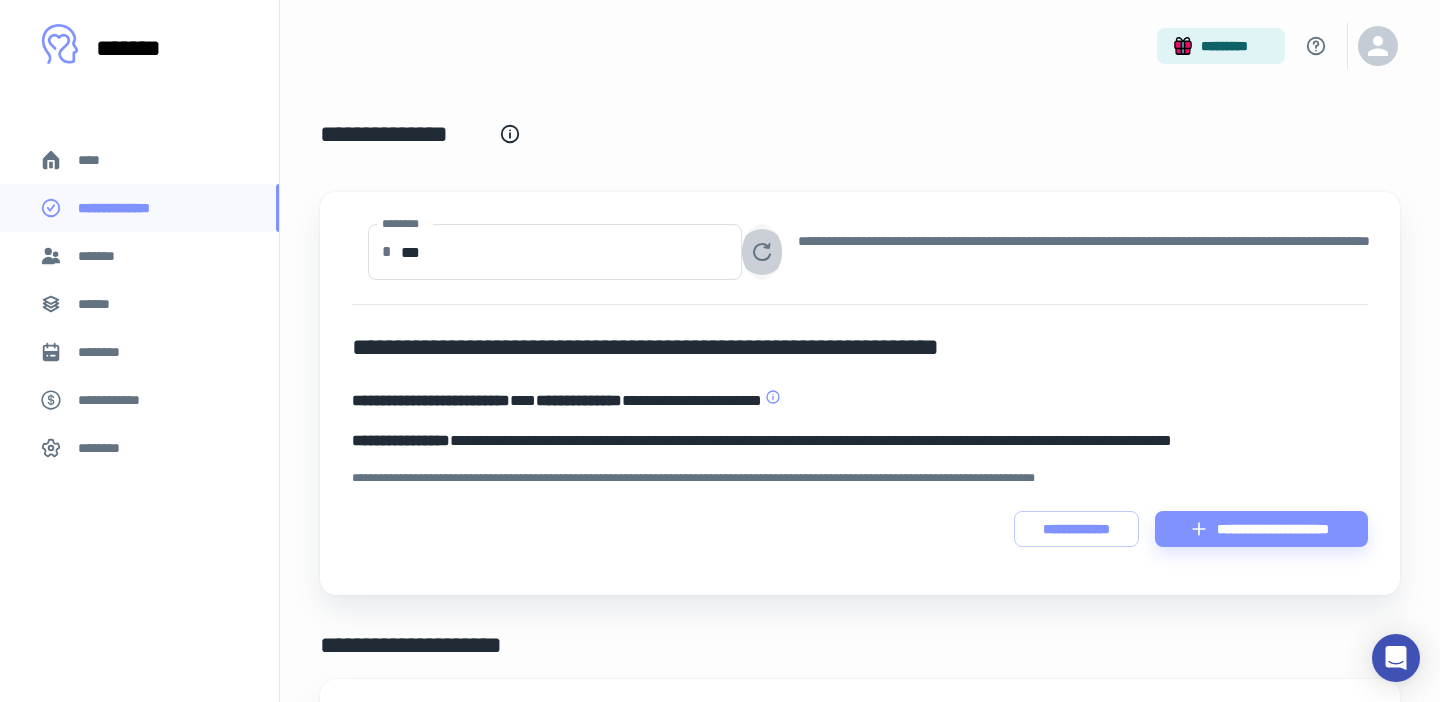 click 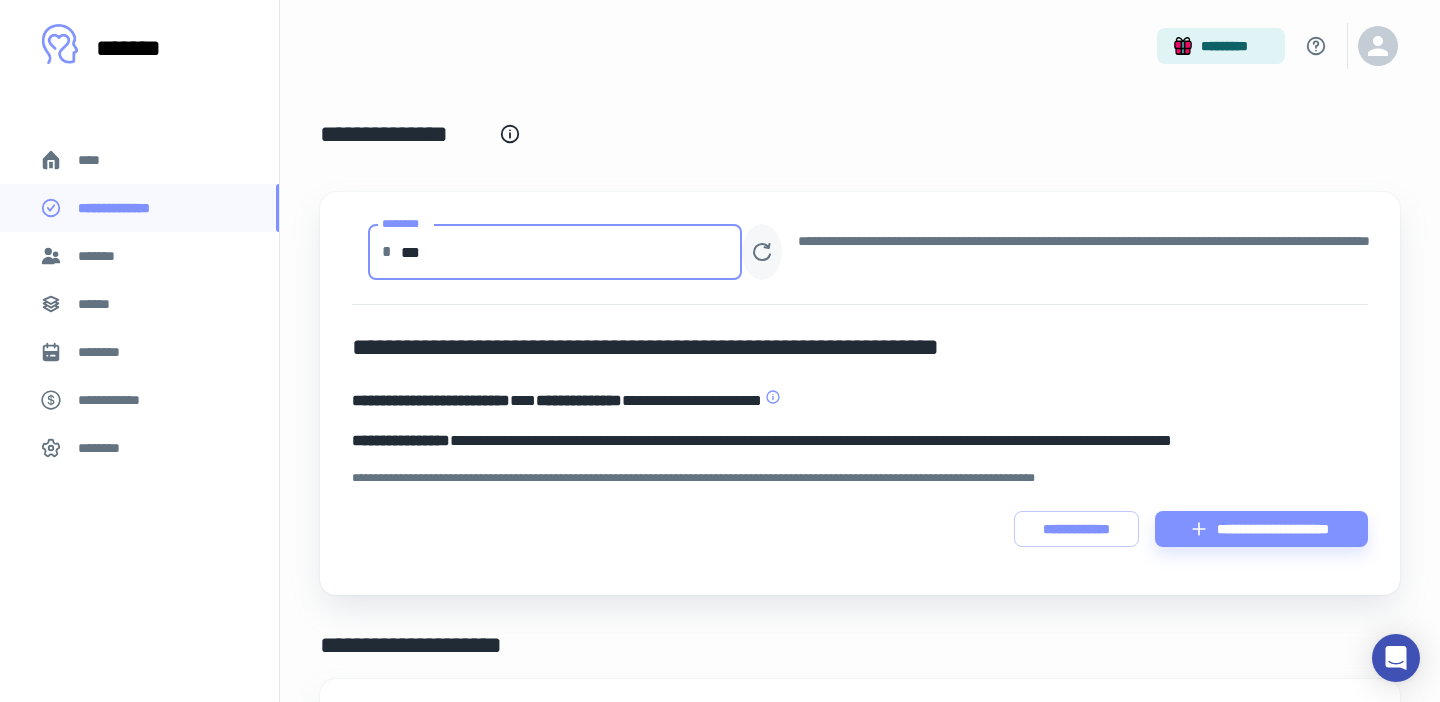 click on "***" at bounding box center (571, 252) 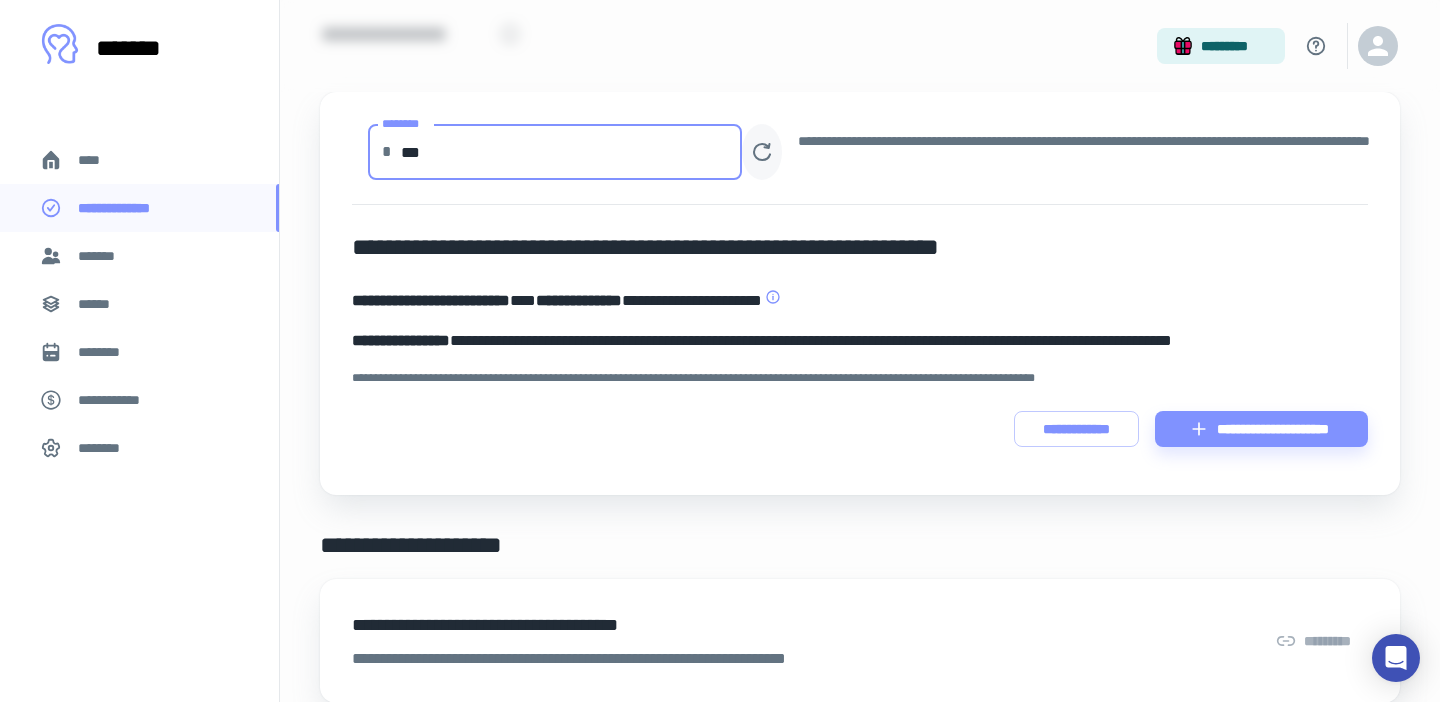 scroll, scrollTop: 0, scrollLeft: 0, axis: both 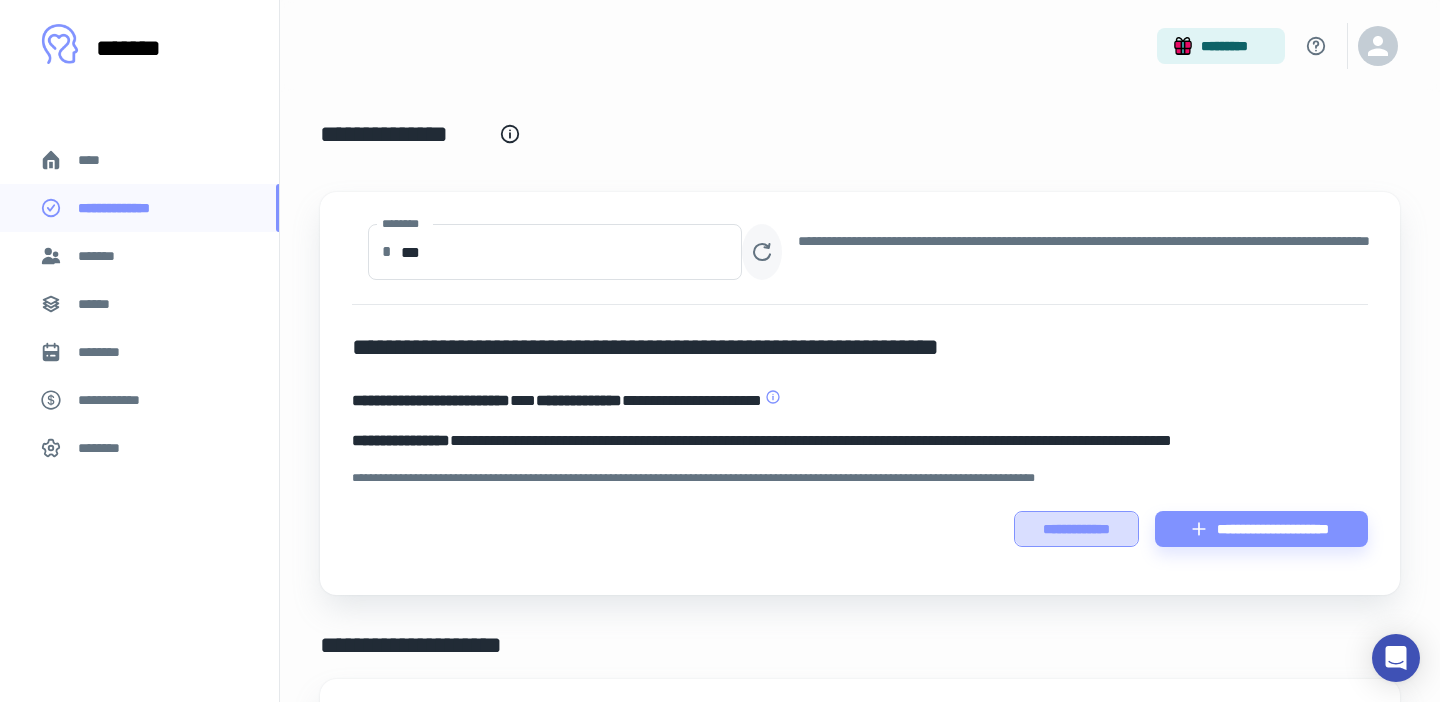 click on "**********" at bounding box center (1076, 529) 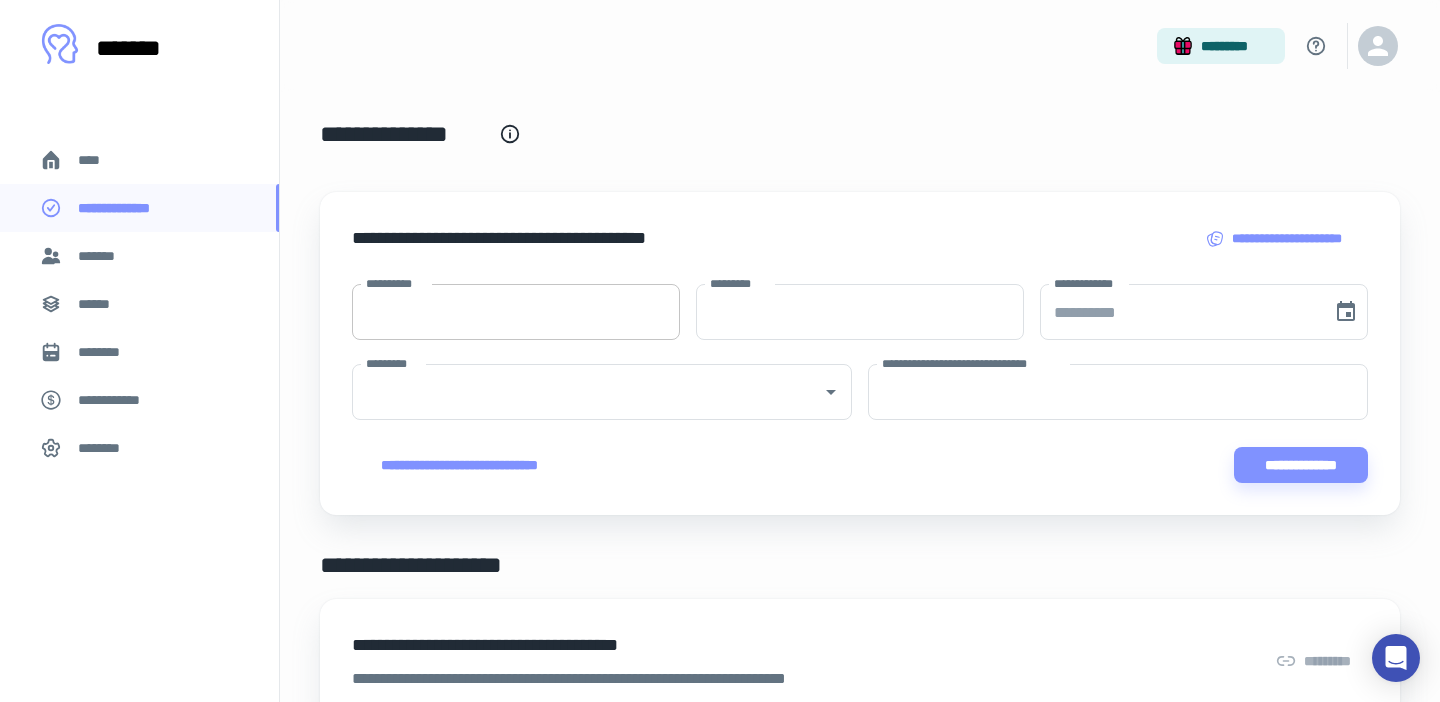 click on "**********" at bounding box center (516, 312) 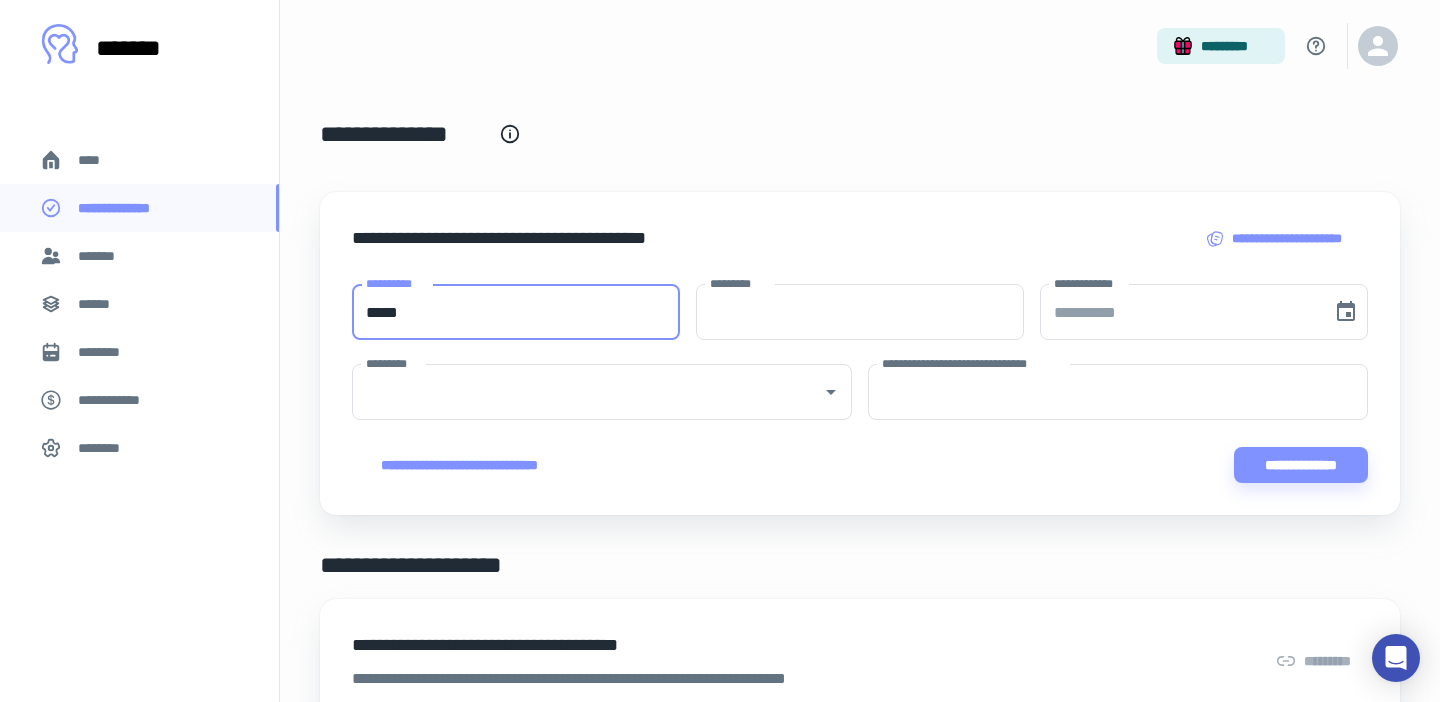 type on "*****" 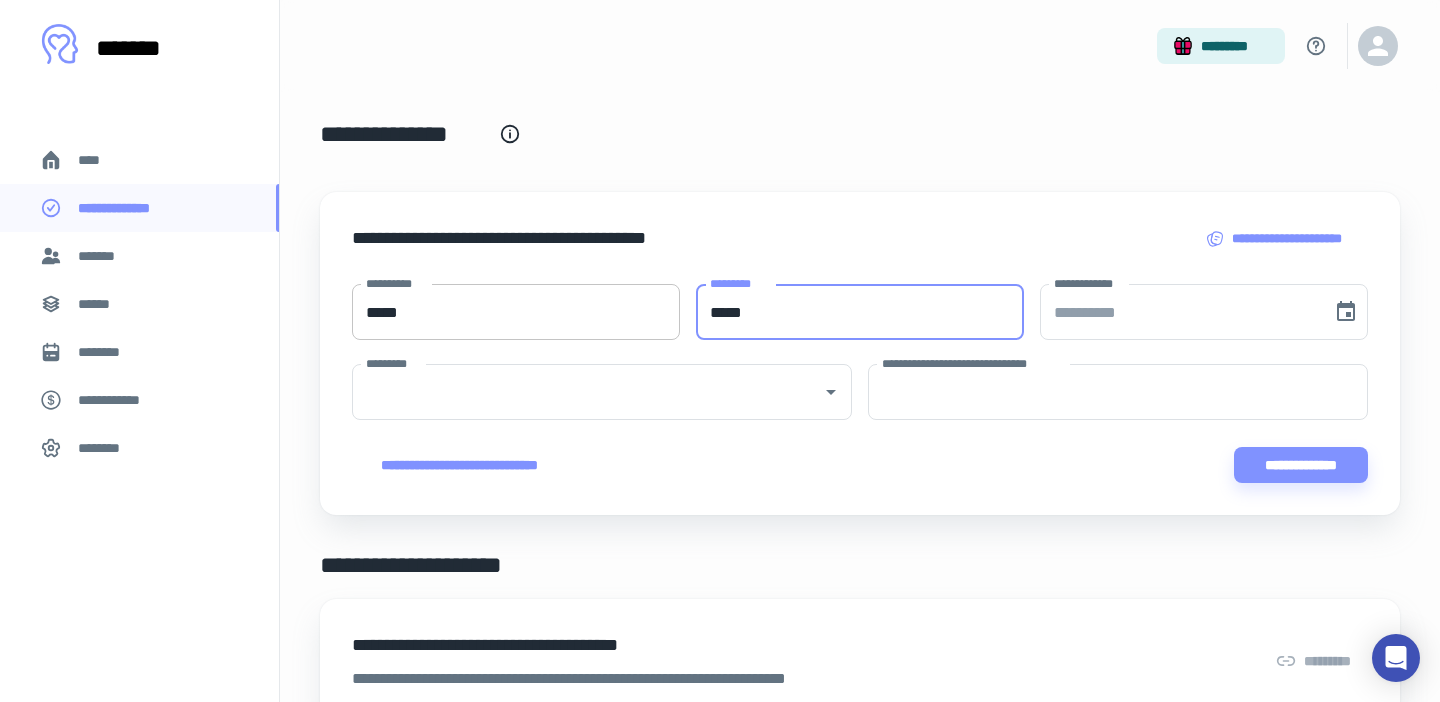 type on "*****" 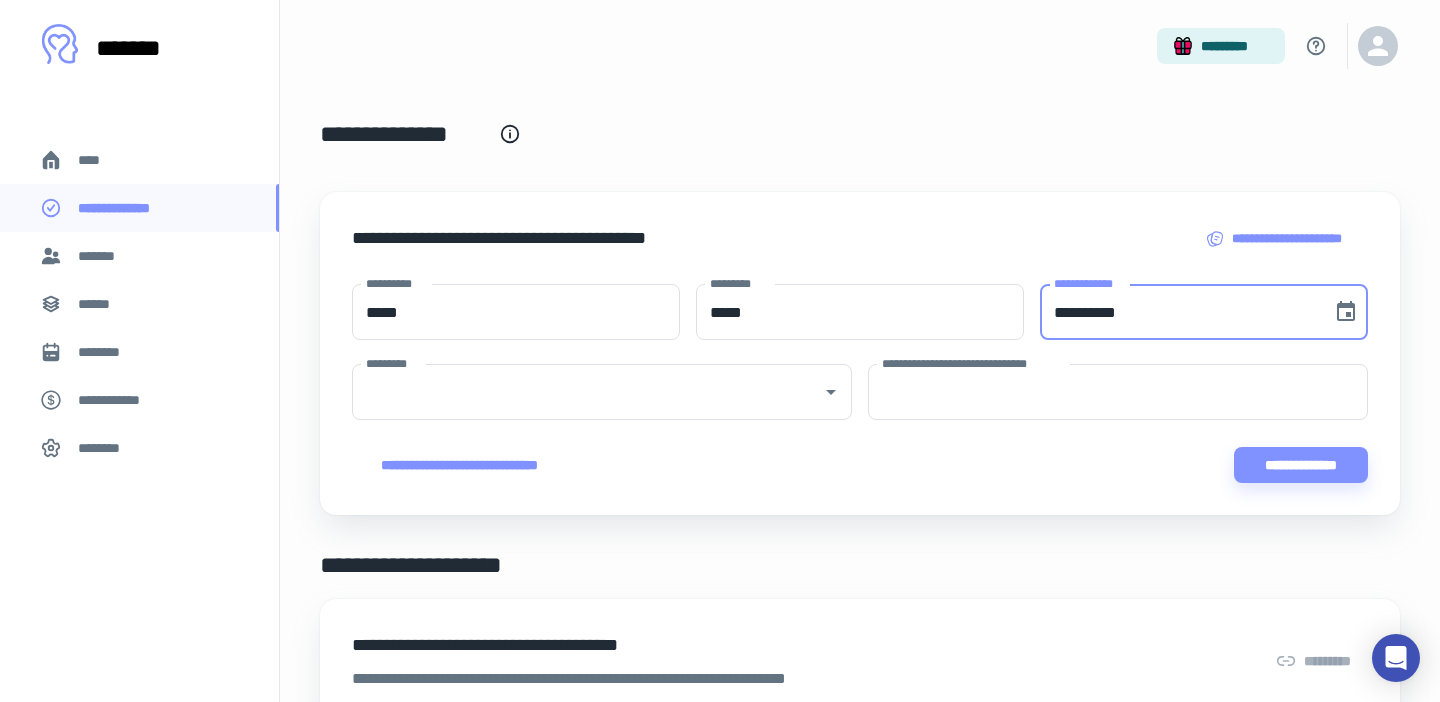 type on "**********" 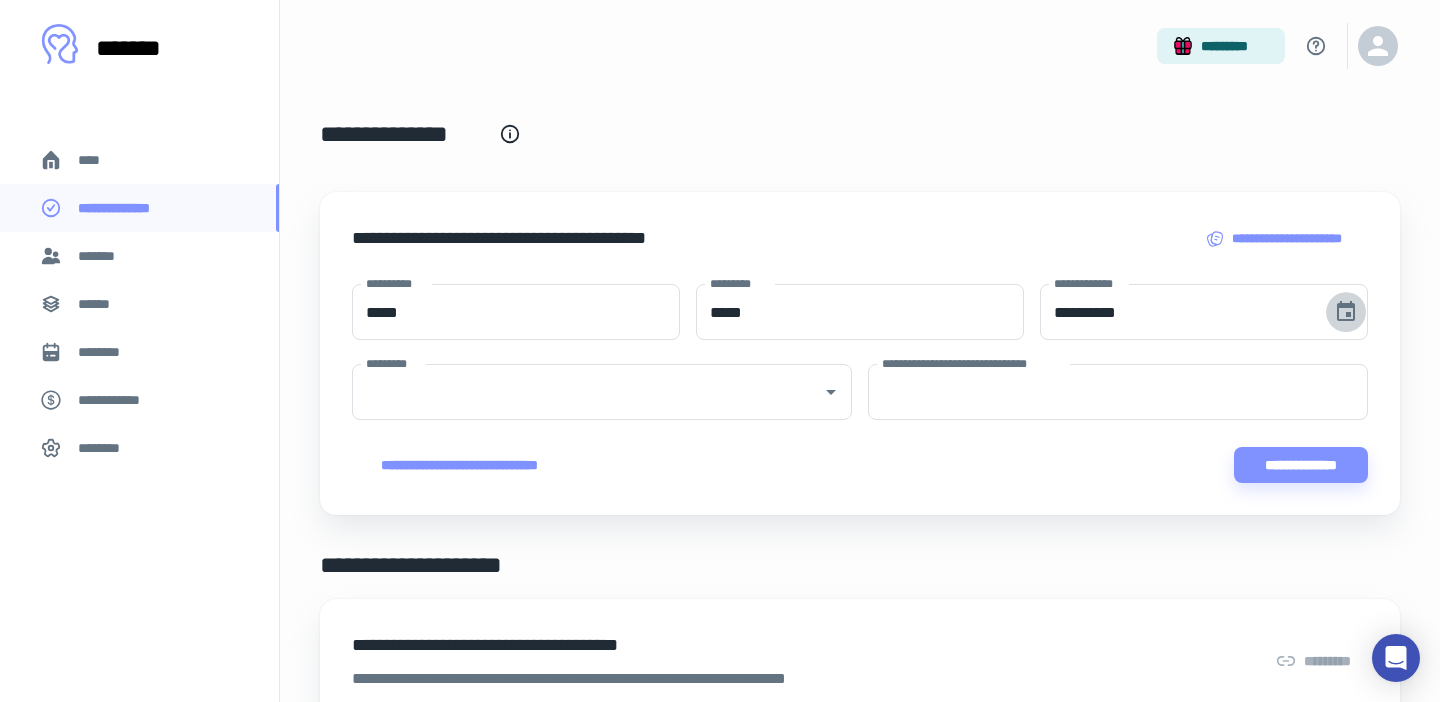 type 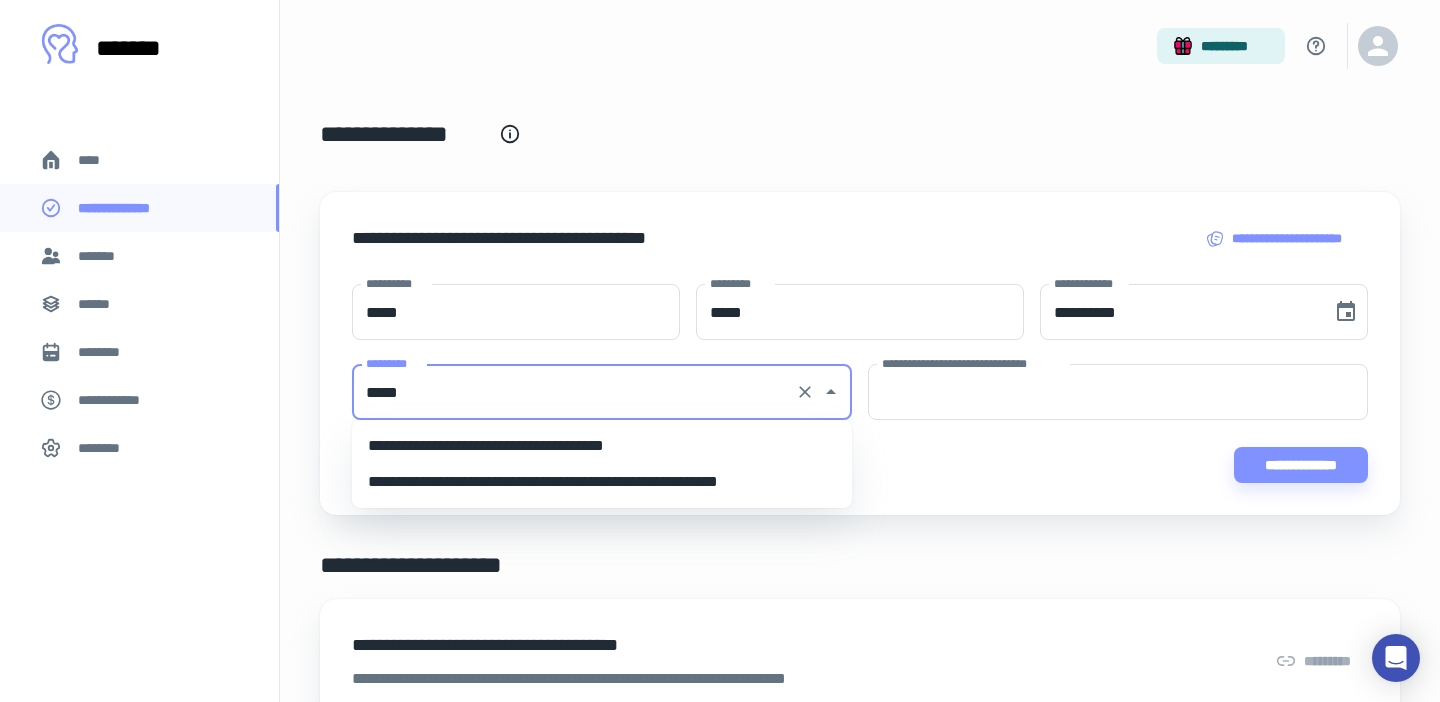 click on "**********" at bounding box center (602, 482) 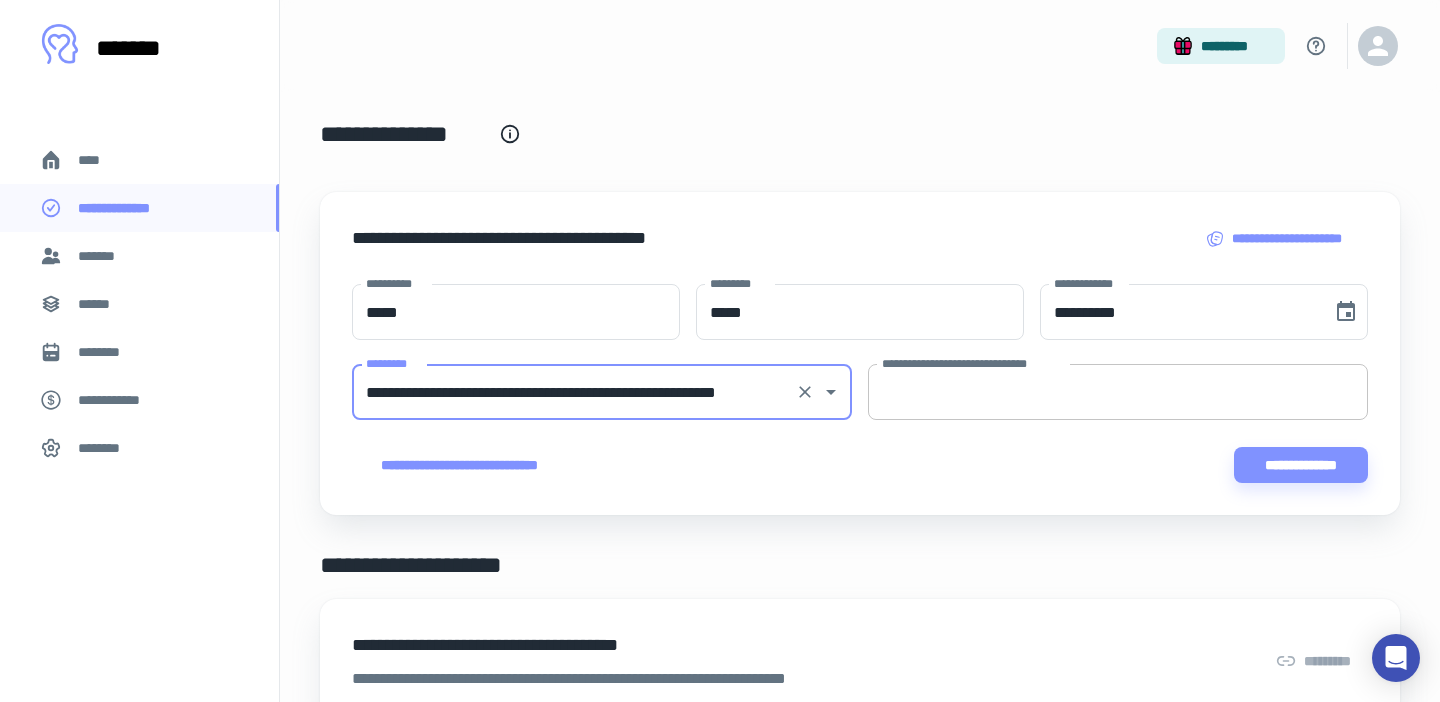 type on "**********" 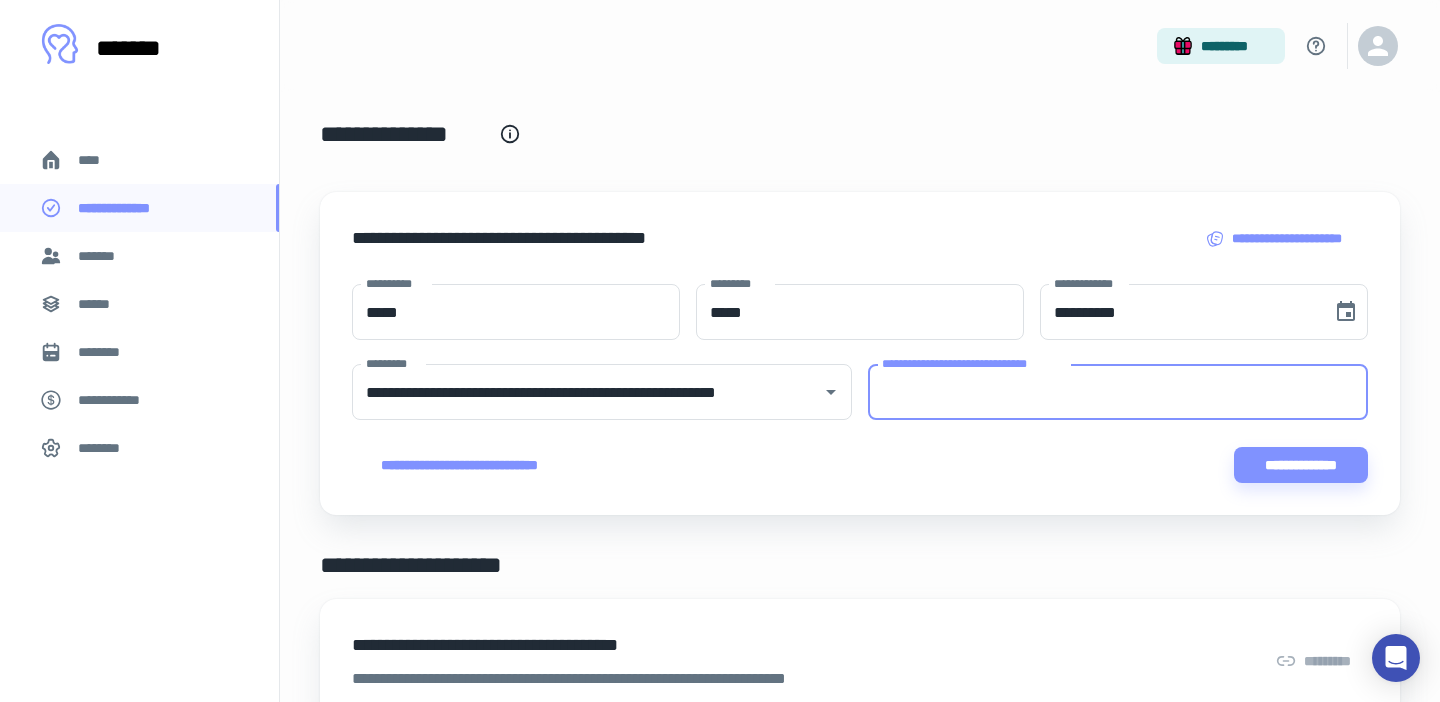 click on "**********" at bounding box center (1118, 392) 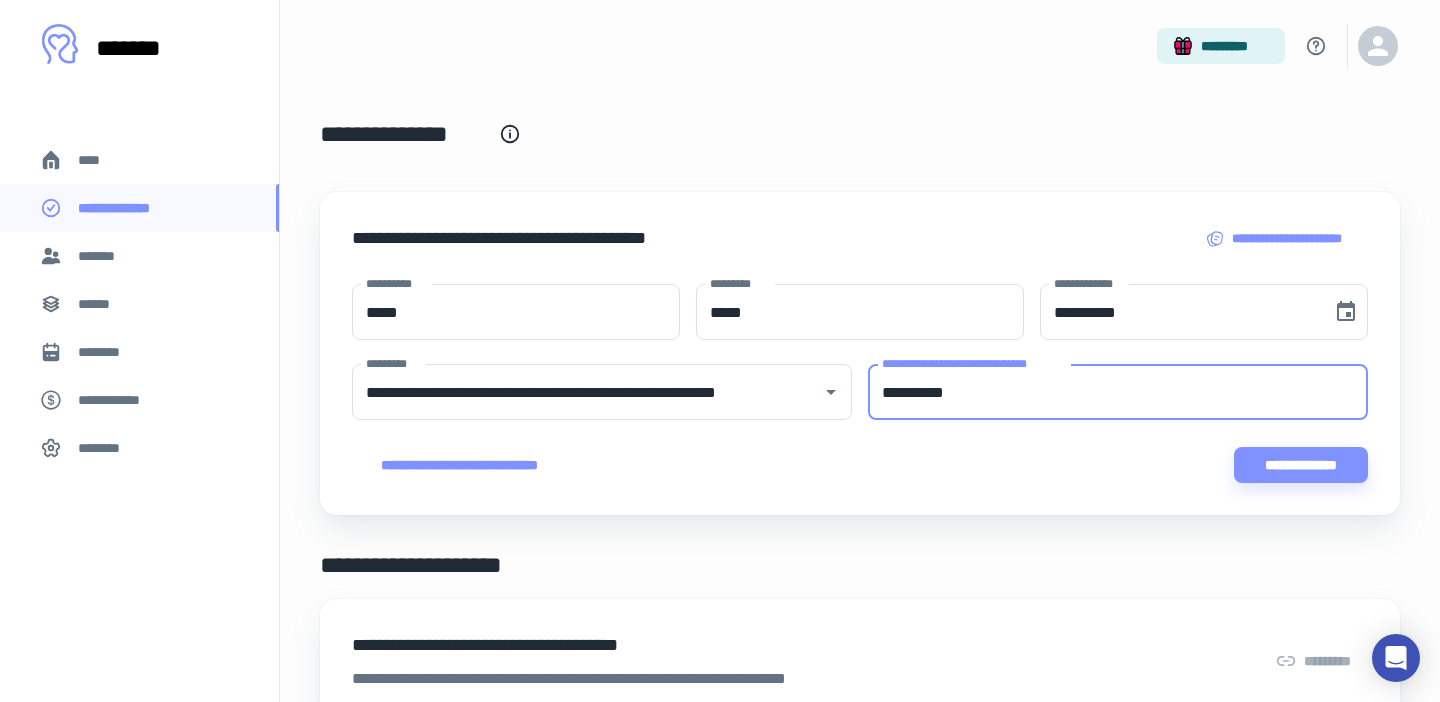 click on "*********" at bounding box center (1118, 392) 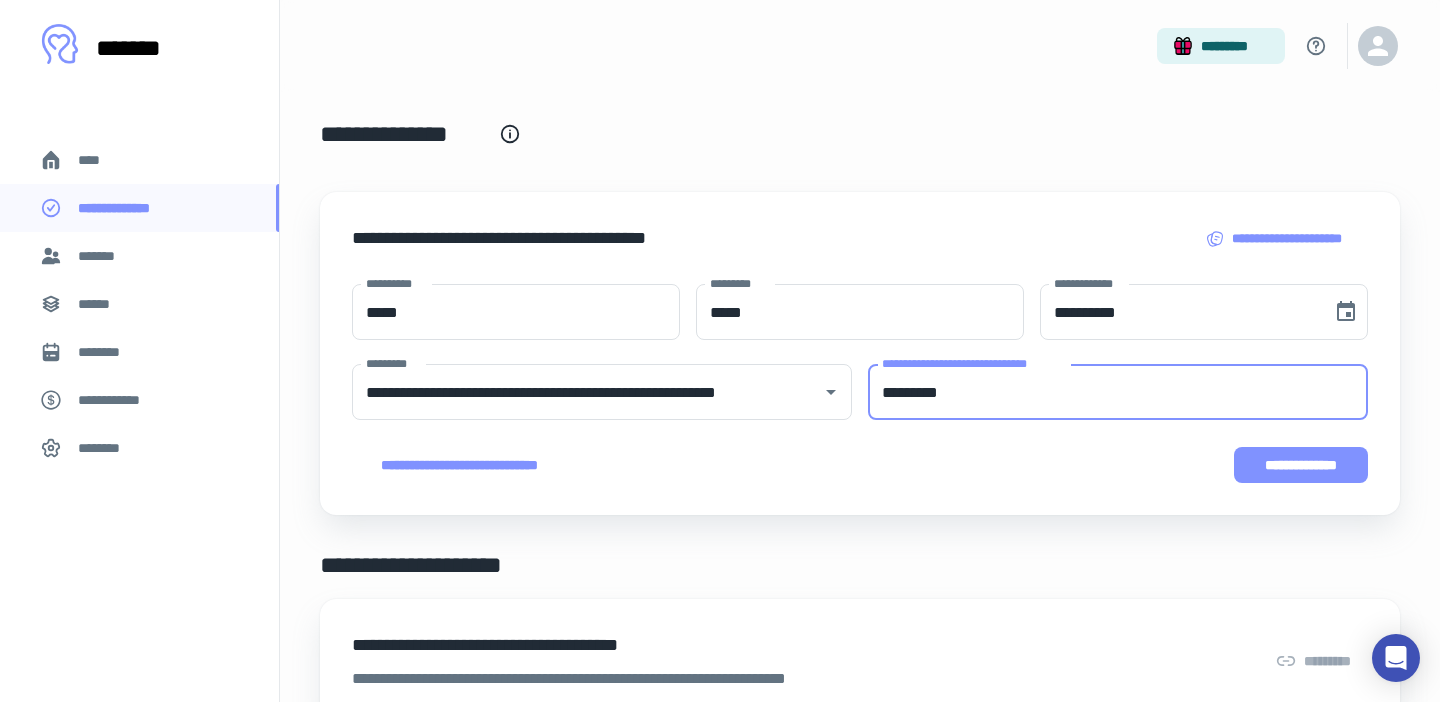 type on "*********" 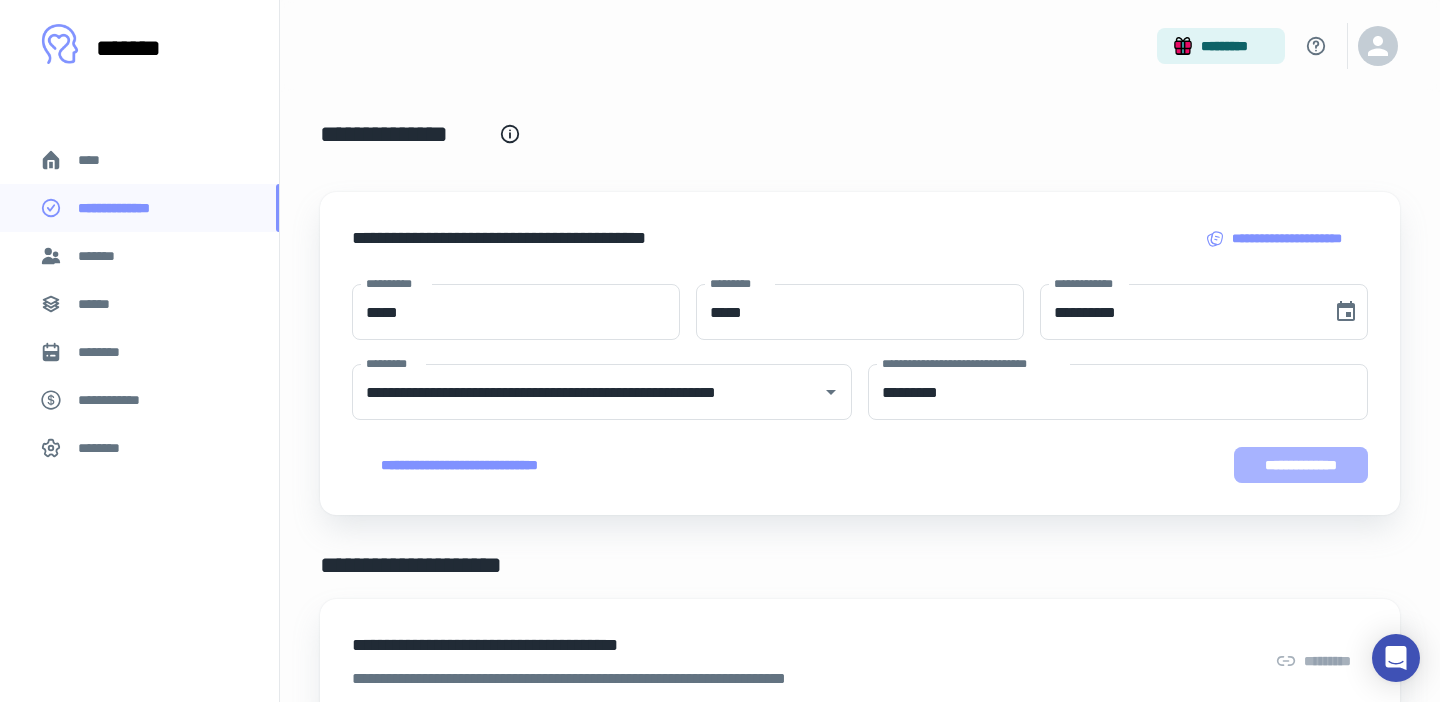 click on "**********" at bounding box center [1301, 465] 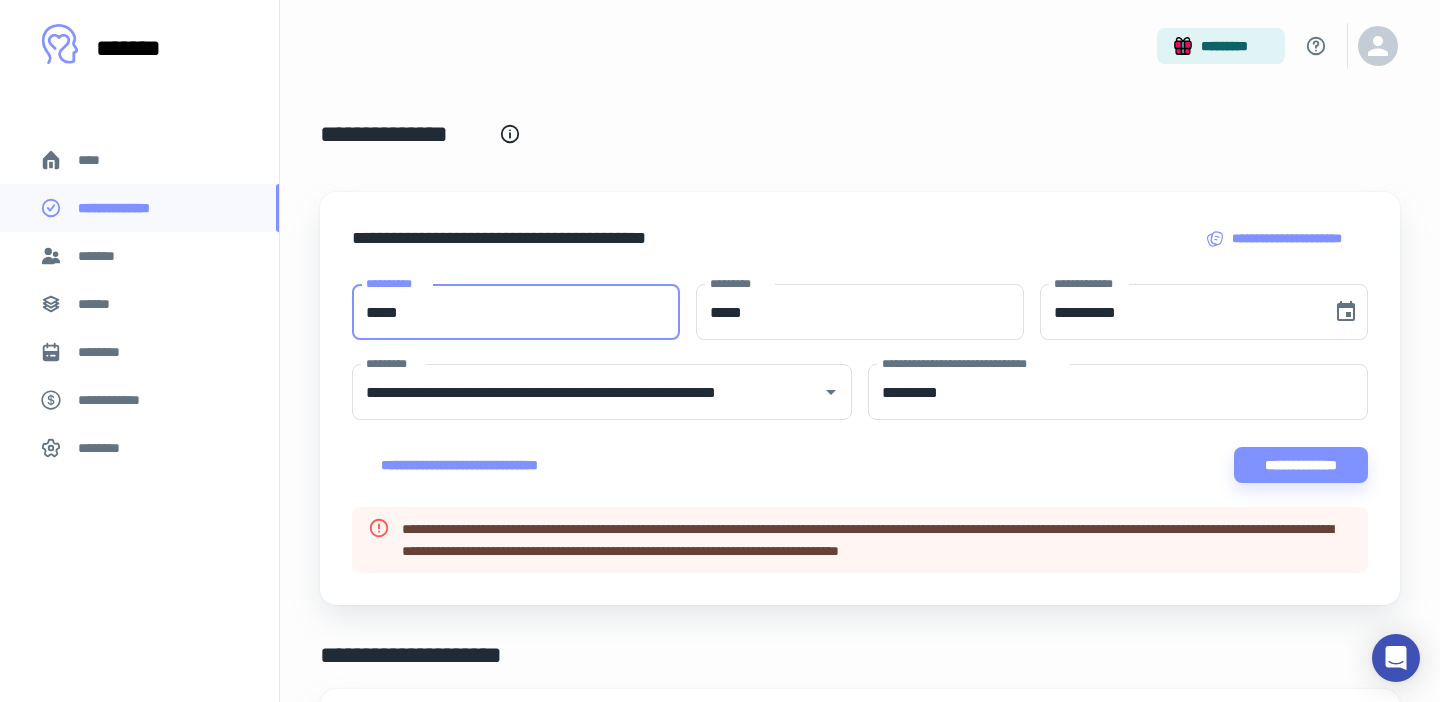 drag, startPoint x: 450, startPoint y: 319, endPoint x: 309, endPoint y: 312, distance: 141.17365 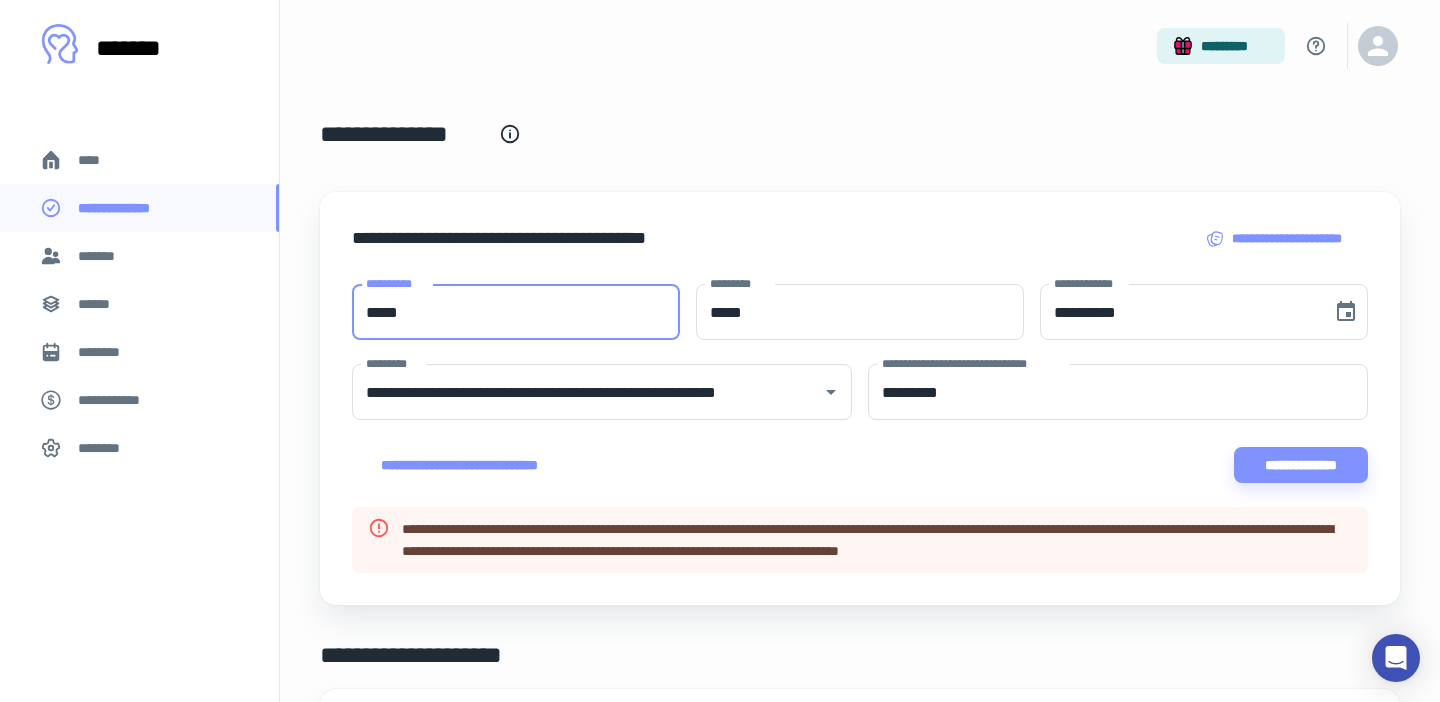 click on "**********" at bounding box center [860, 835] 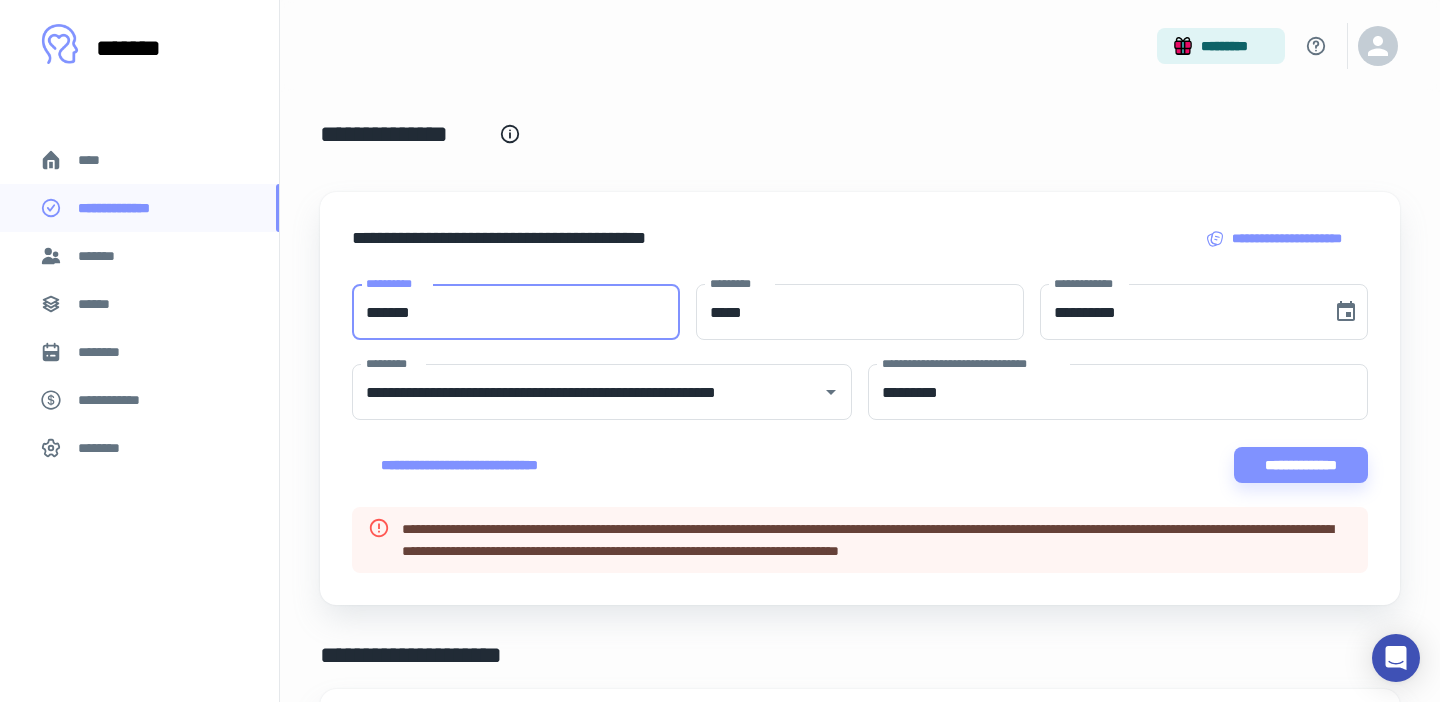 type on "*******" 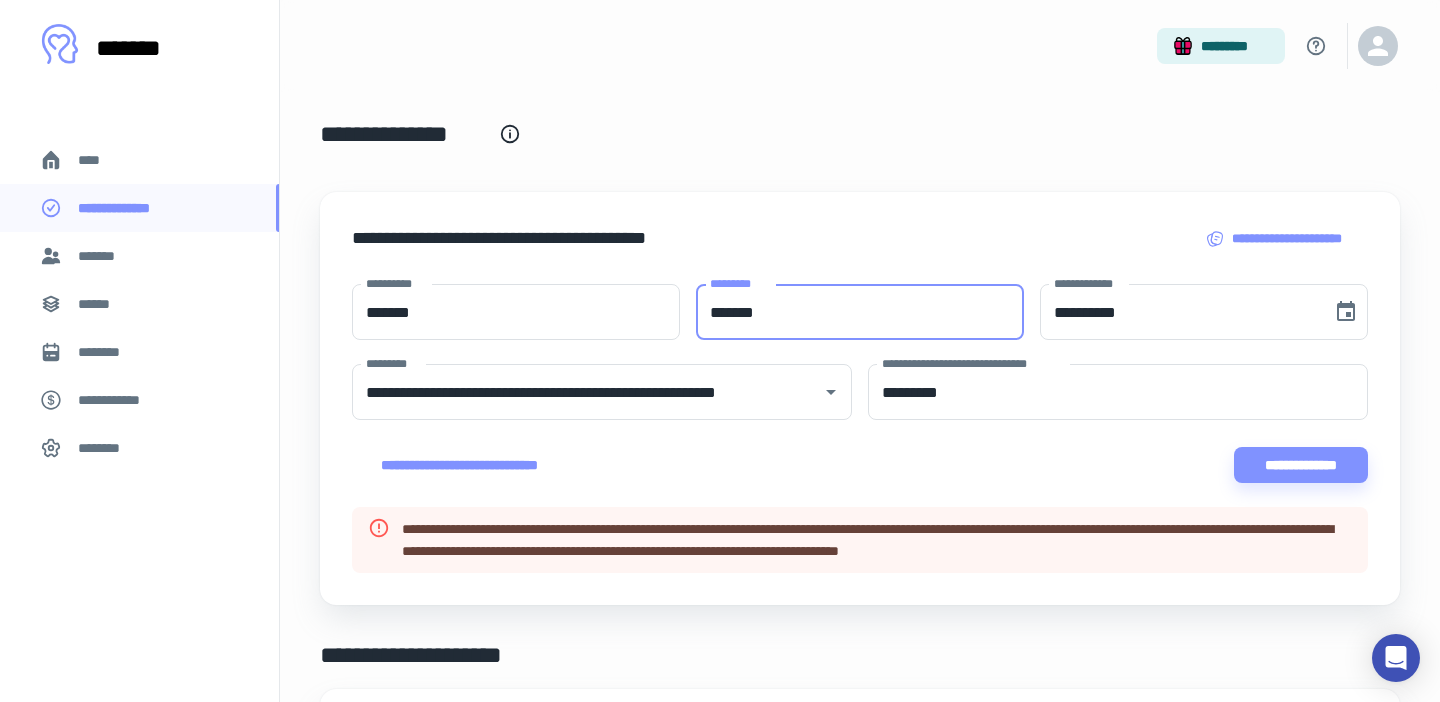 type on "*******" 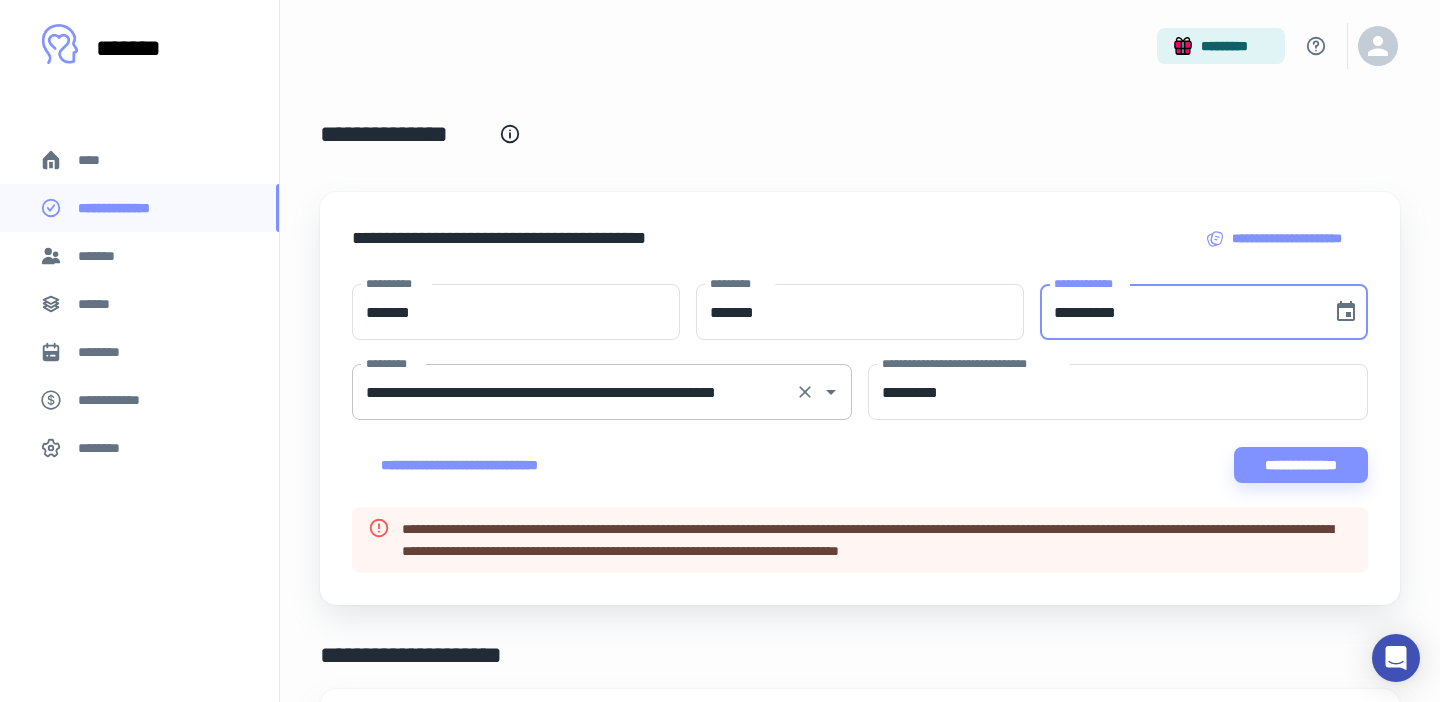 click on "**********" at bounding box center [574, 392] 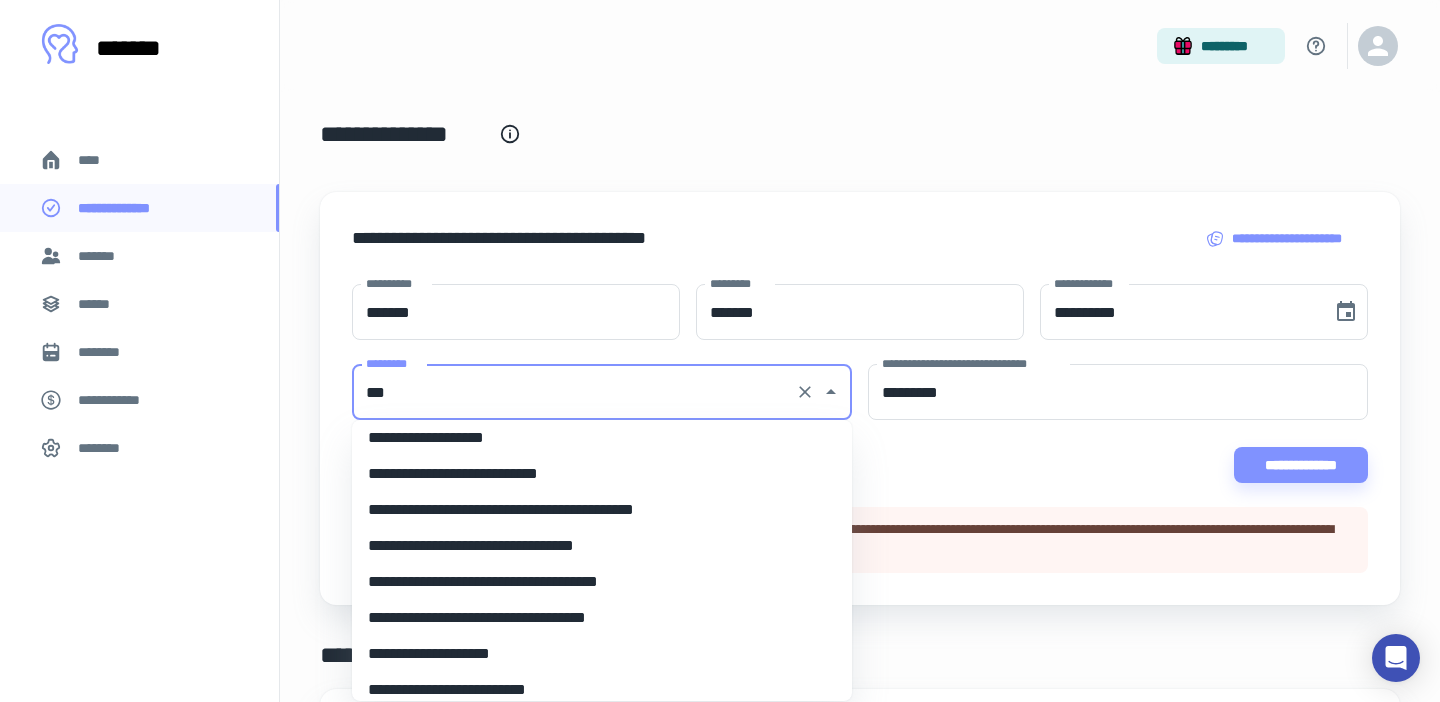 scroll, scrollTop: 0, scrollLeft: 0, axis: both 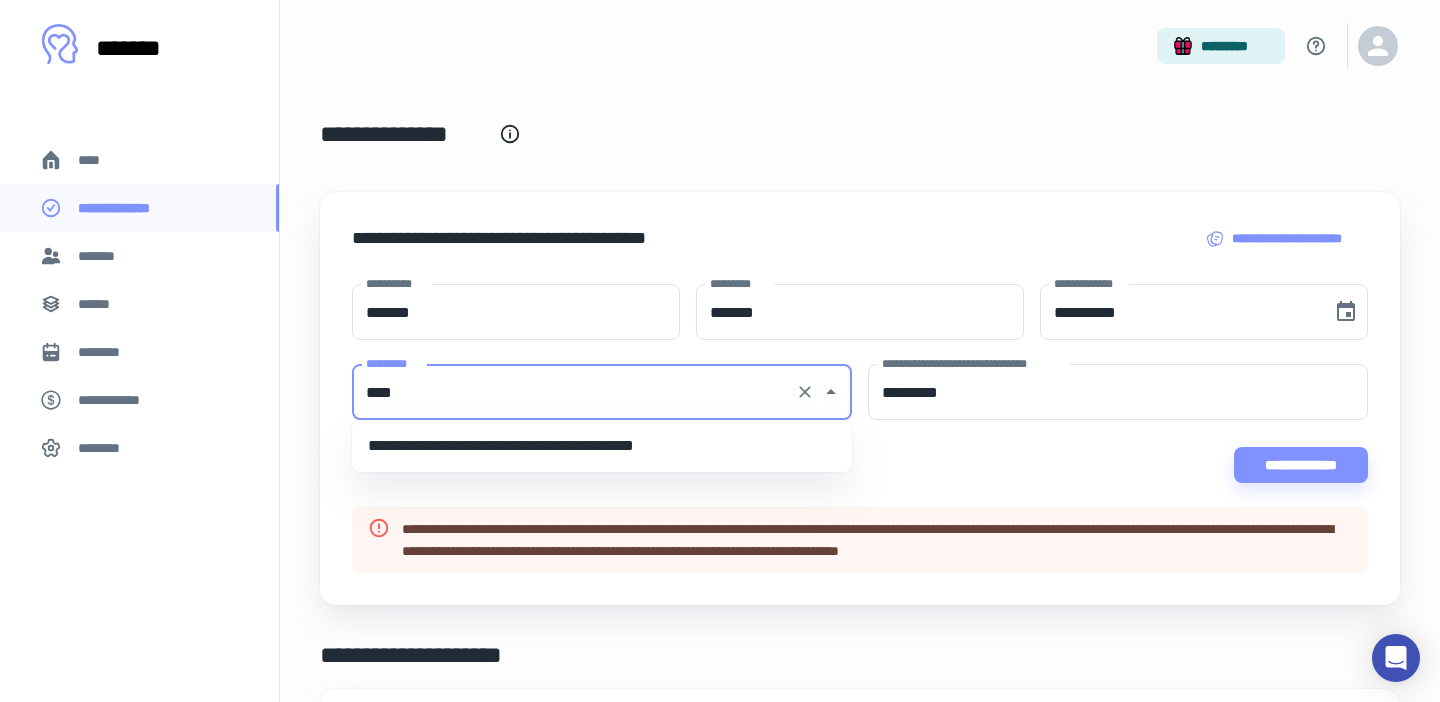 click on "**********" at bounding box center (602, 446) 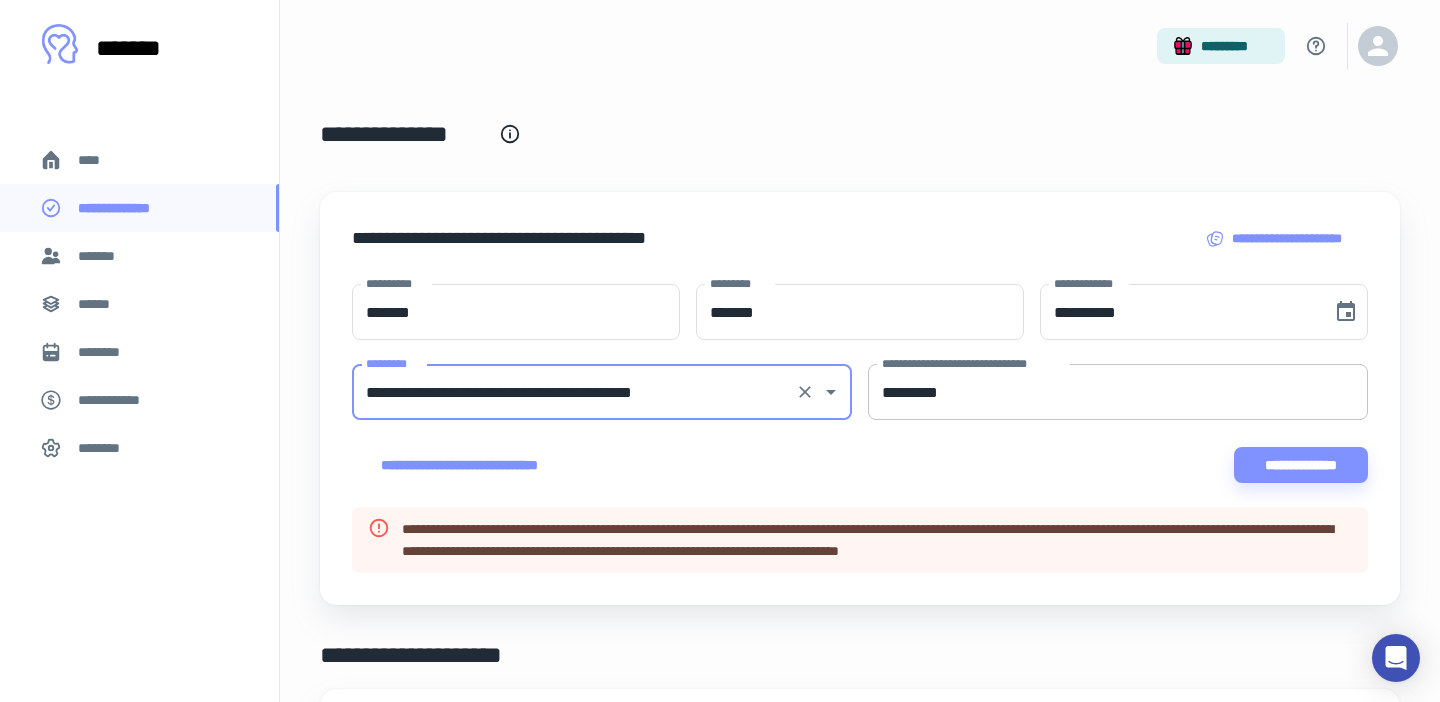 type on "**********" 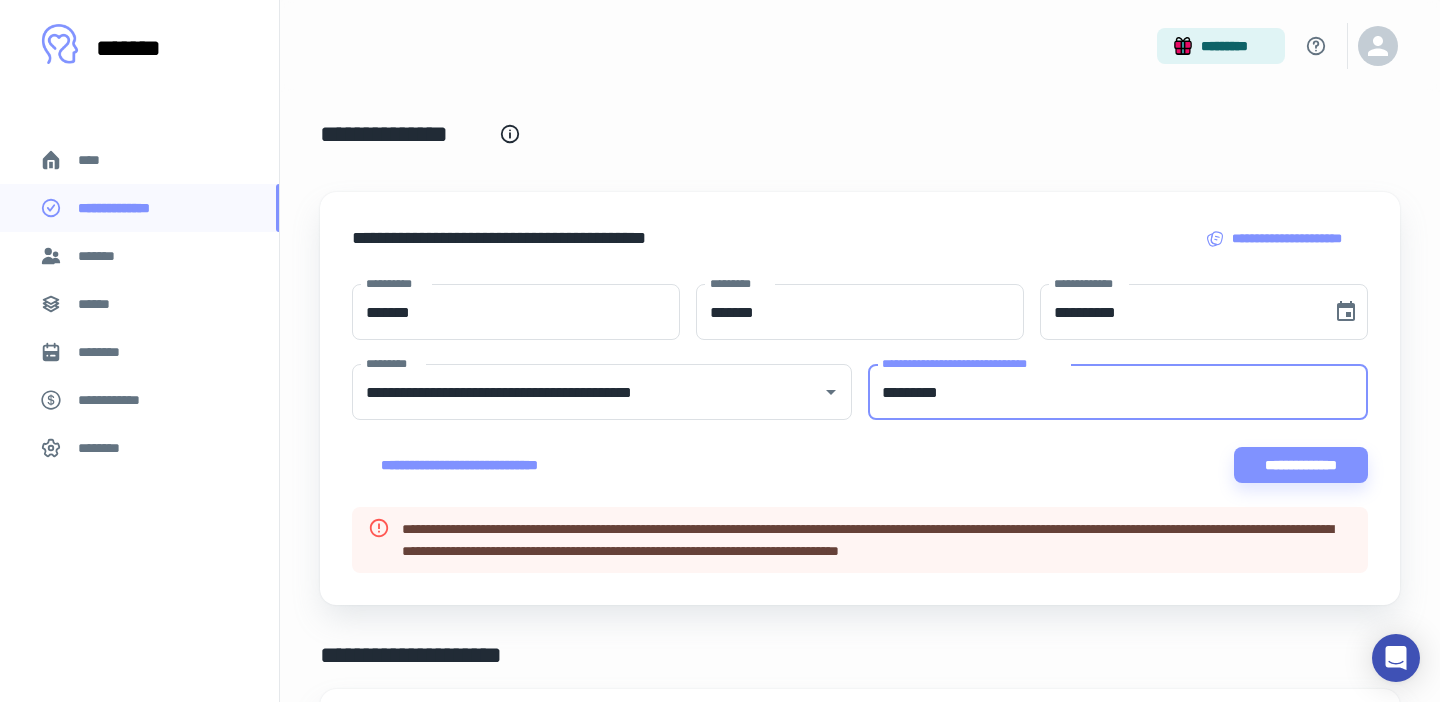 drag, startPoint x: 976, startPoint y: 408, endPoint x: 862, endPoint y: 392, distance: 115.11733 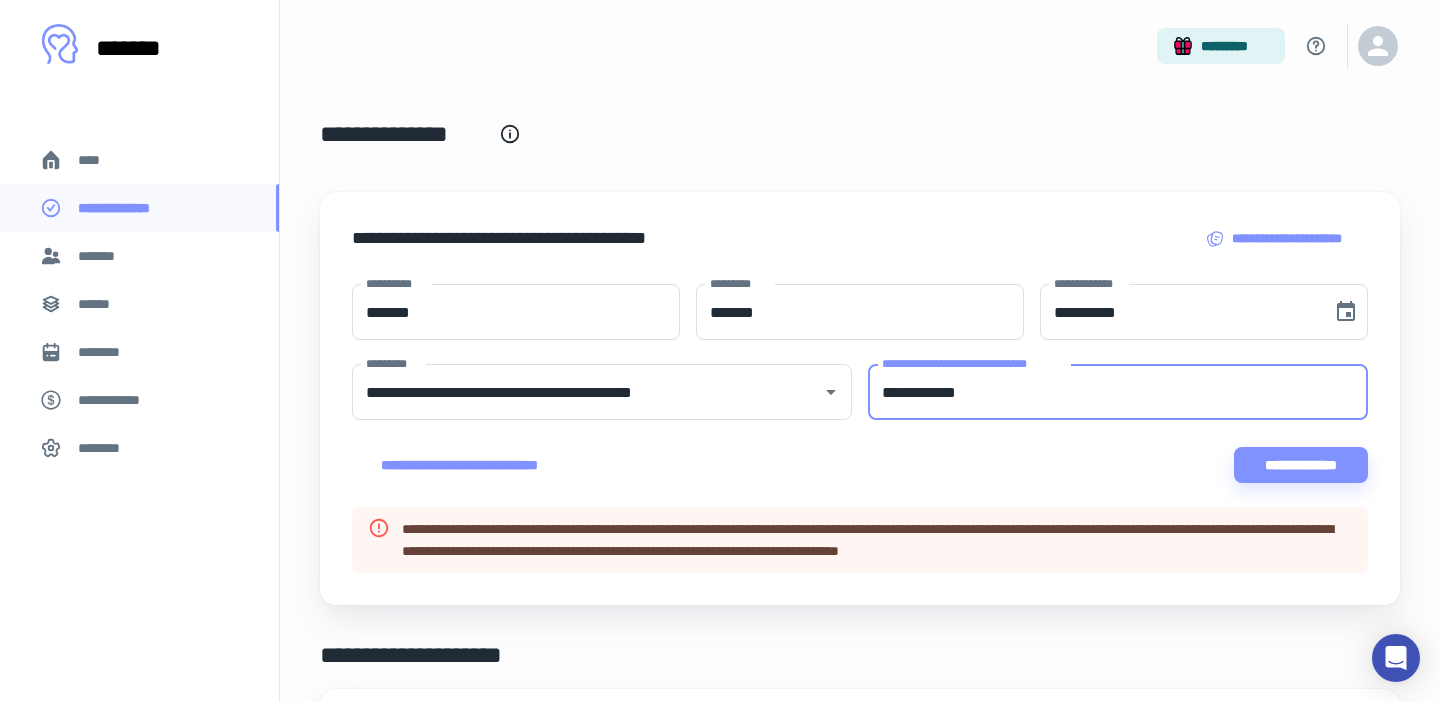 type on "**********" 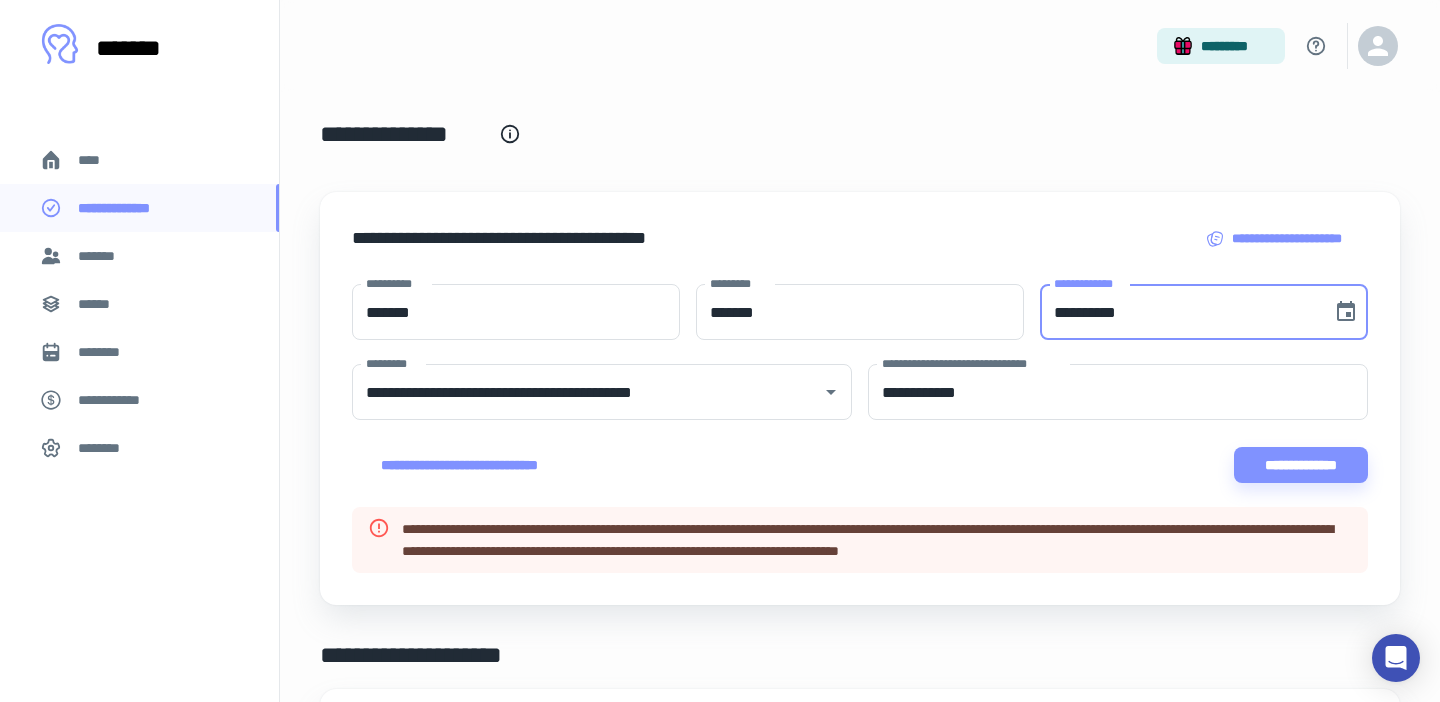 click on "**********" at bounding box center (1179, 312) 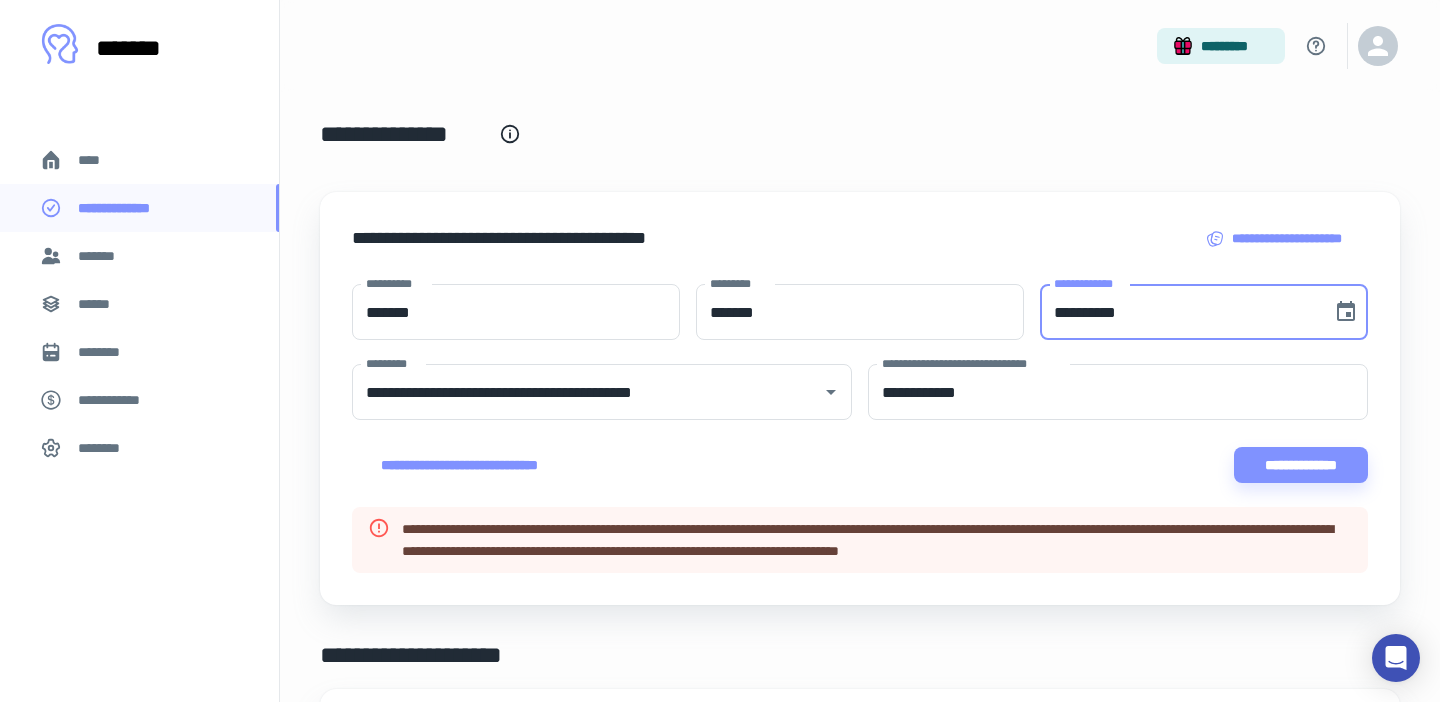 drag, startPoint x: 1153, startPoint y: 313, endPoint x: 1030, endPoint y: 315, distance: 123.01626 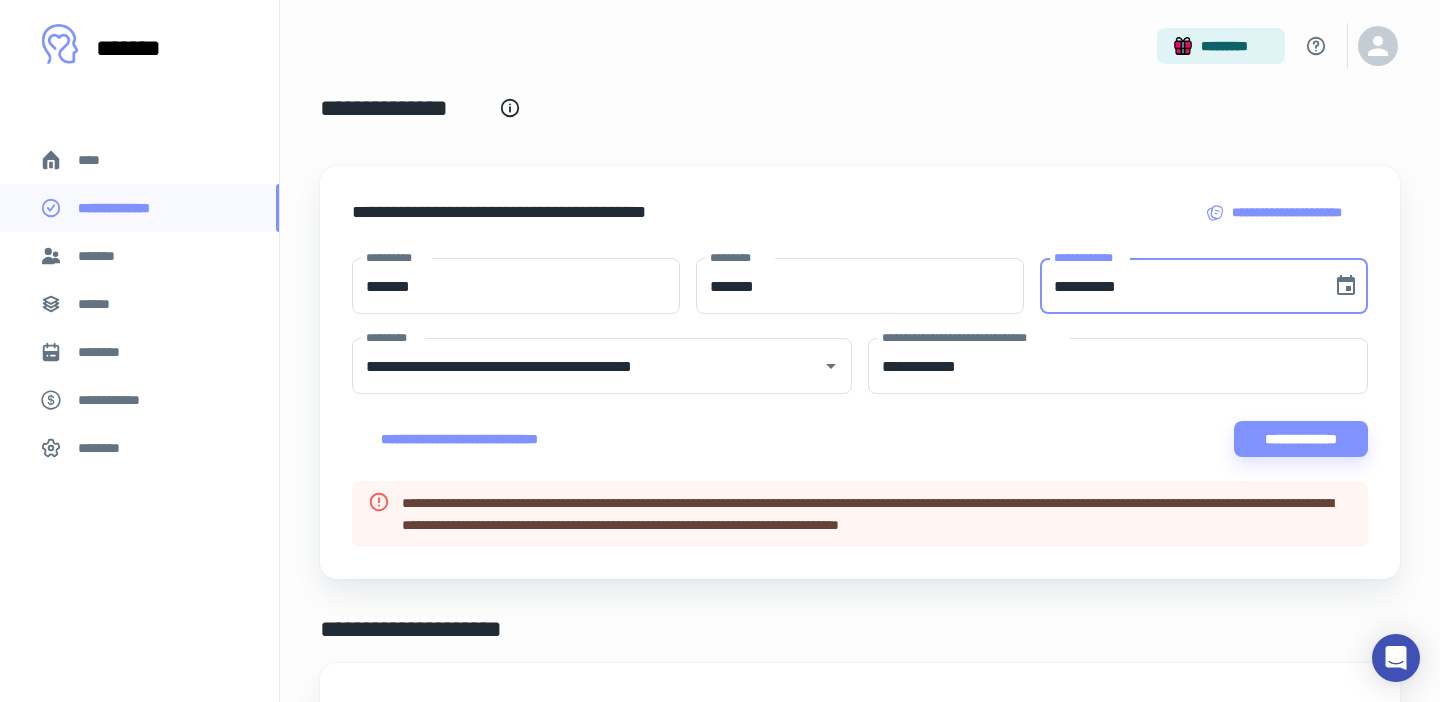 scroll, scrollTop: 0, scrollLeft: 0, axis: both 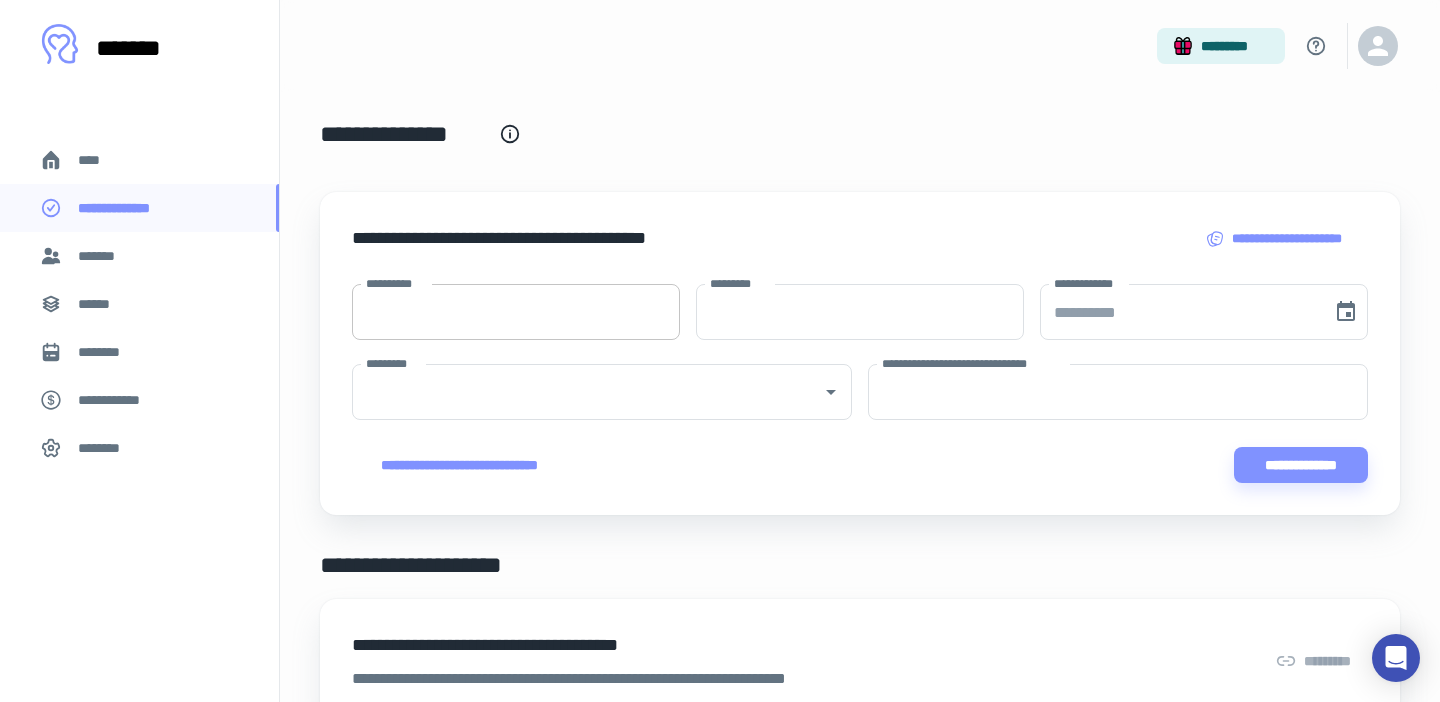 click on "**********" at bounding box center [516, 312] 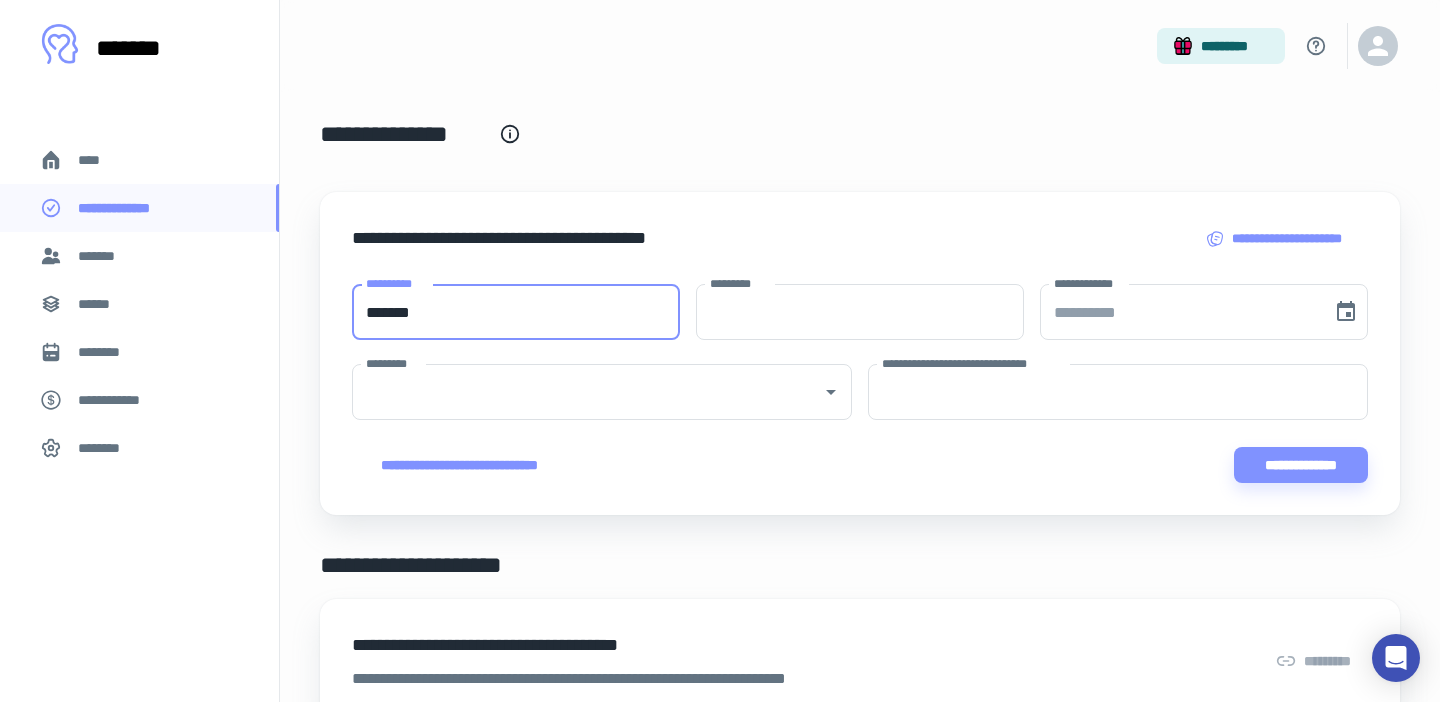 type on "*******" 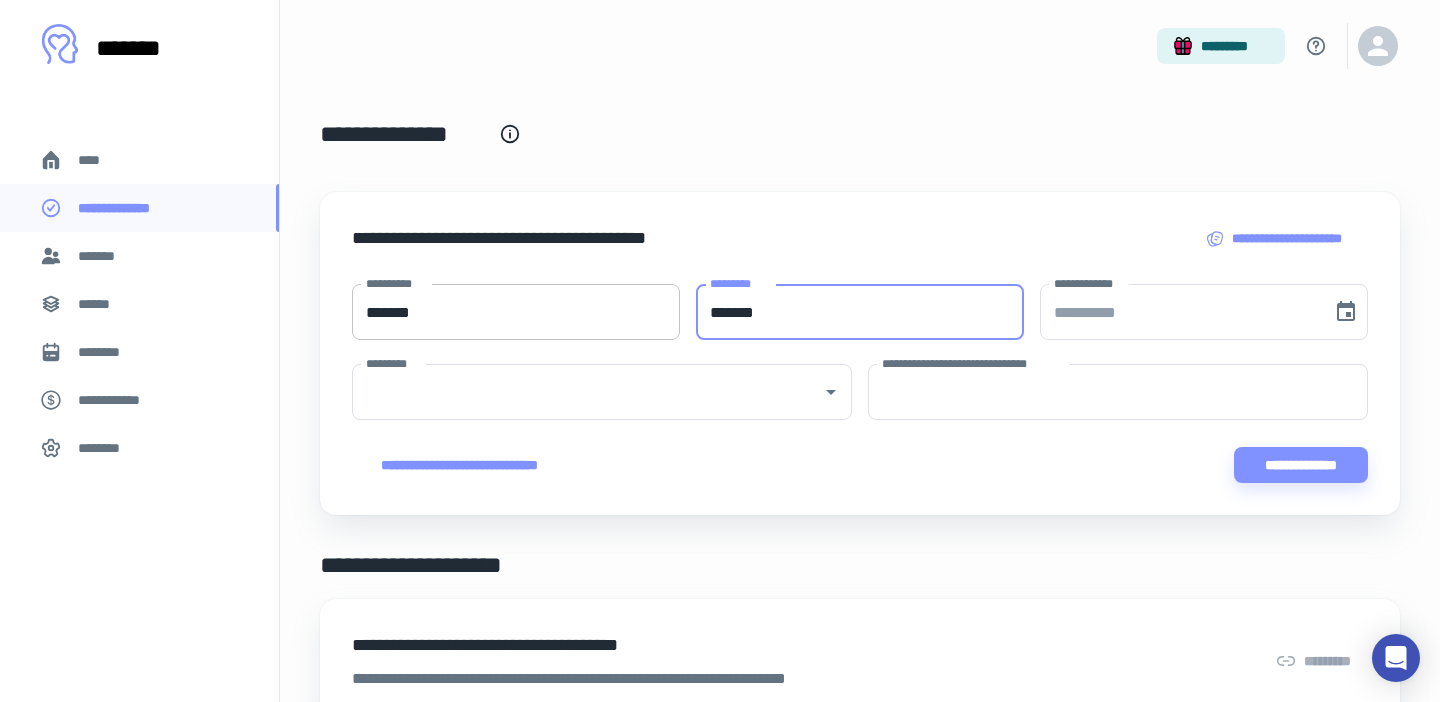 type on "*******" 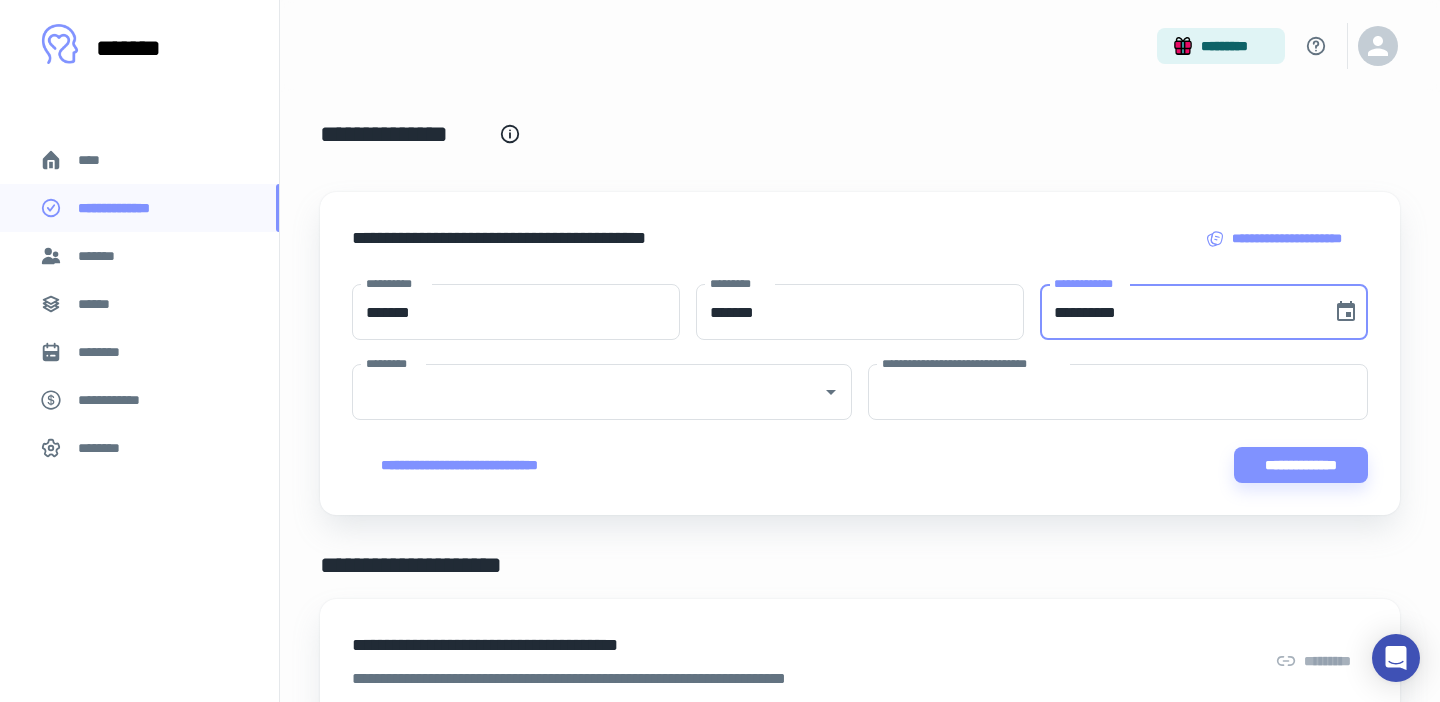 type on "**********" 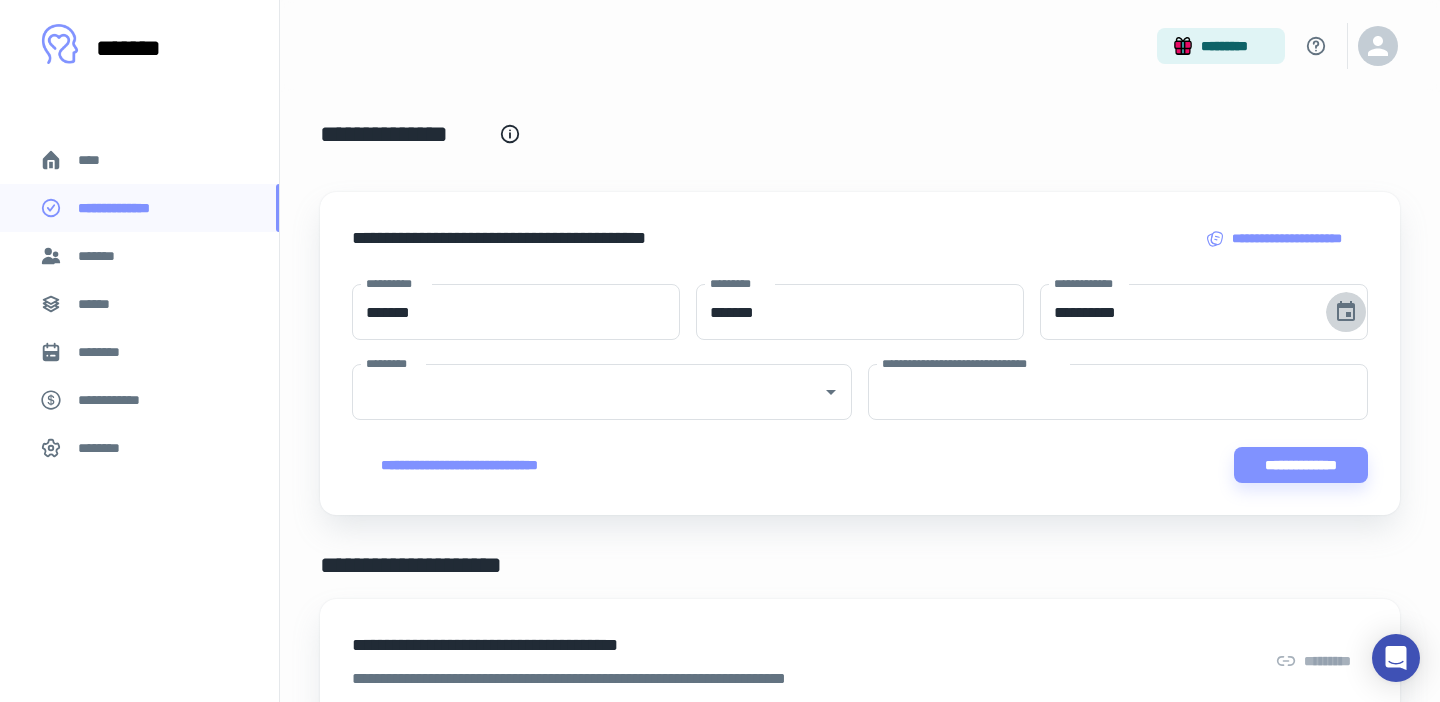 type 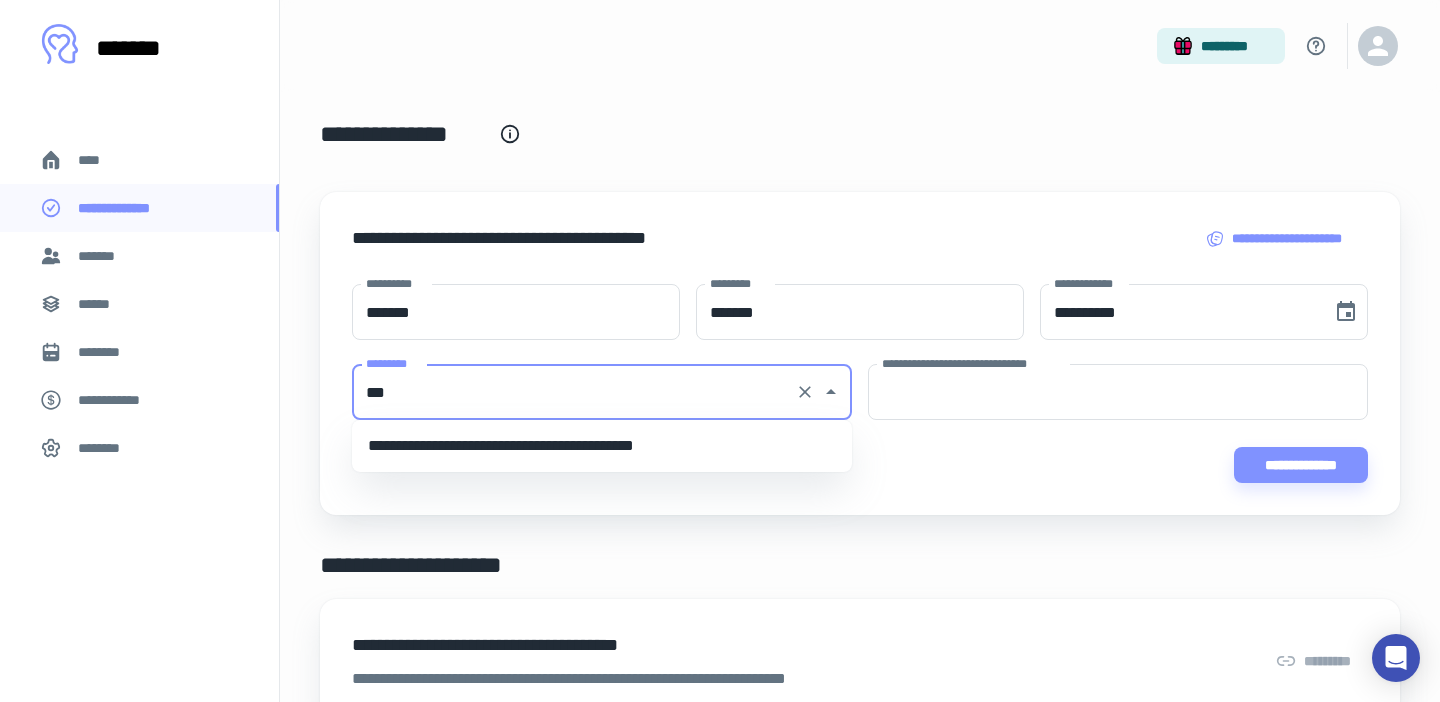 type on "***" 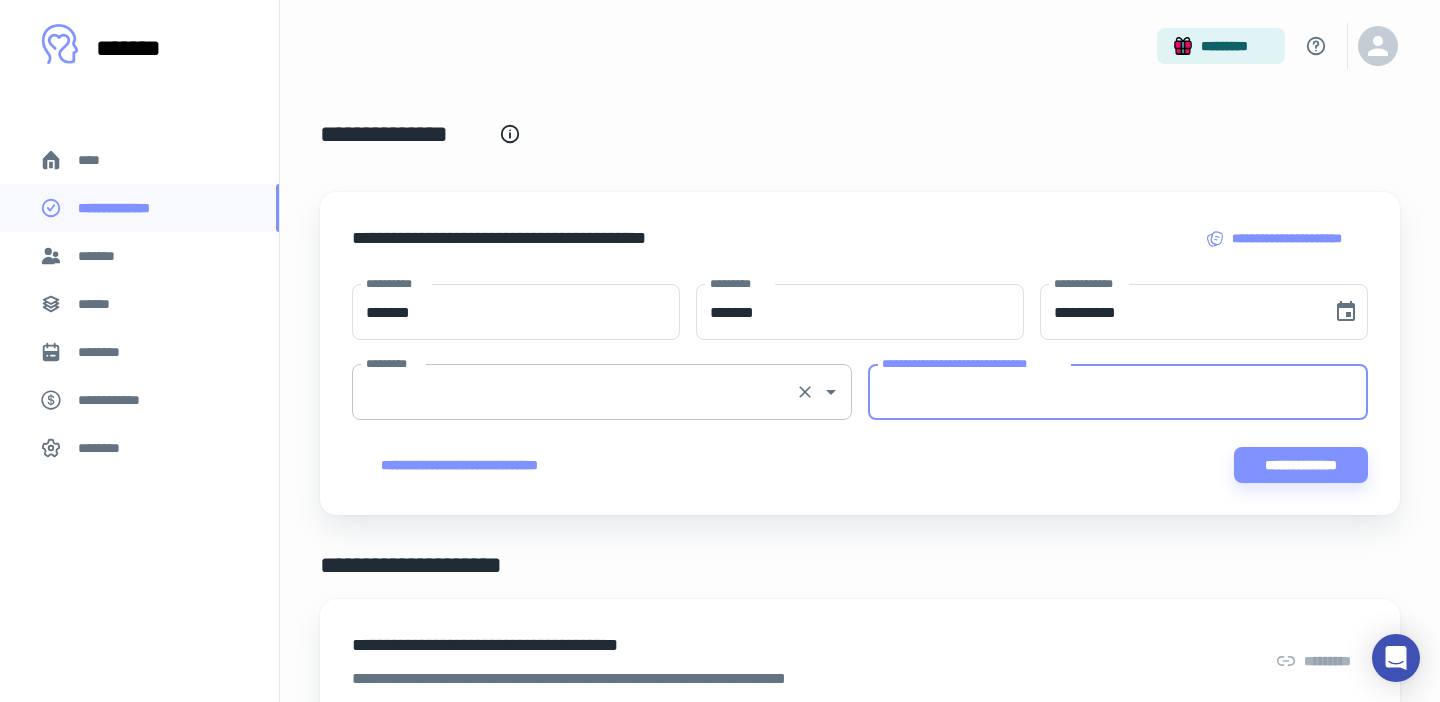 click on "*********" at bounding box center (574, 392) 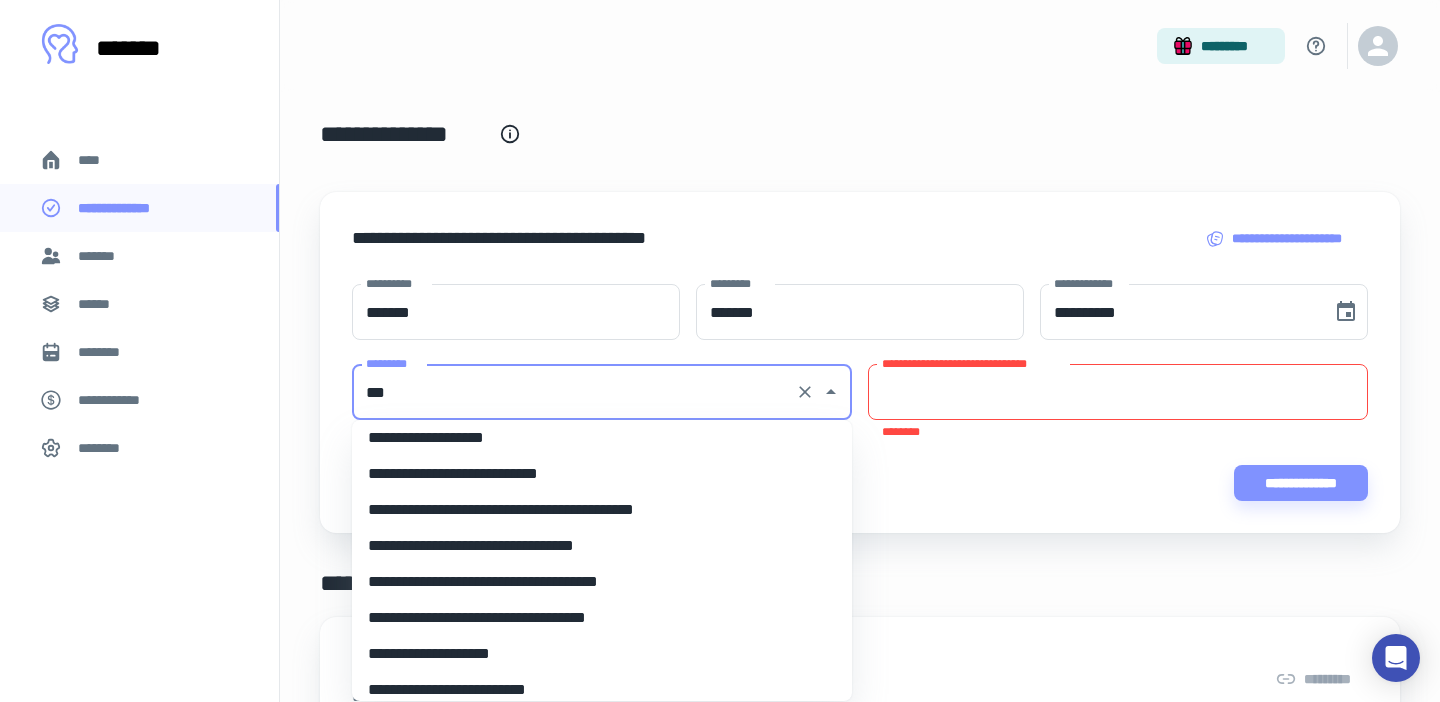scroll, scrollTop: 0, scrollLeft: 0, axis: both 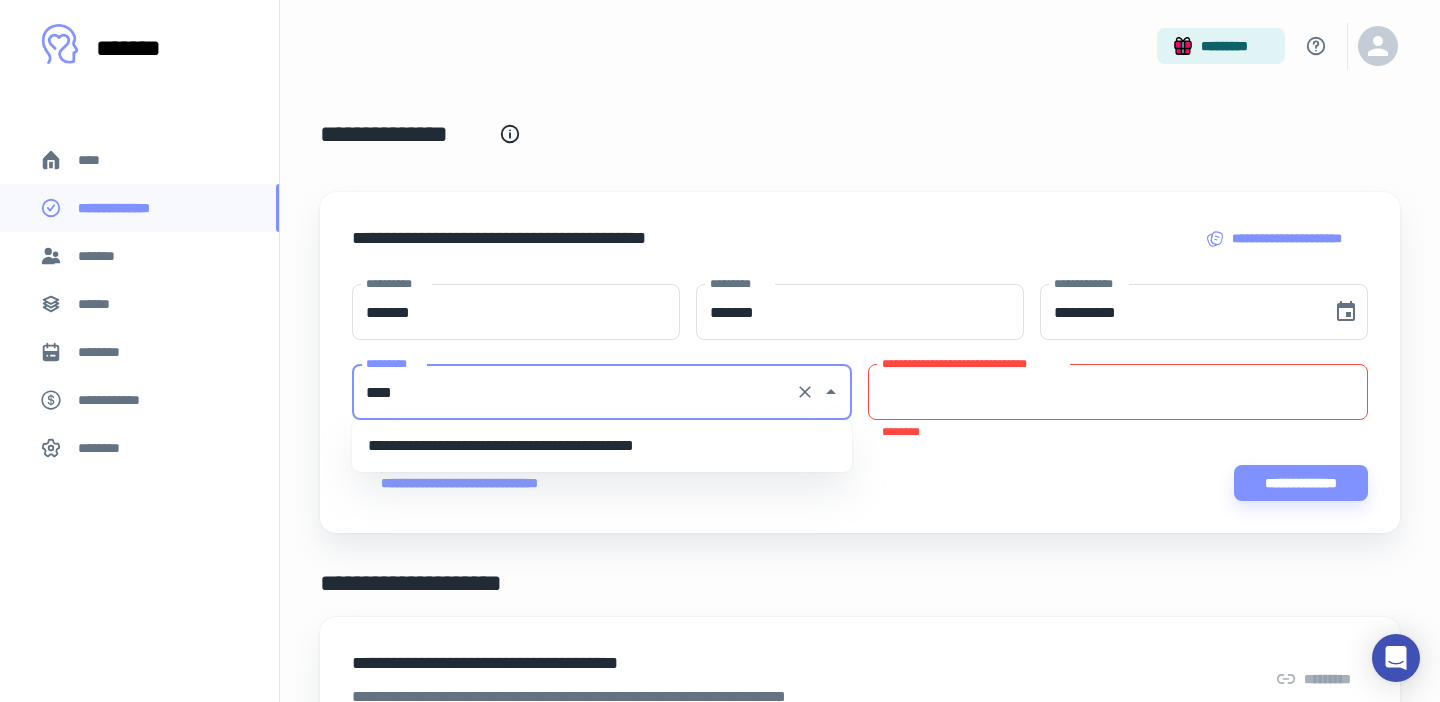 click on "**********" at bounding box center [602, 446] 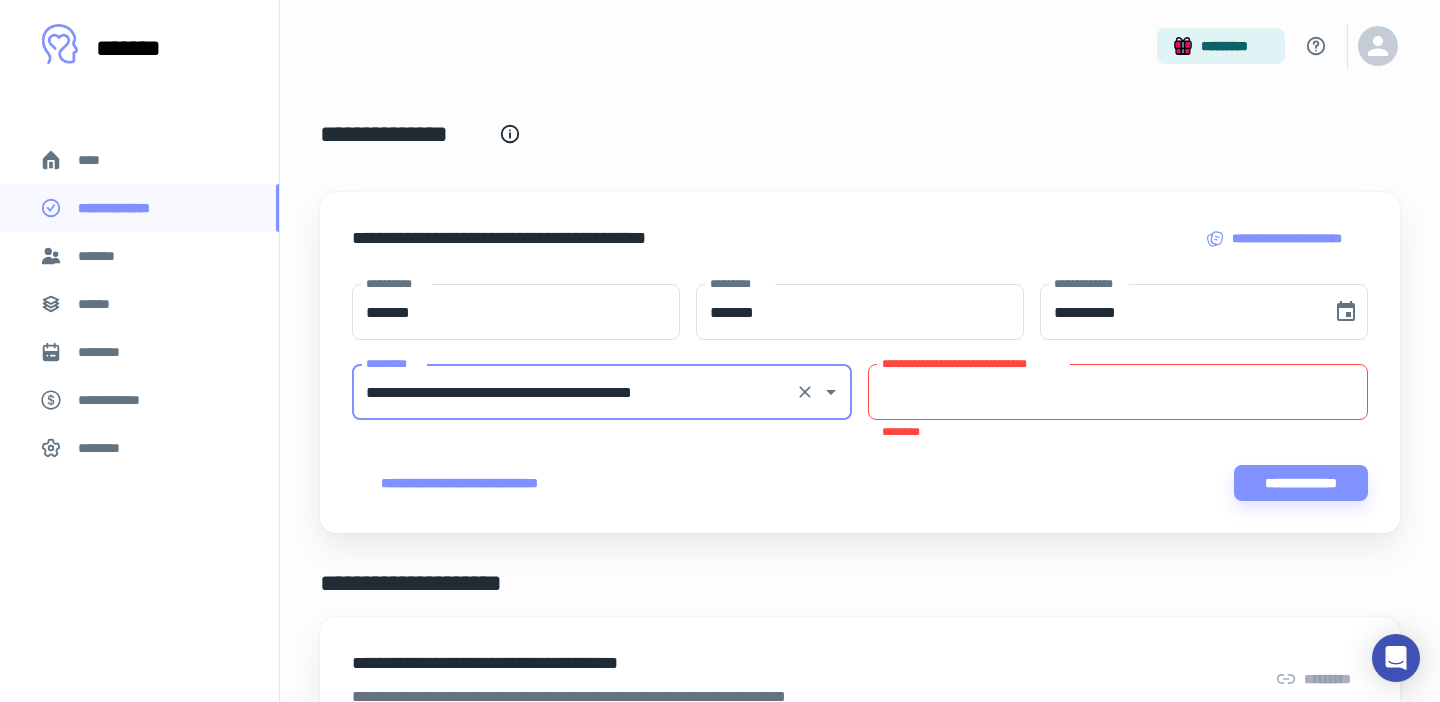 type on "**********" 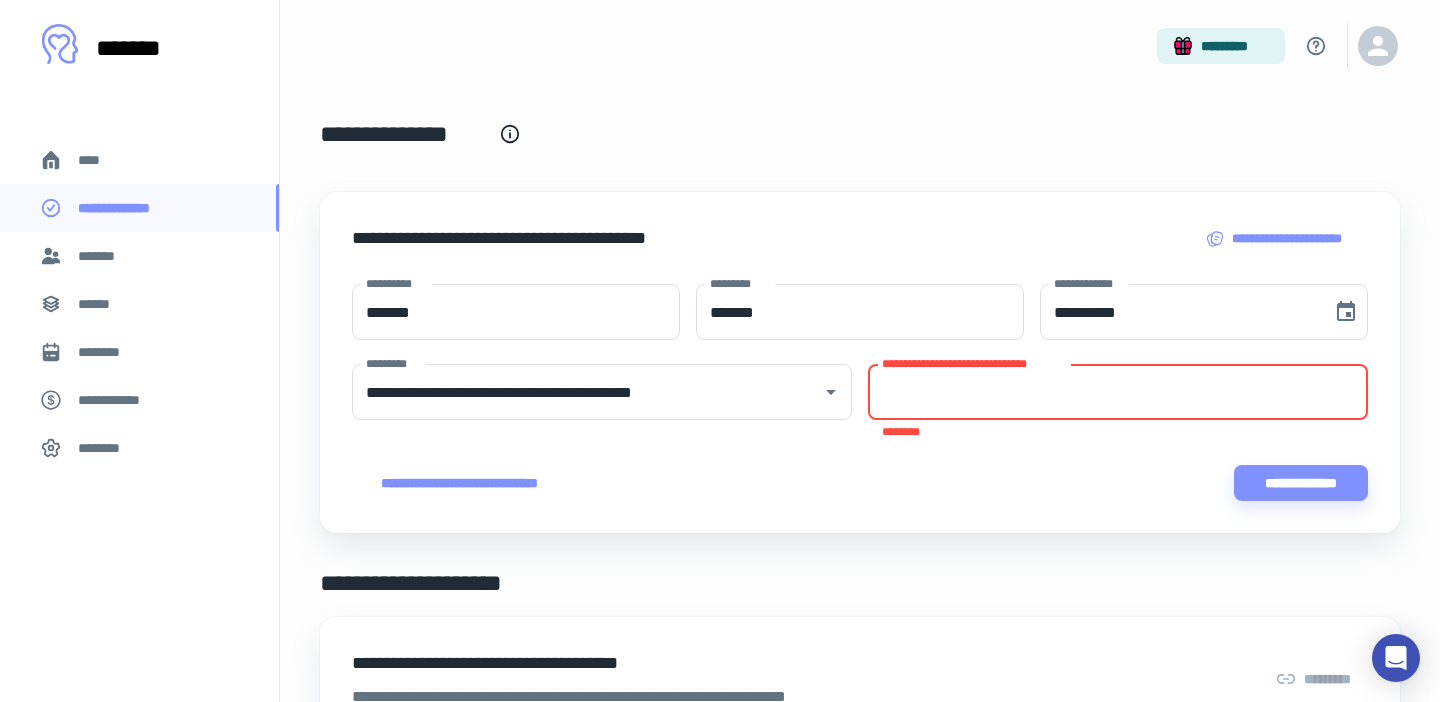 paste on "**********" 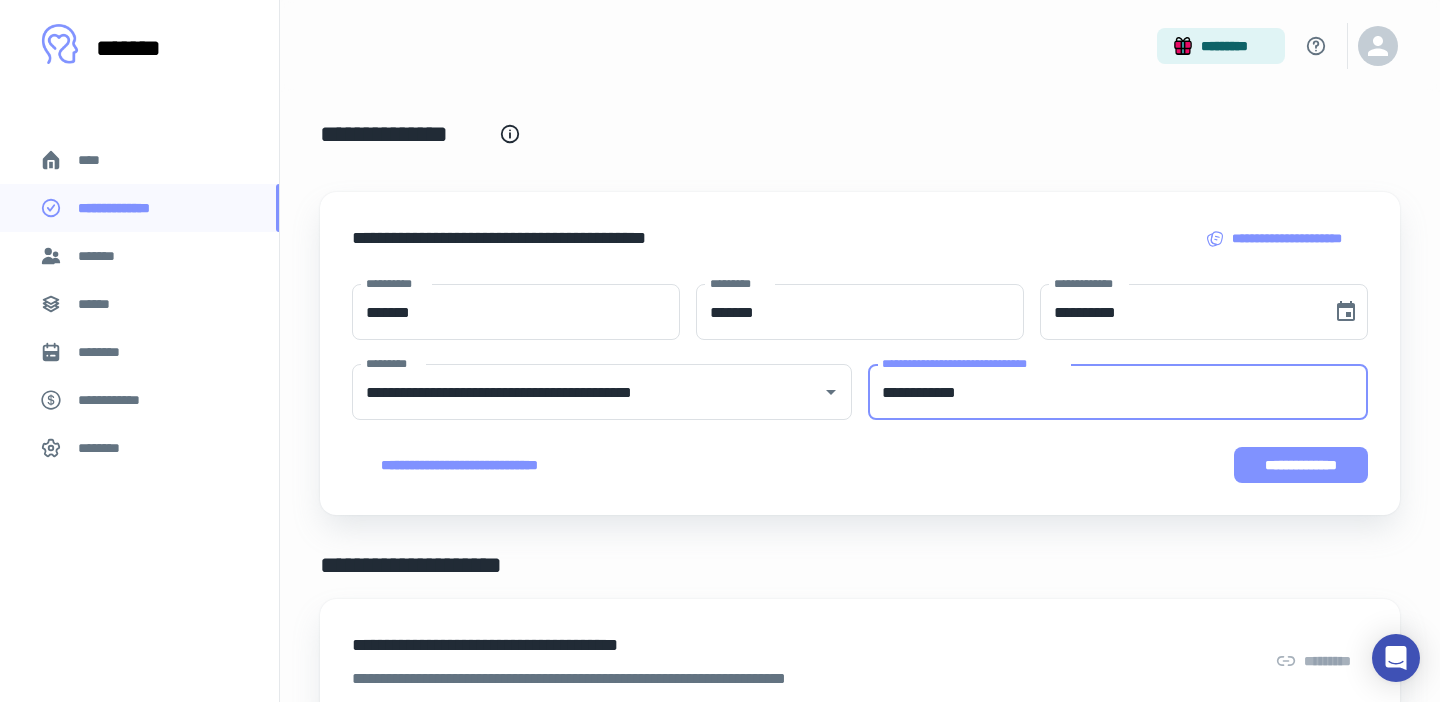 type on "**********" 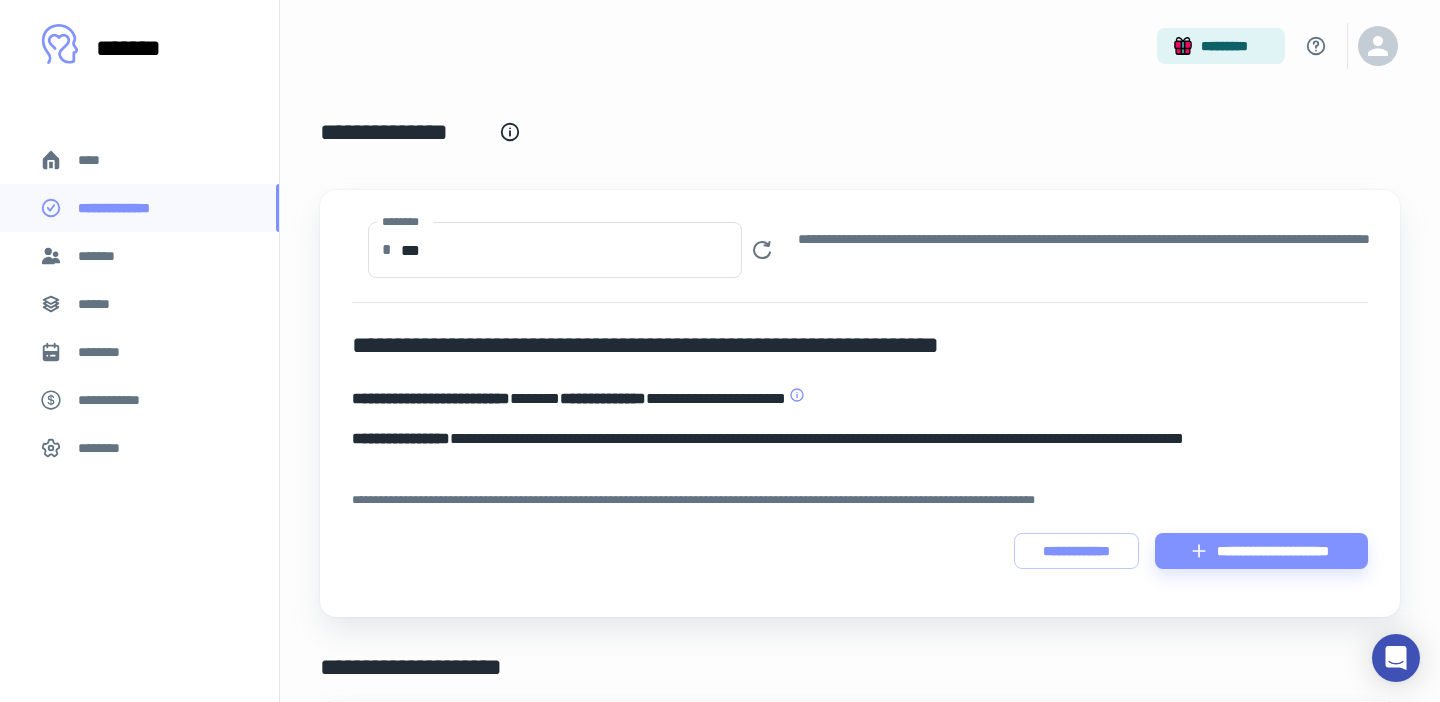 scroll, scrollTop: 0, scrollLeft: 0, axis: both 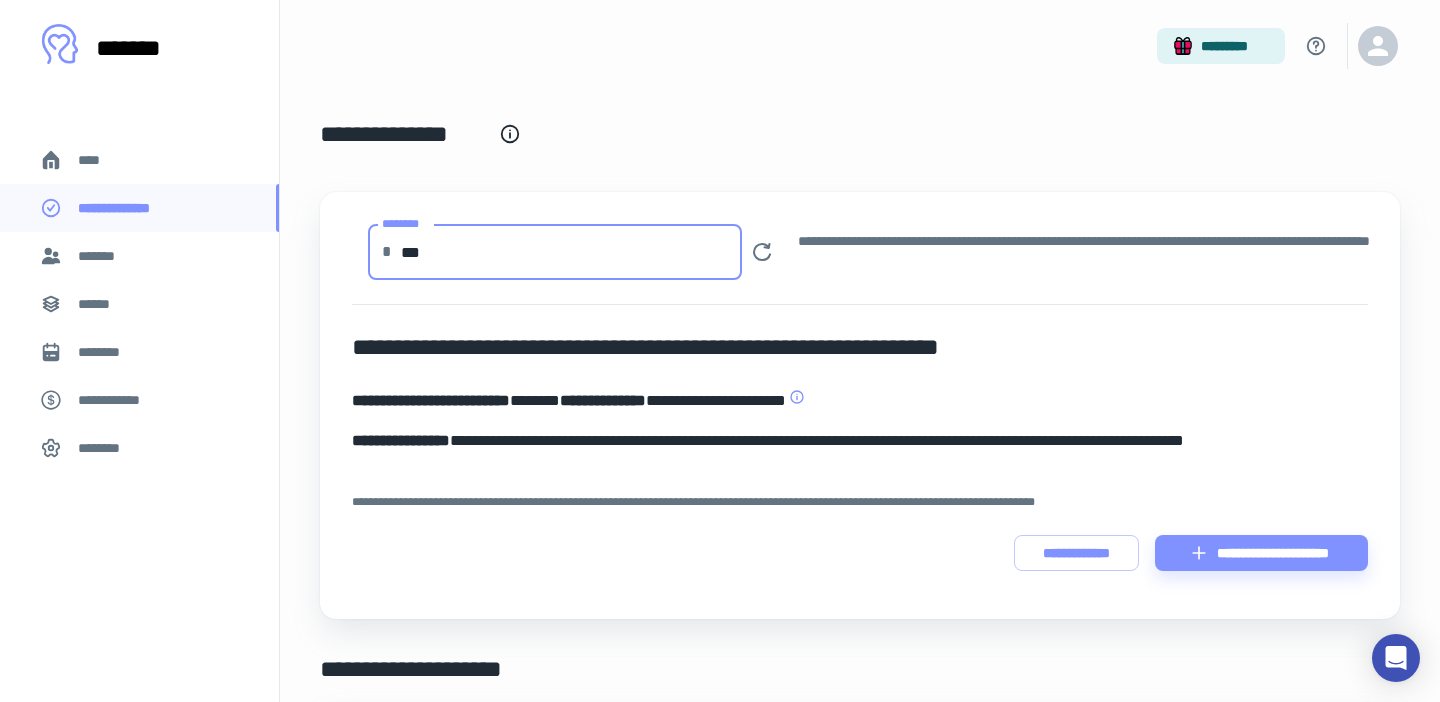drag, startPoint x: 432, startPoint y: 242, endPoint x: 390, endPoint y: 241, distance: 42.0119 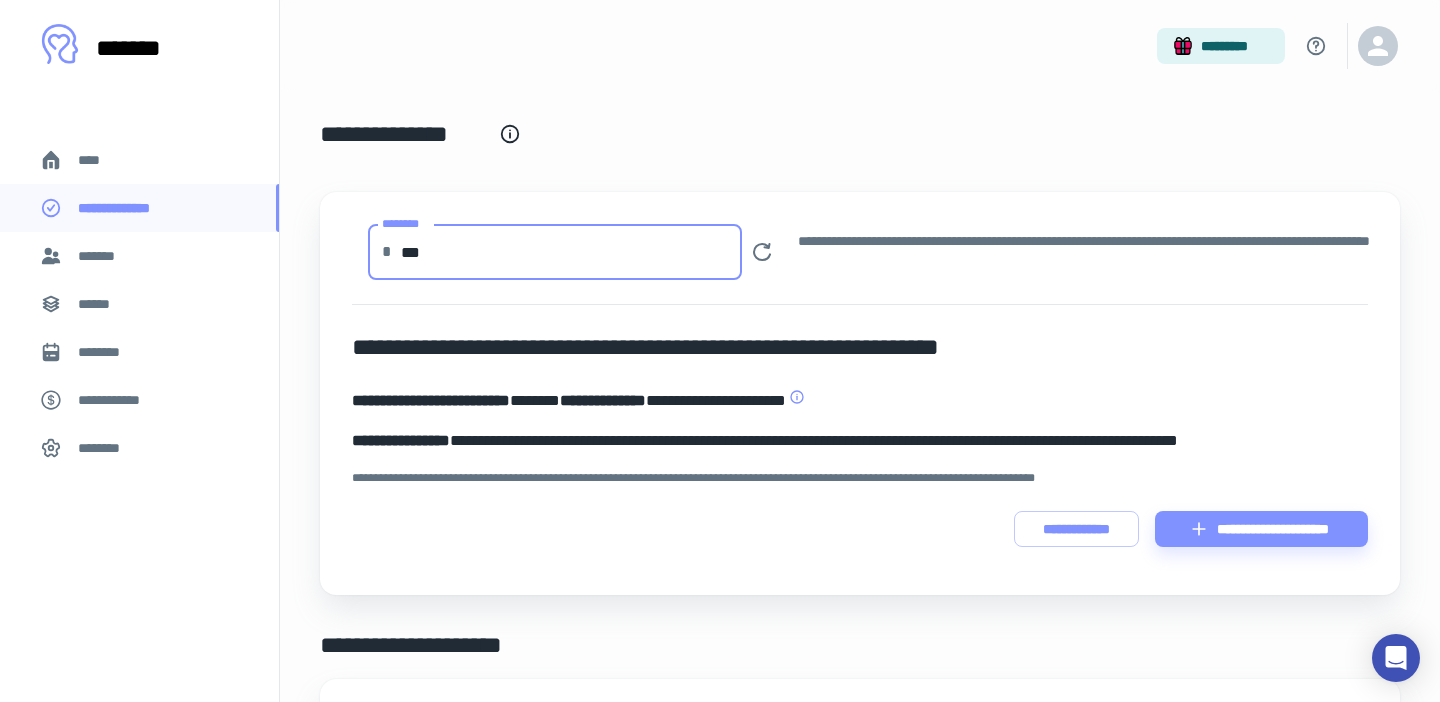 click on "**********" at bounding box center (860, 347) 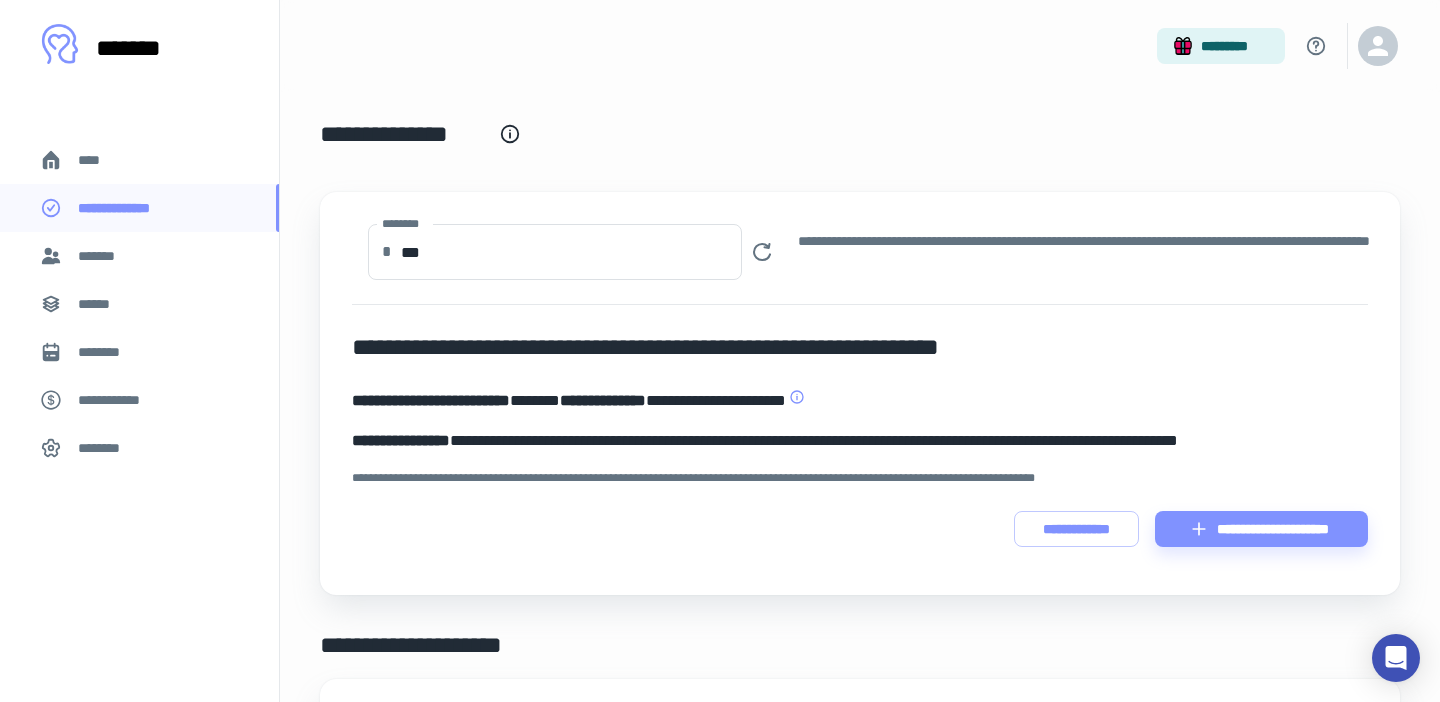 scroll, scrollTop: 2, scrollLeft: 0, axis: vertical 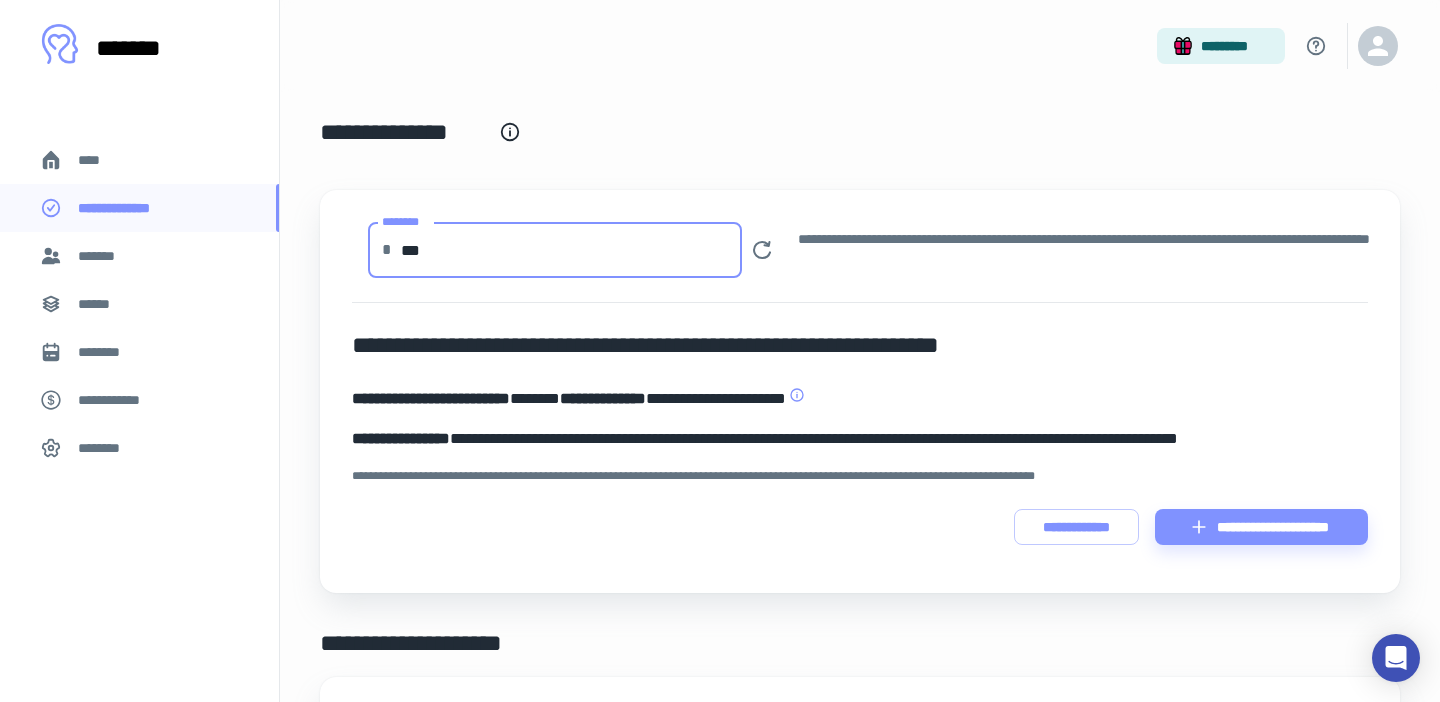 drag, startPoint x: 442, startPoint y: 252, endPoint x: 370, endPoint y: 245, distance: 72.33948 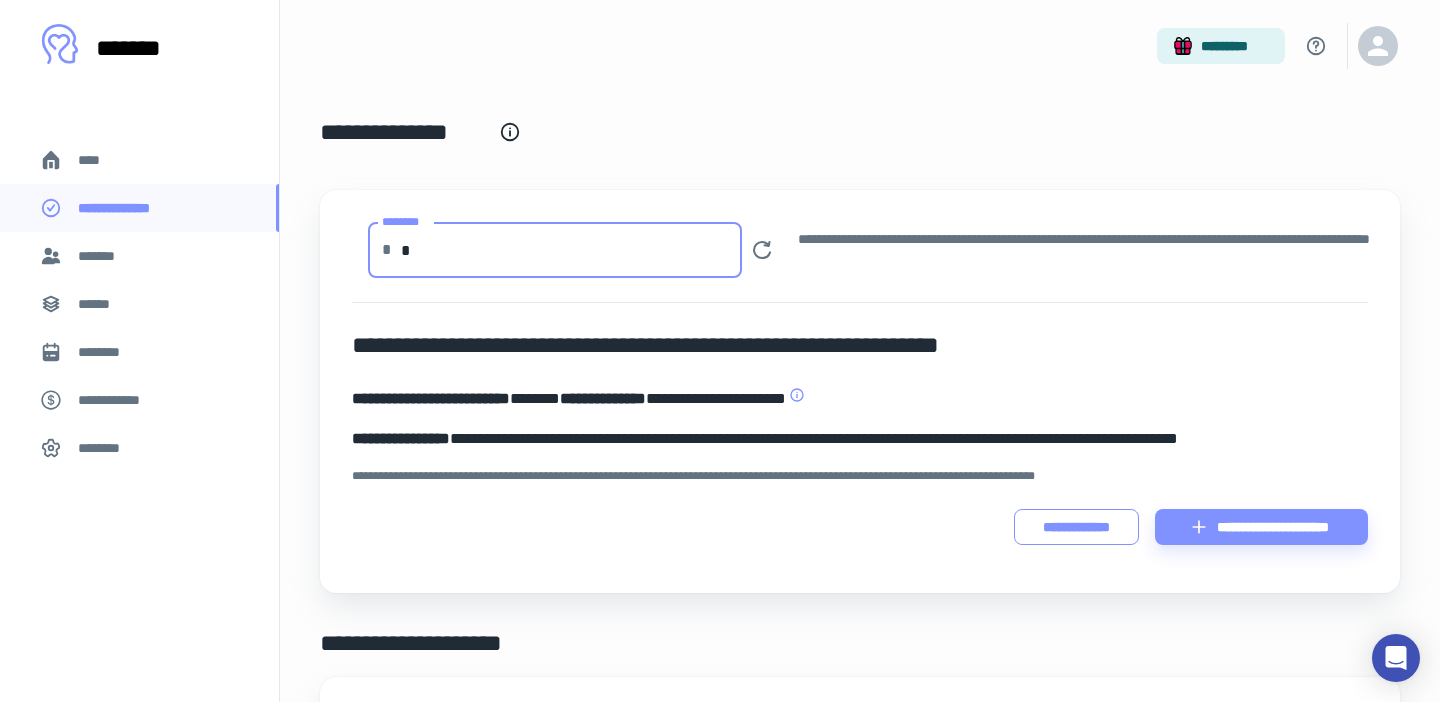 type on "*" 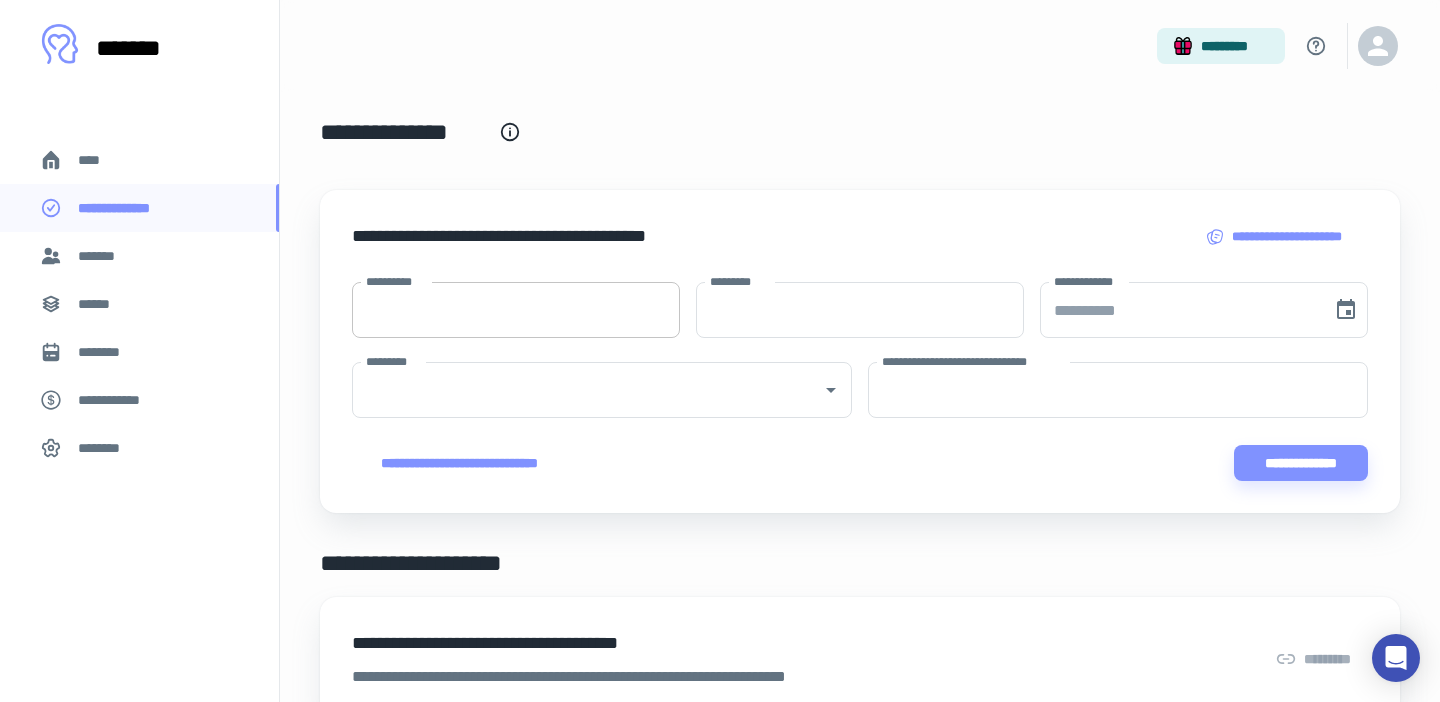 click on "**********" at bounding box center [516, 310] 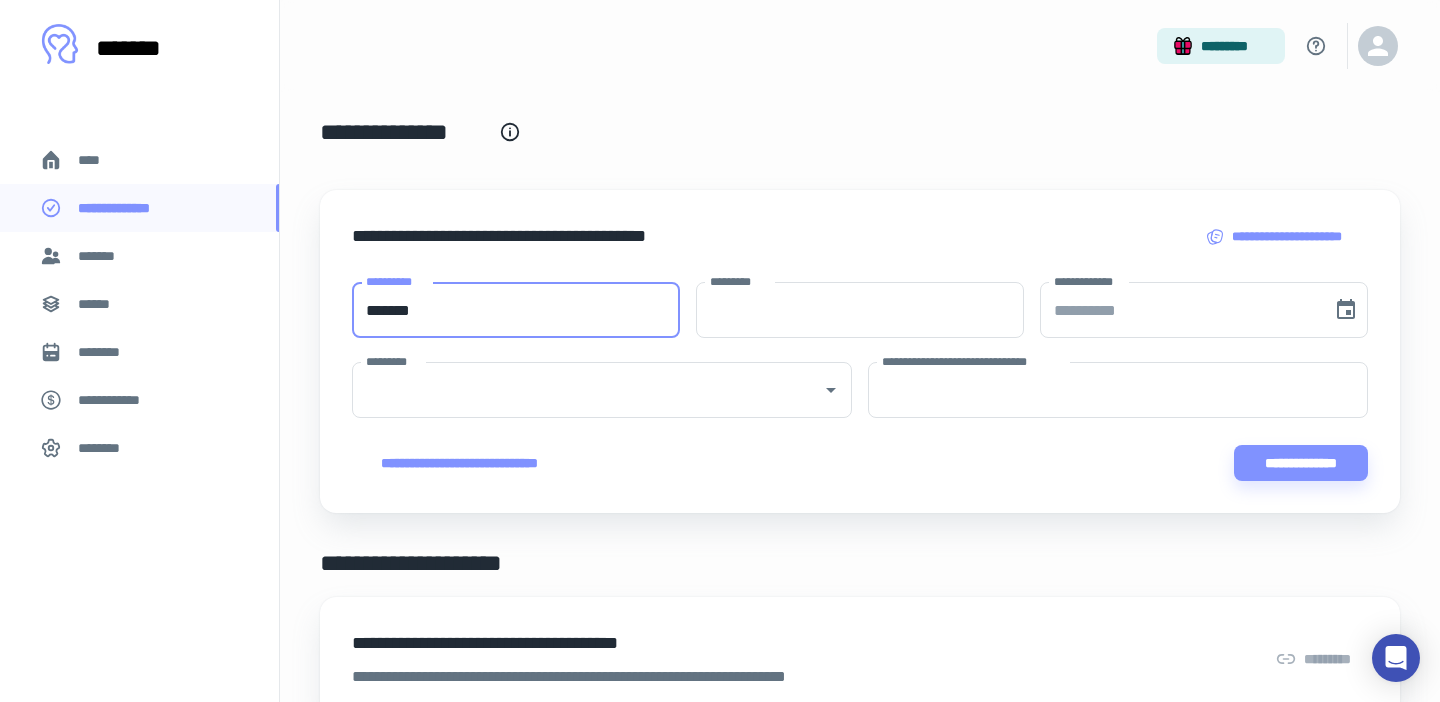 type on "*******" 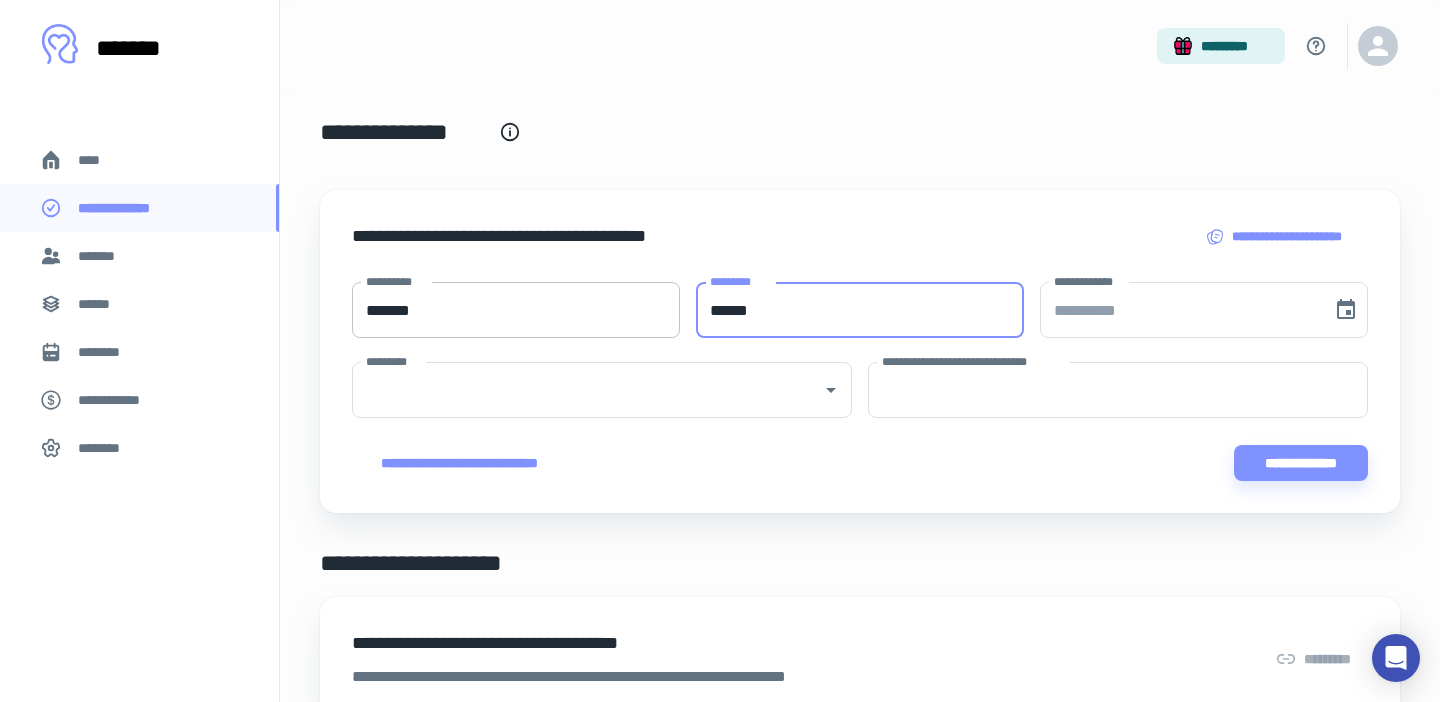 type on "******" 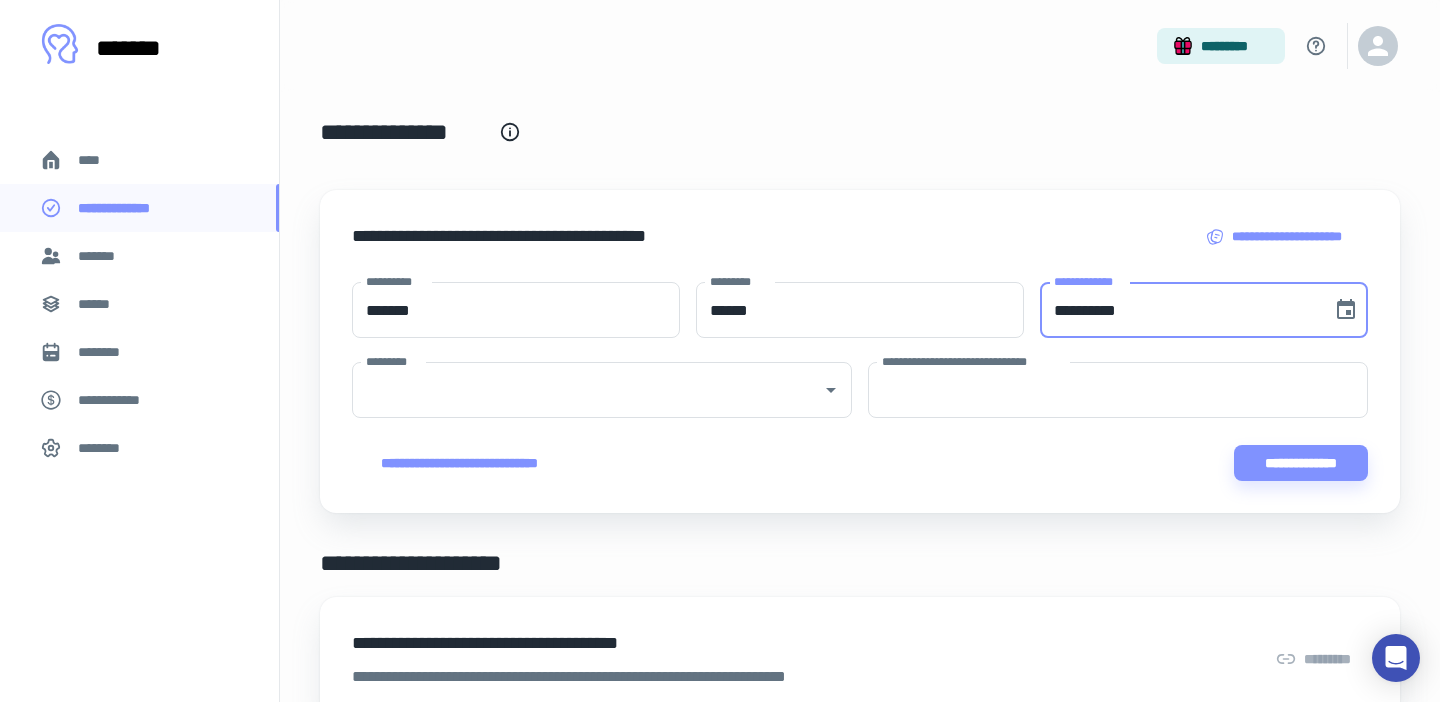 type on "**********" 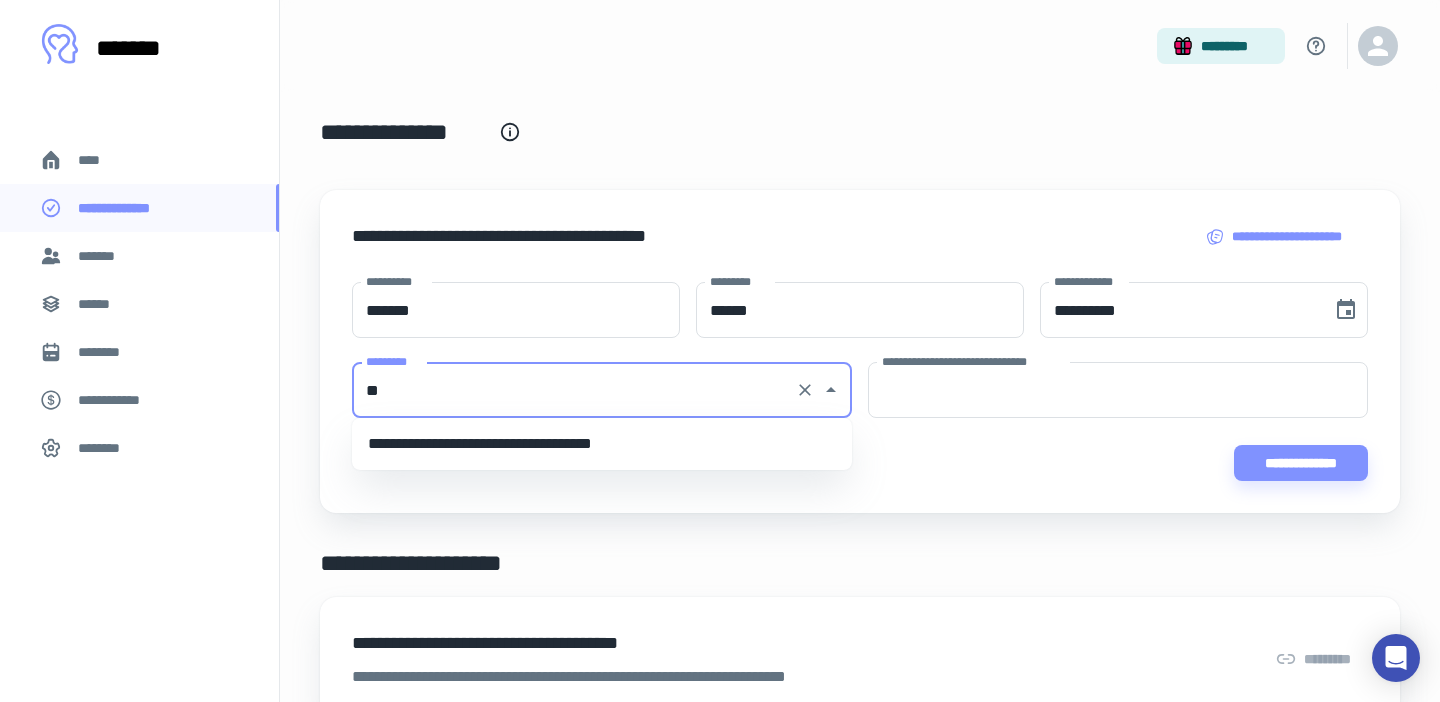type on "*" 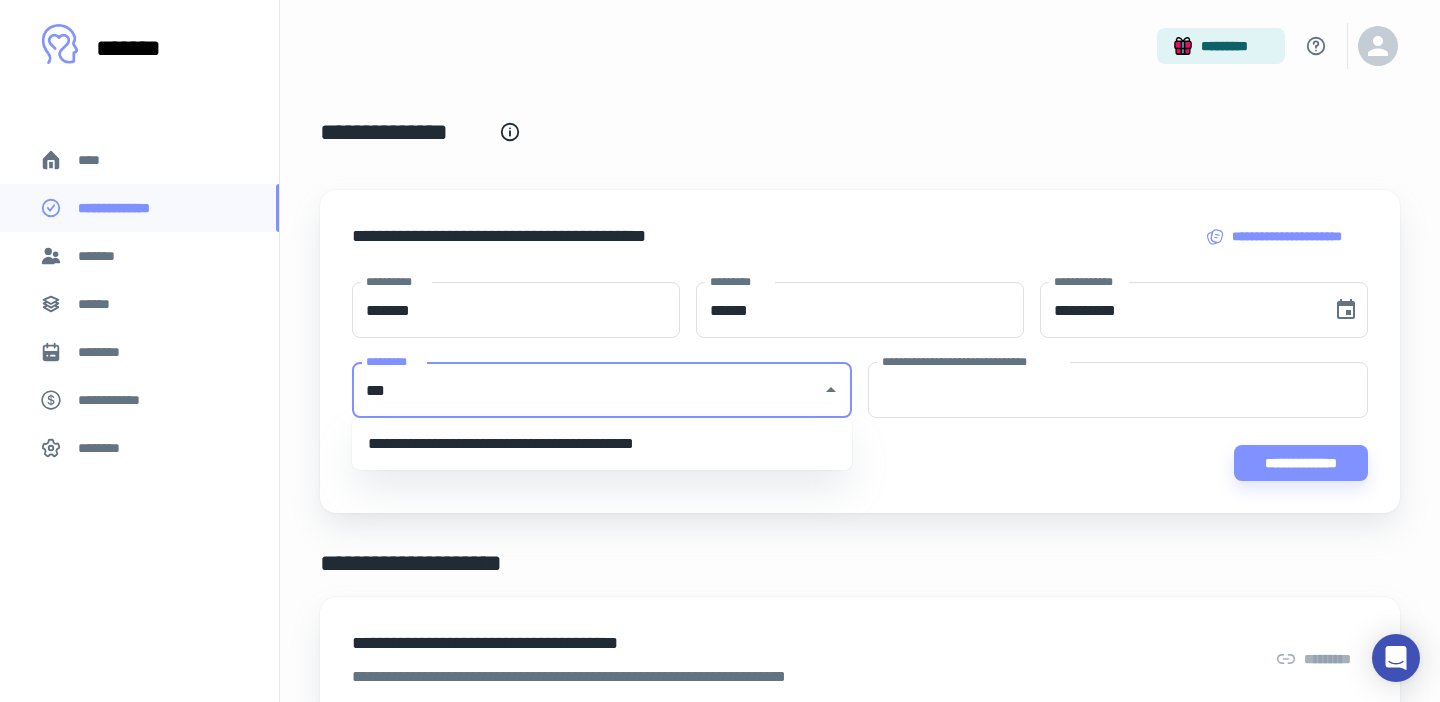 click on "**********" at bounding box center (602, 444) 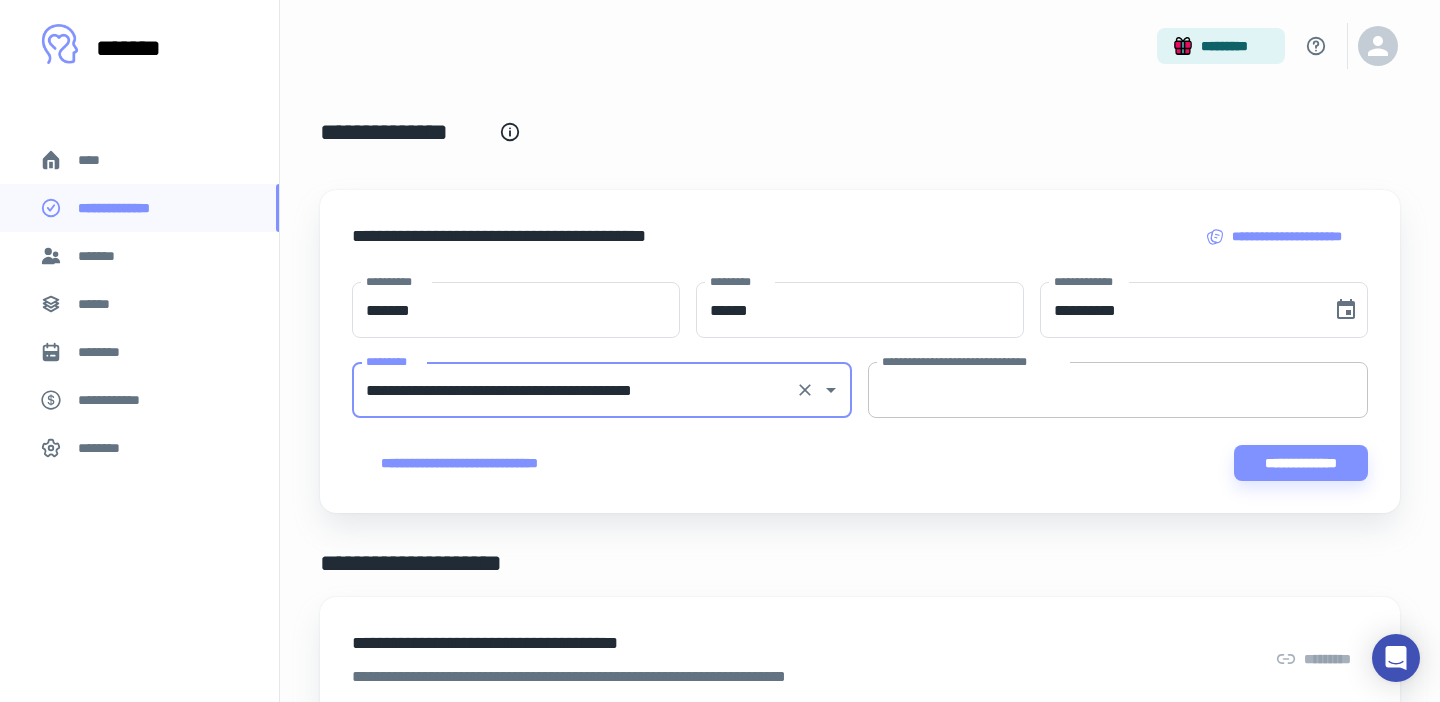 type on "**********" 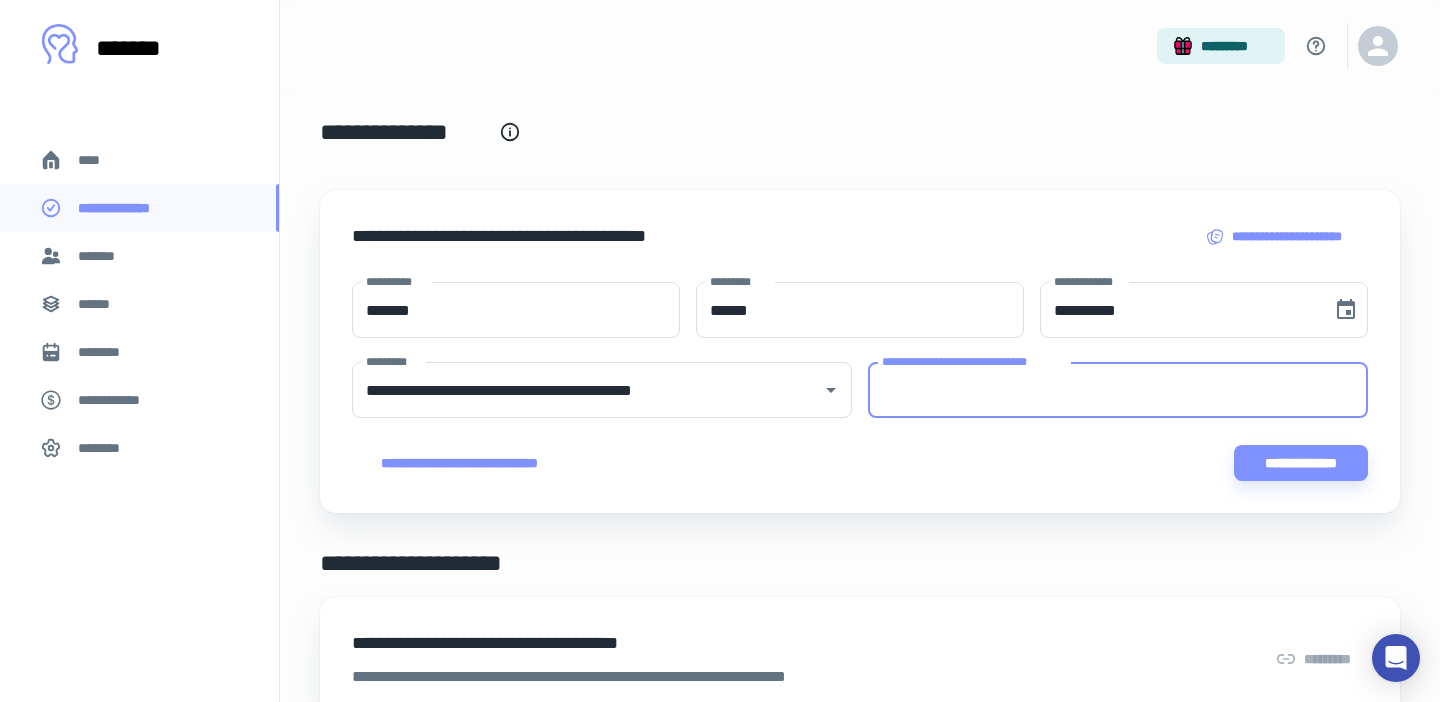 paste on "**********" 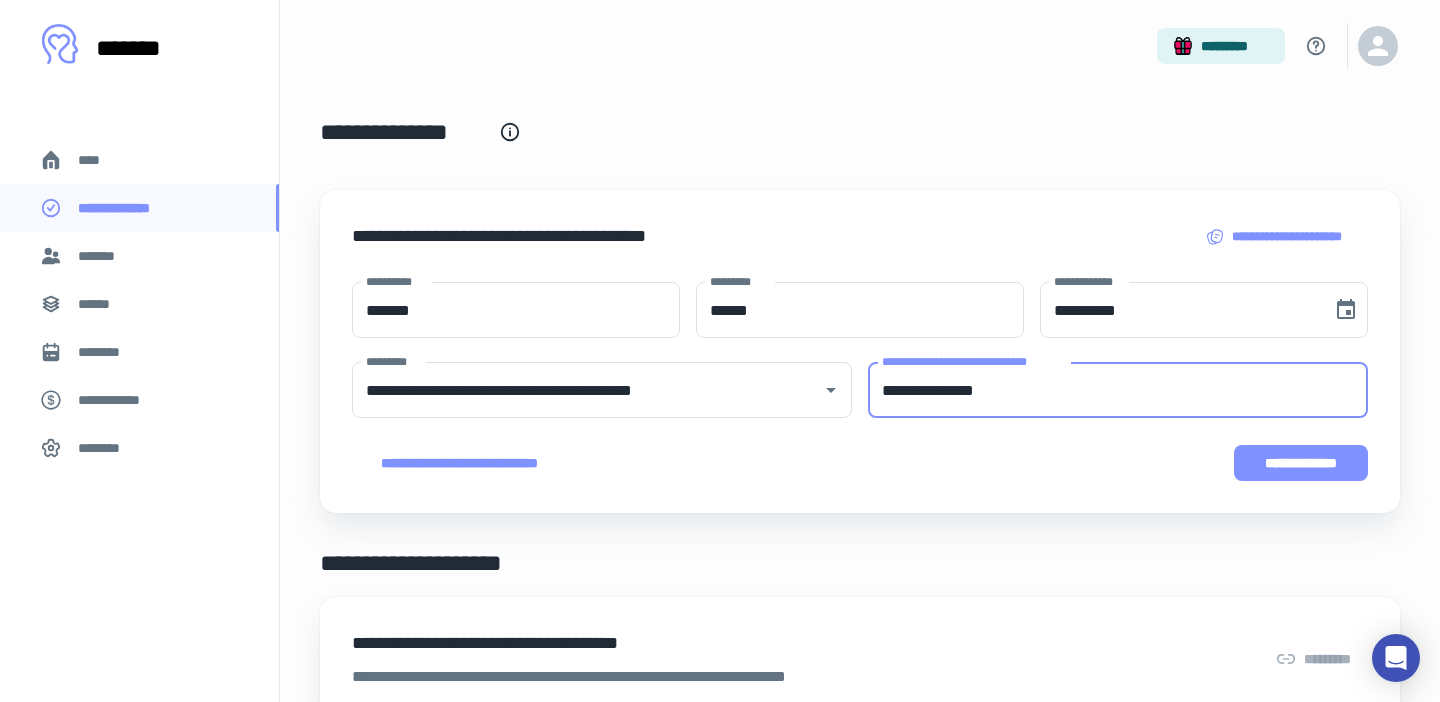 type on "**********" 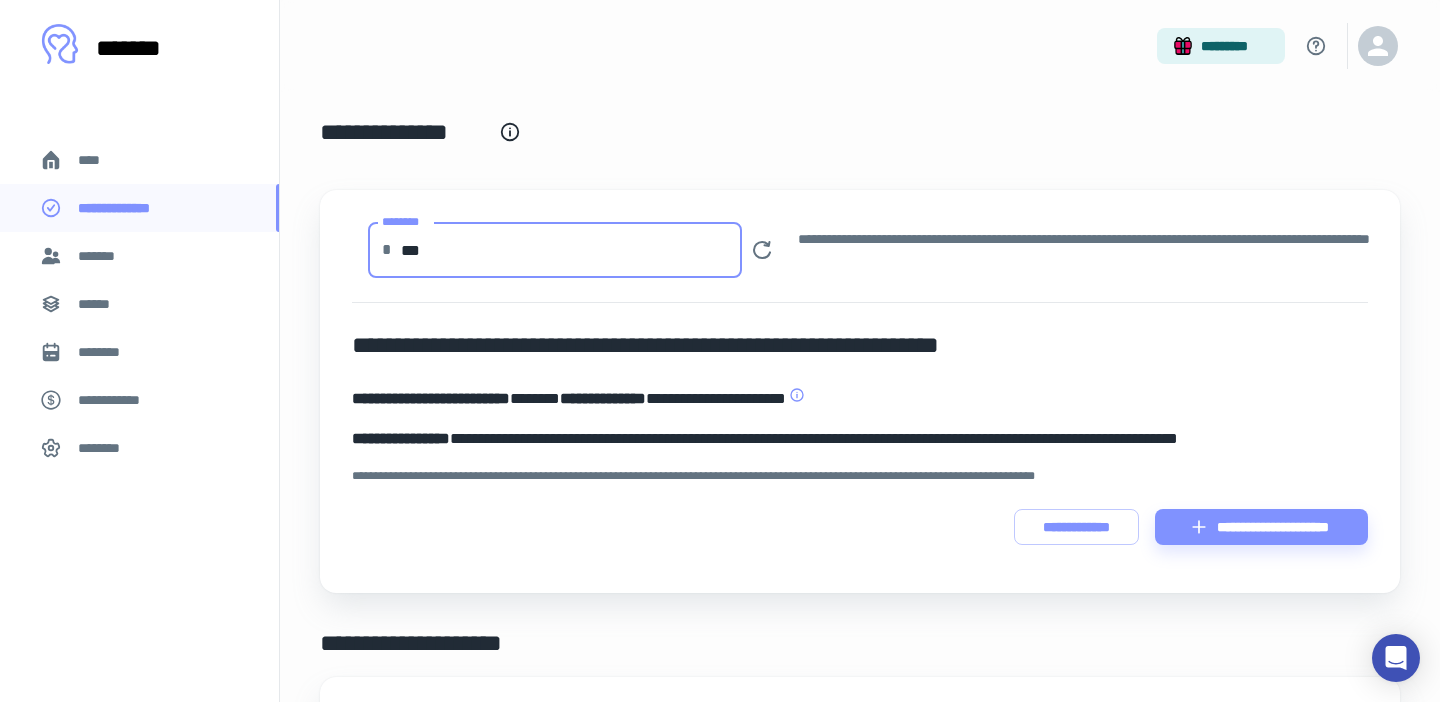 drag, startPoint x: 439, startPoint y: 252, endPoint x: 381, endPoint y: 248, distance: 58.137768 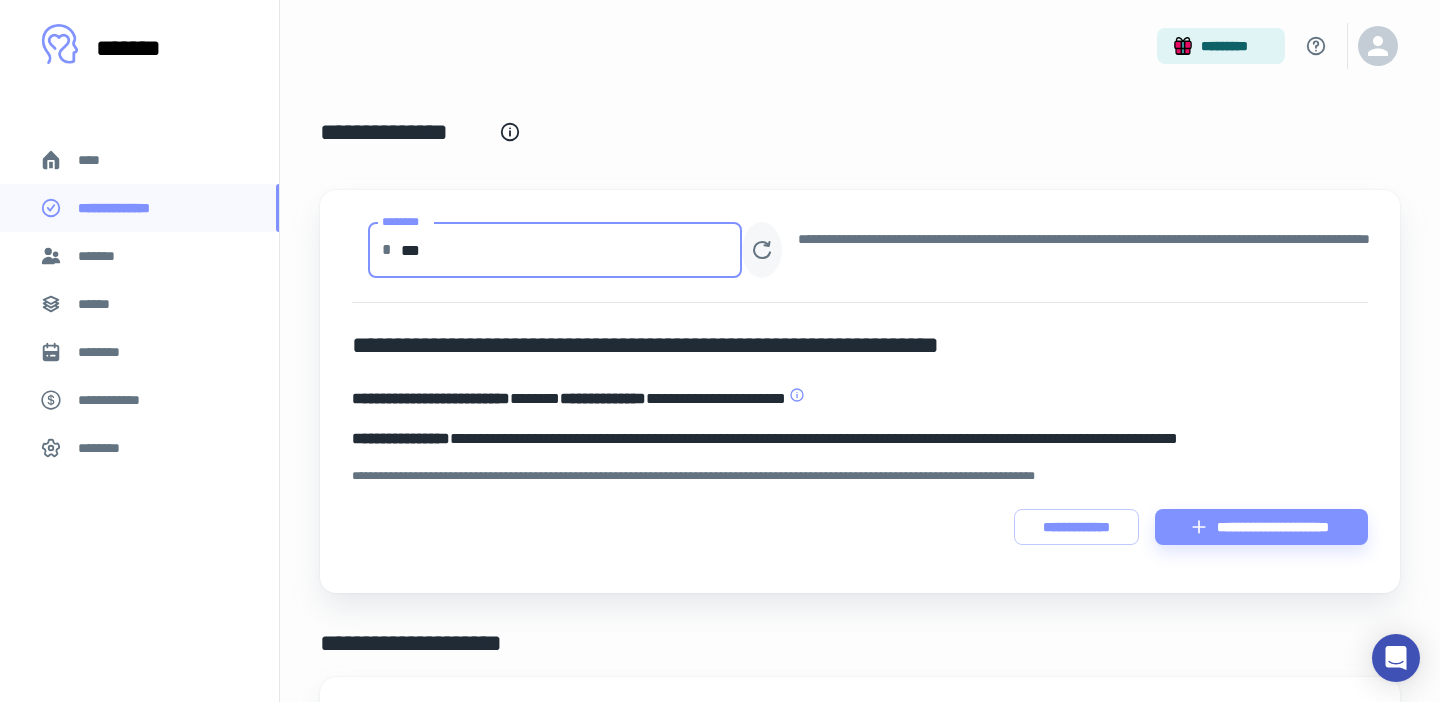 type on "***" 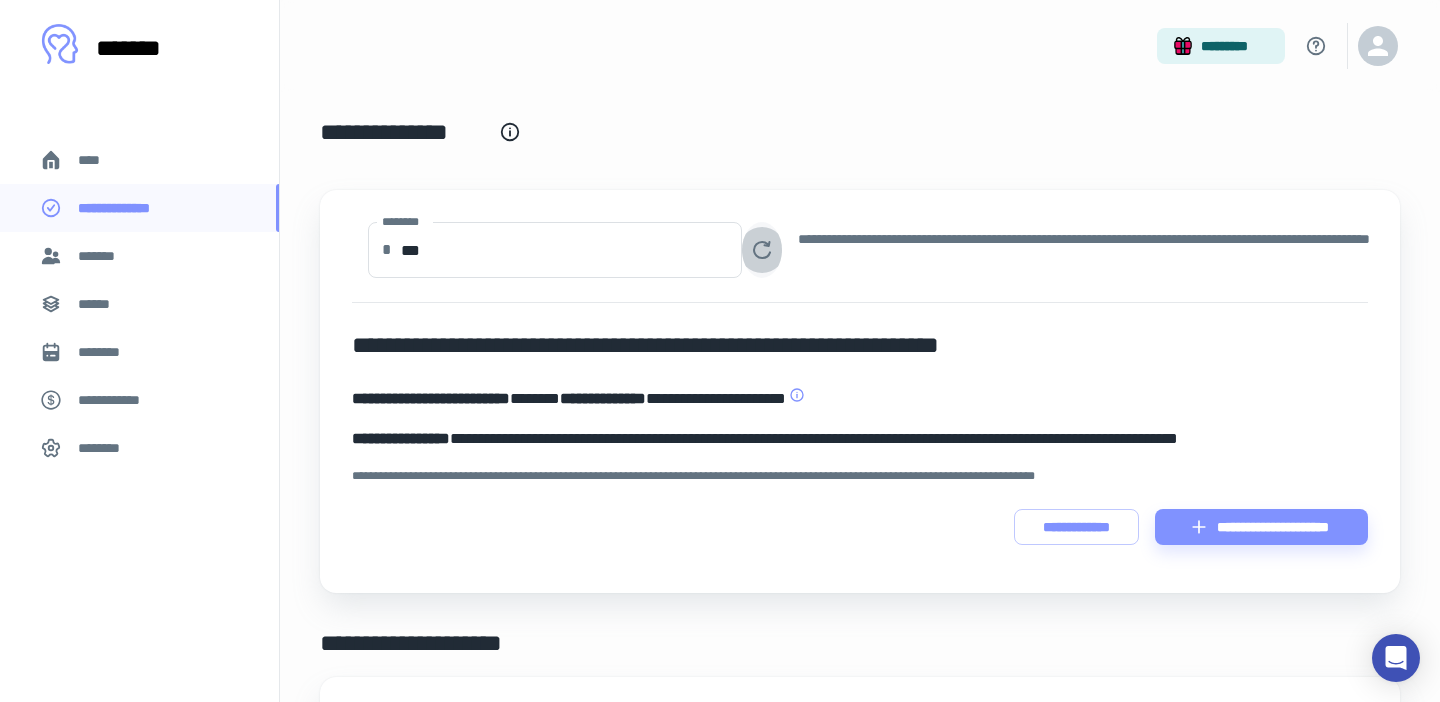 click 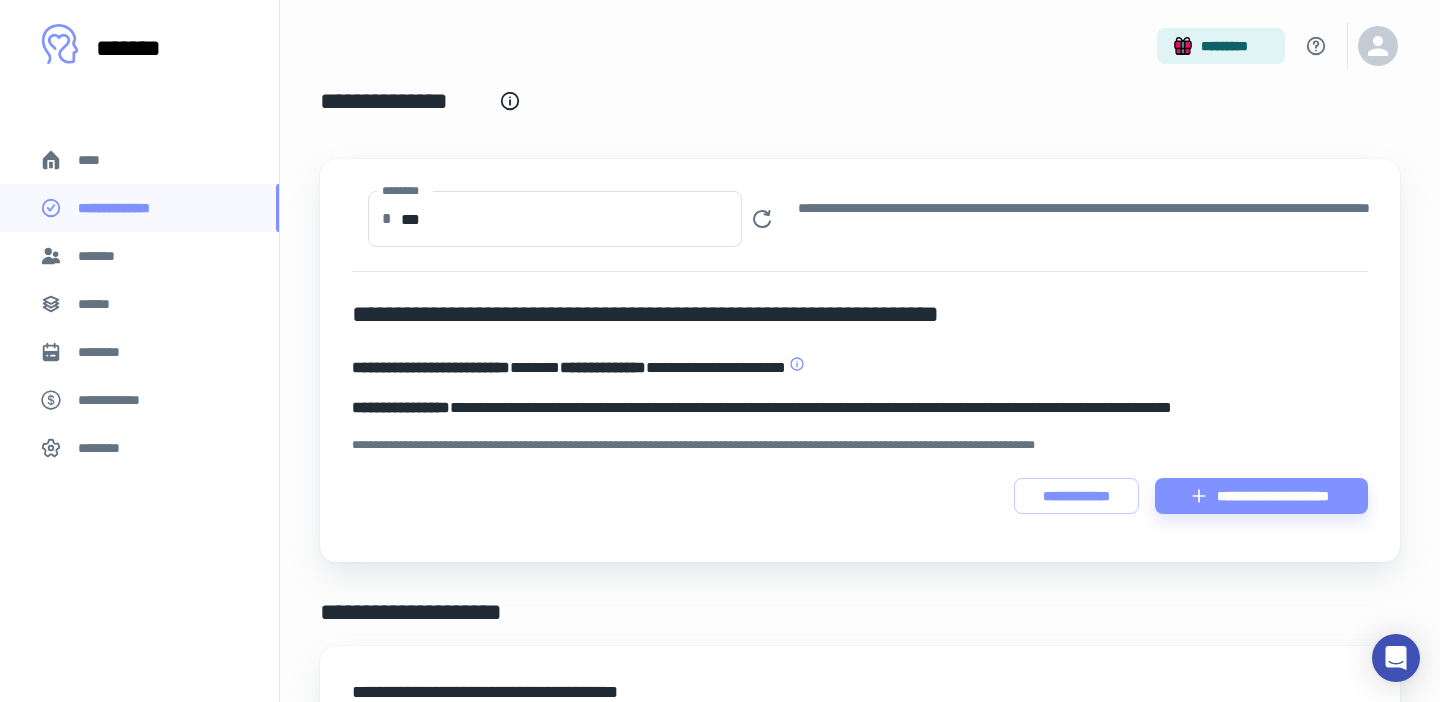 scroll, scrollTop: 31, scrollLeft: 0, axis: vertical 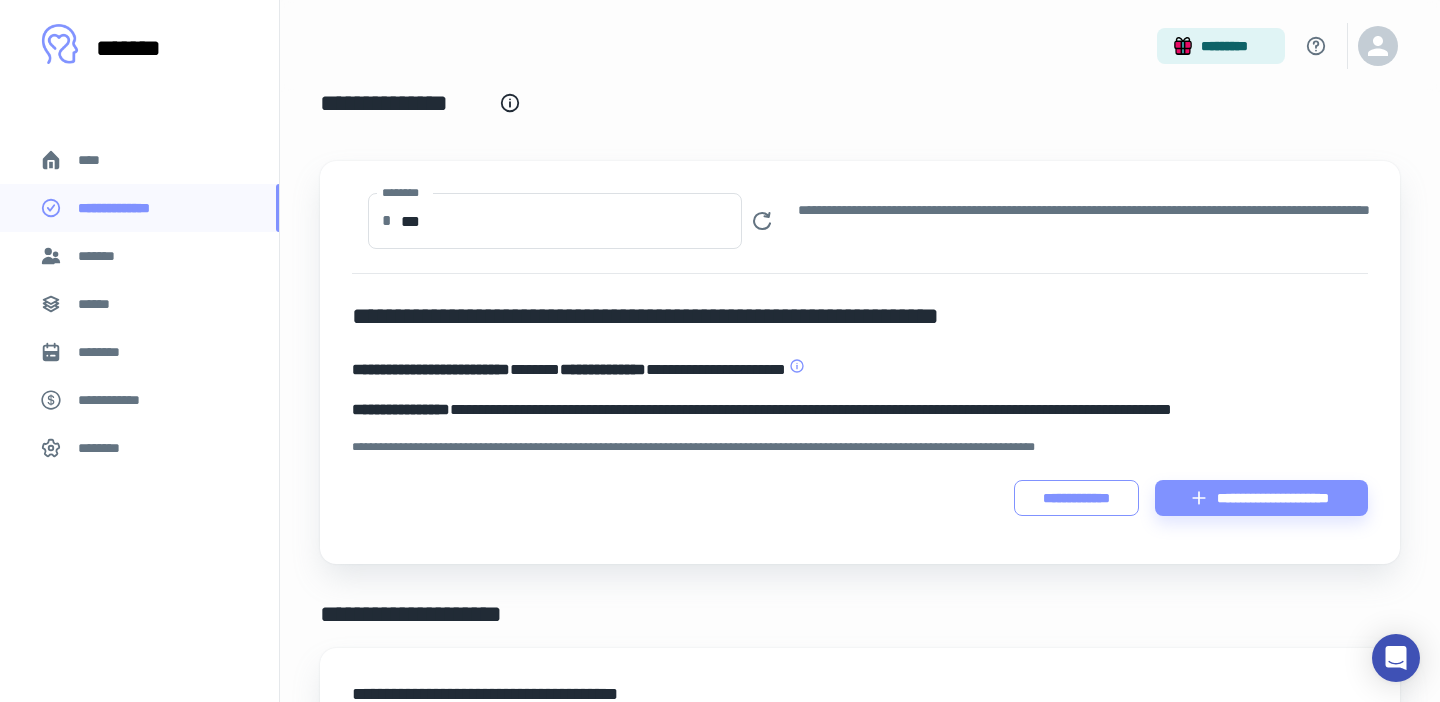 click on "**********" at bounding box center [1076, 498] 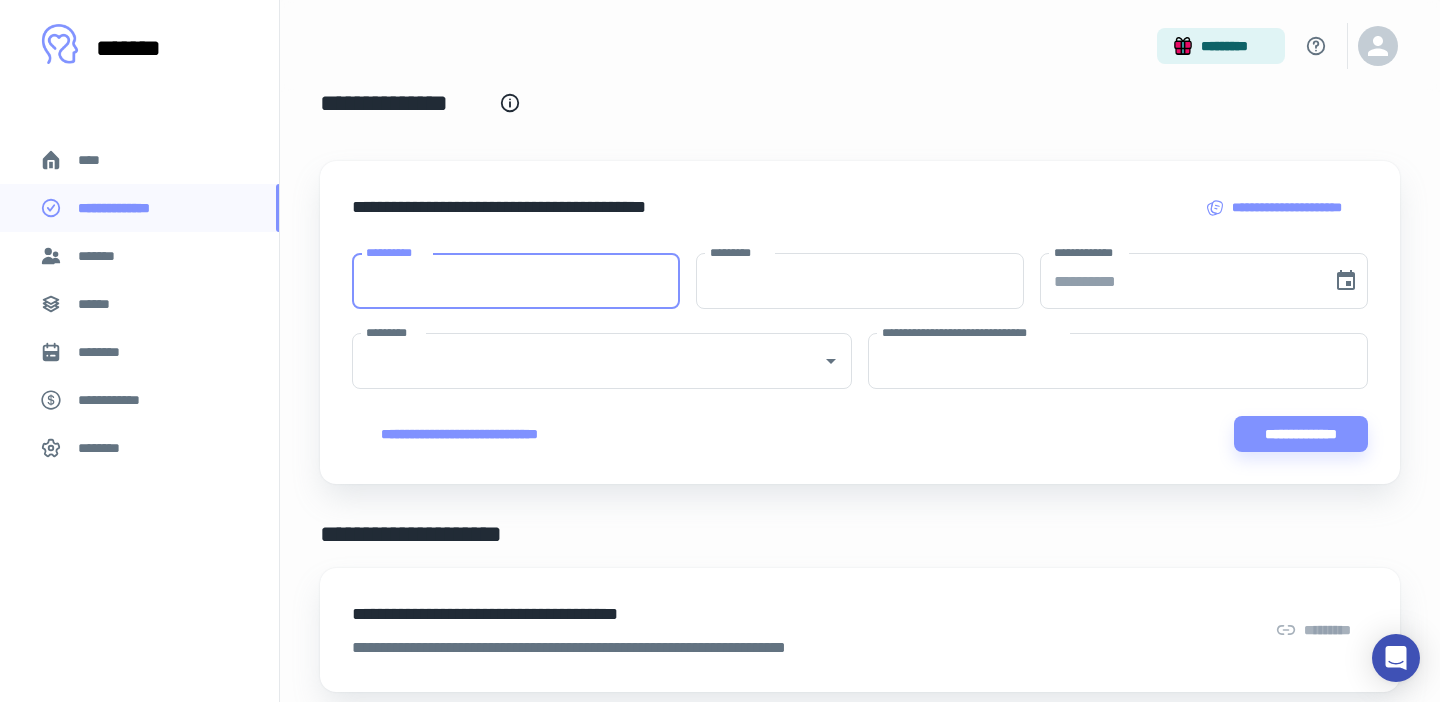 click on "**********" at bounding box center (516, 281) 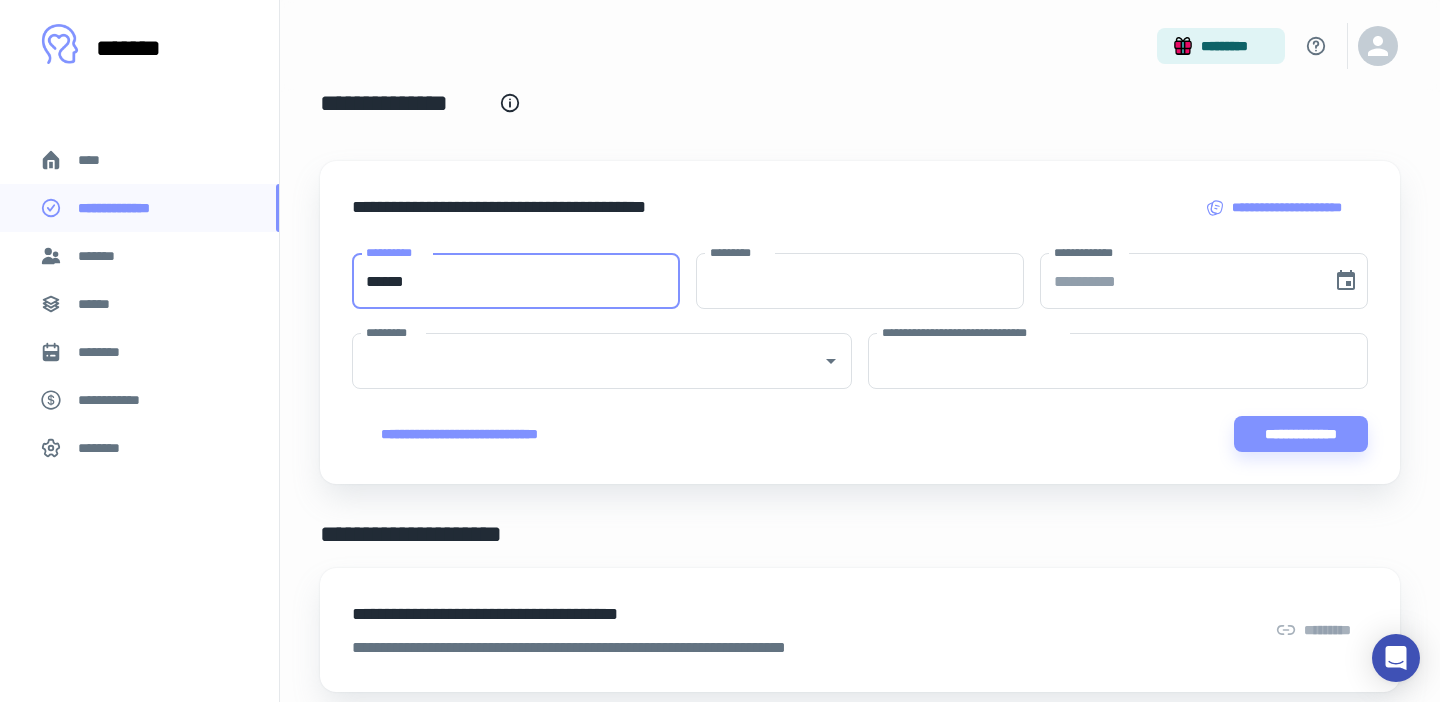 type on "******" 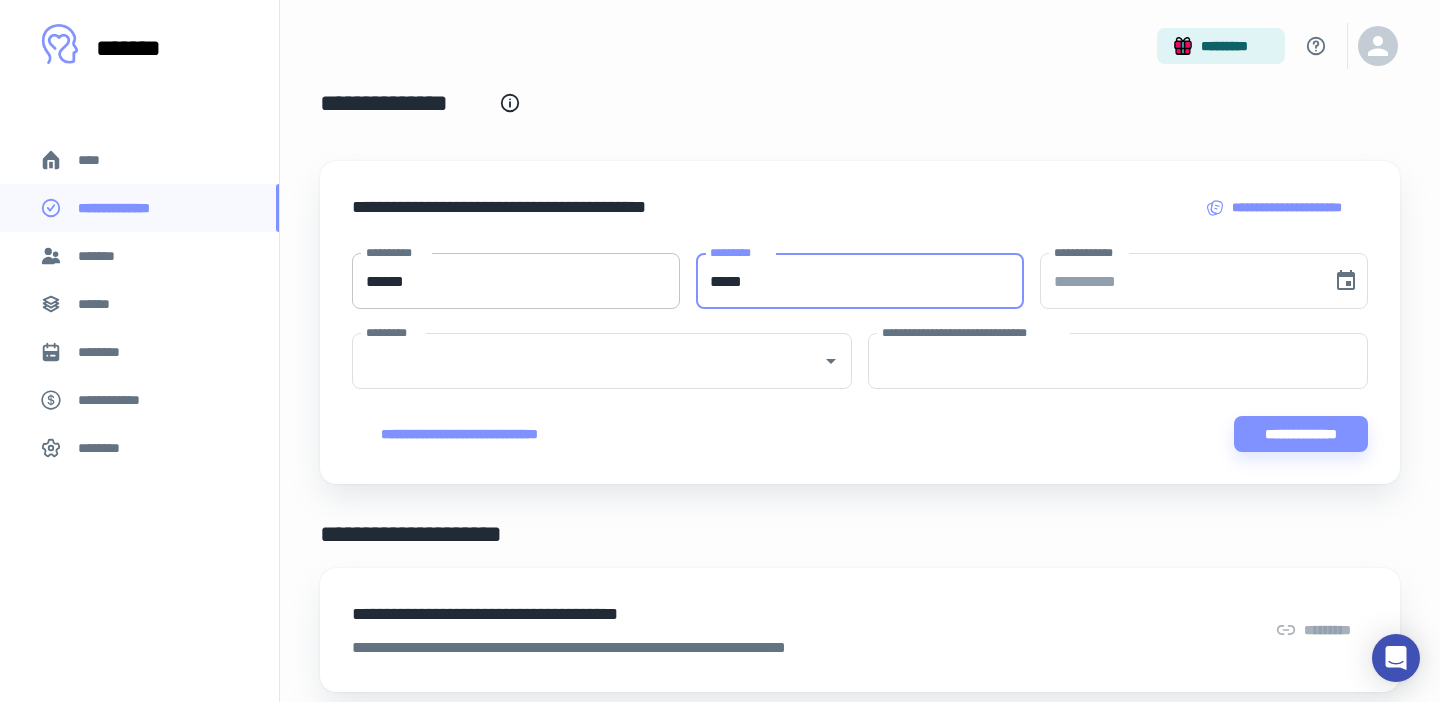 type on "*****" 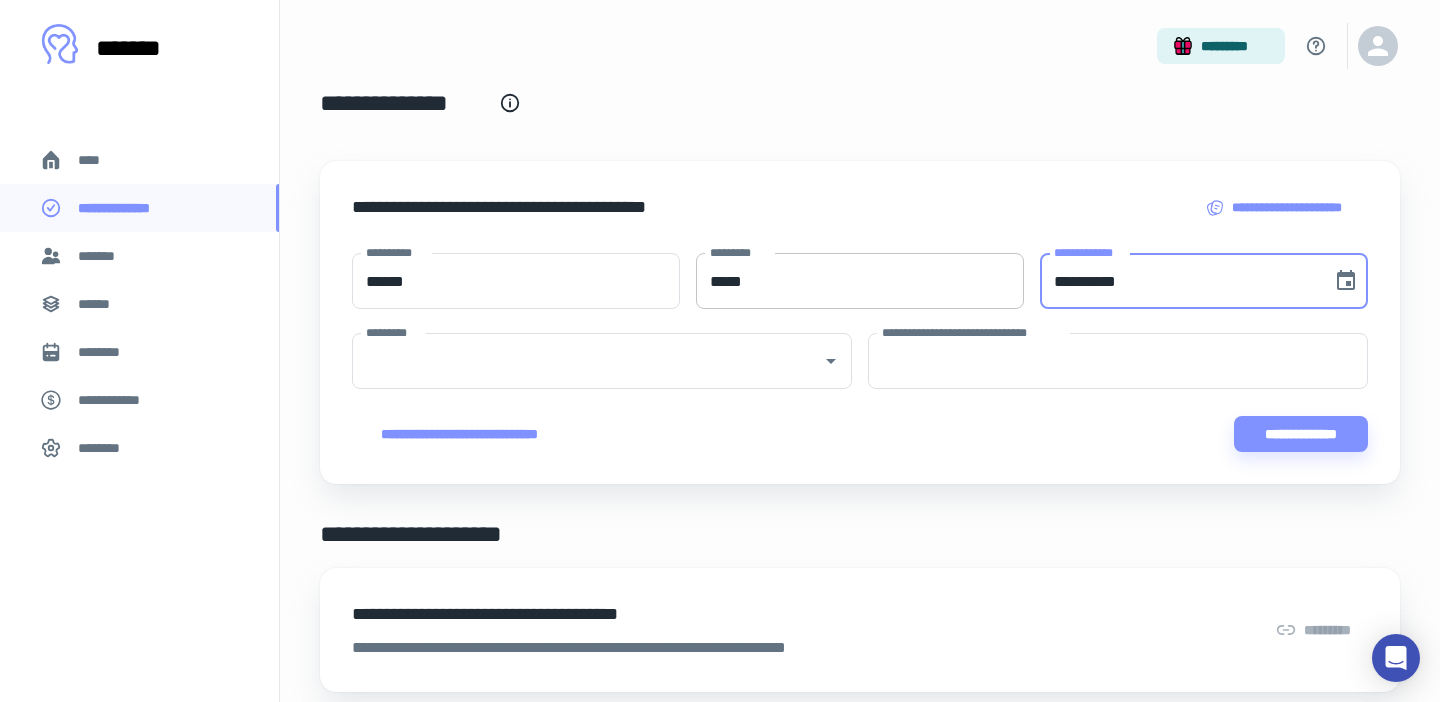 type on "**********" 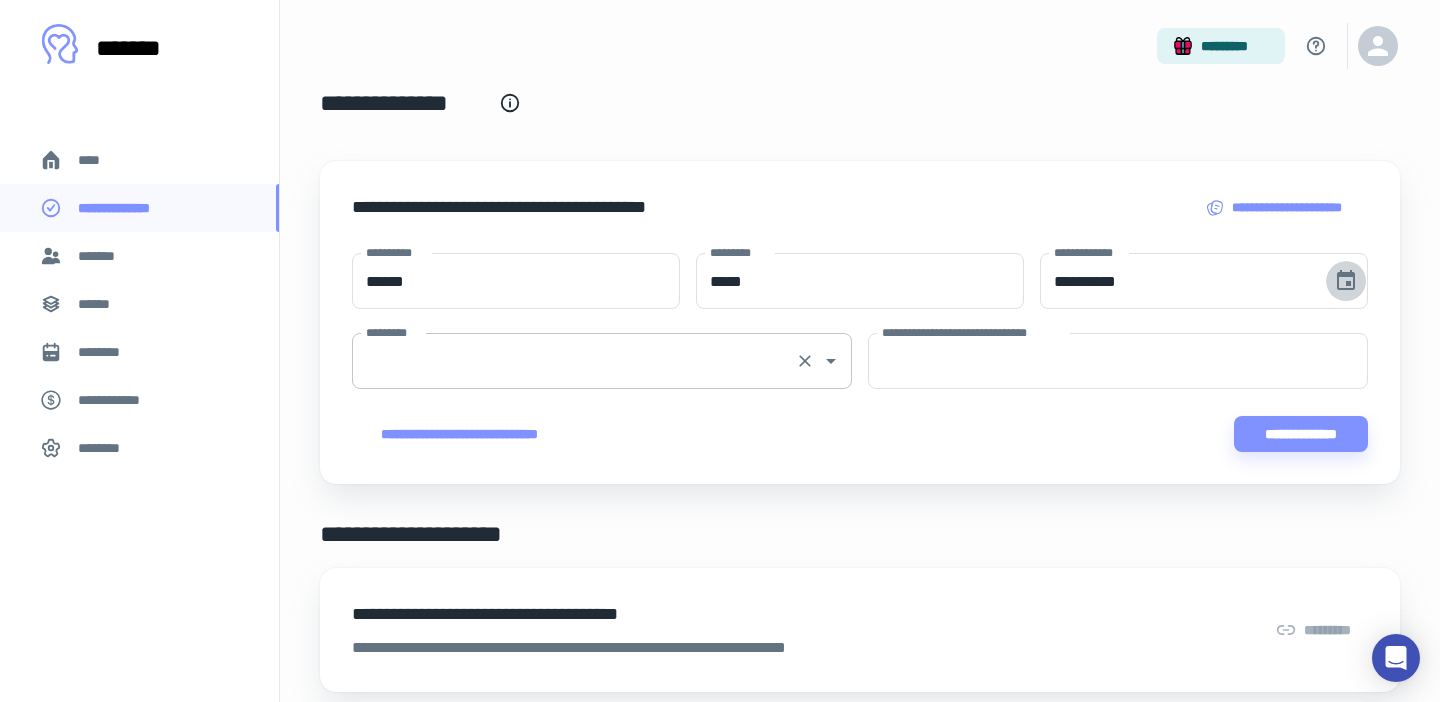 click on "*********" at bounding box center [574, 361] 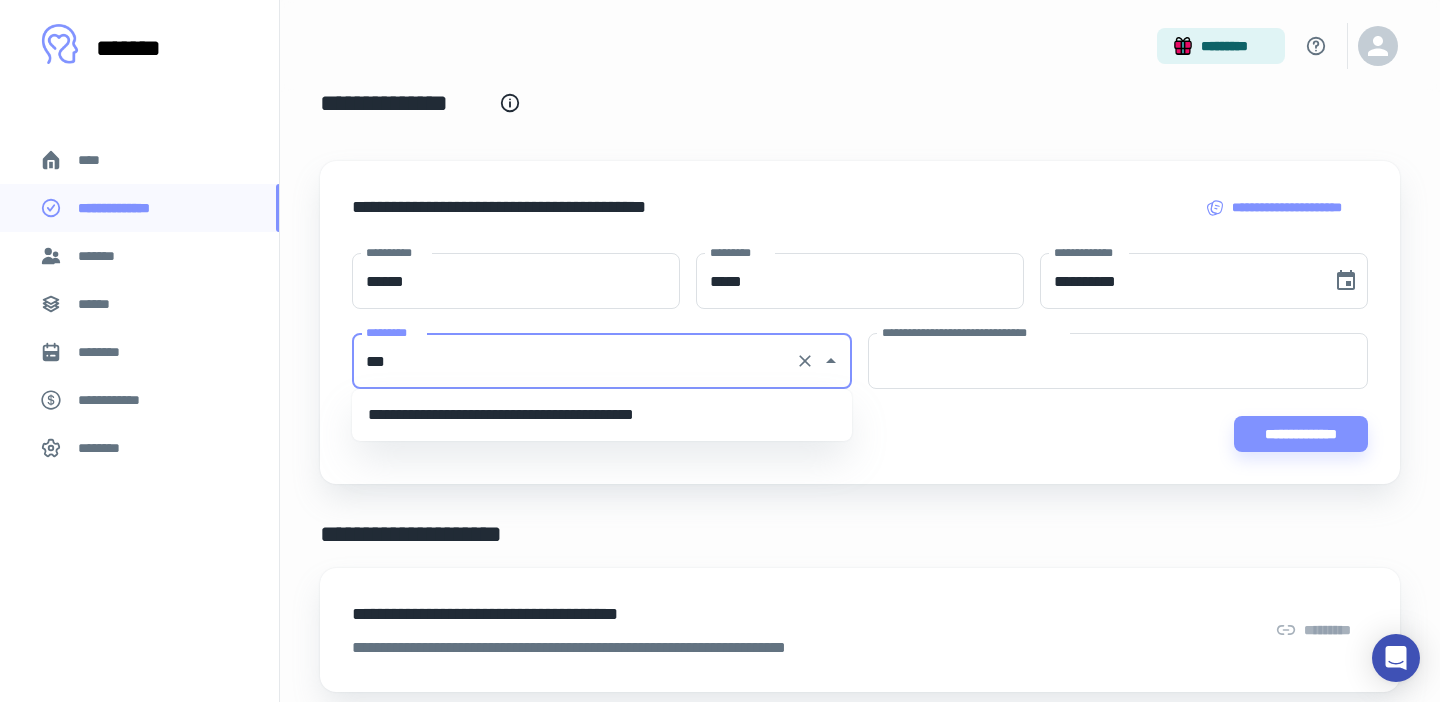 scroll, scrollTop: 0, scrollLeft: 0, axis: both 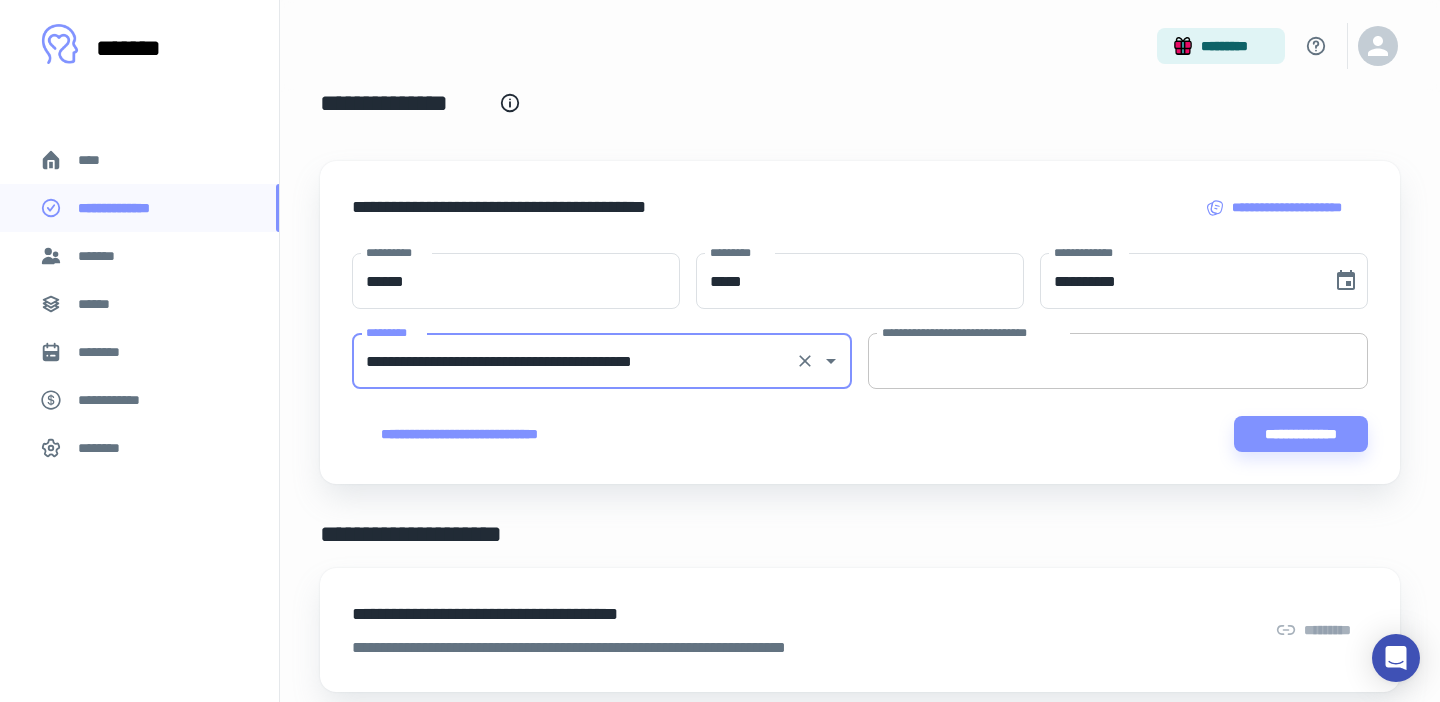 type on "**********" 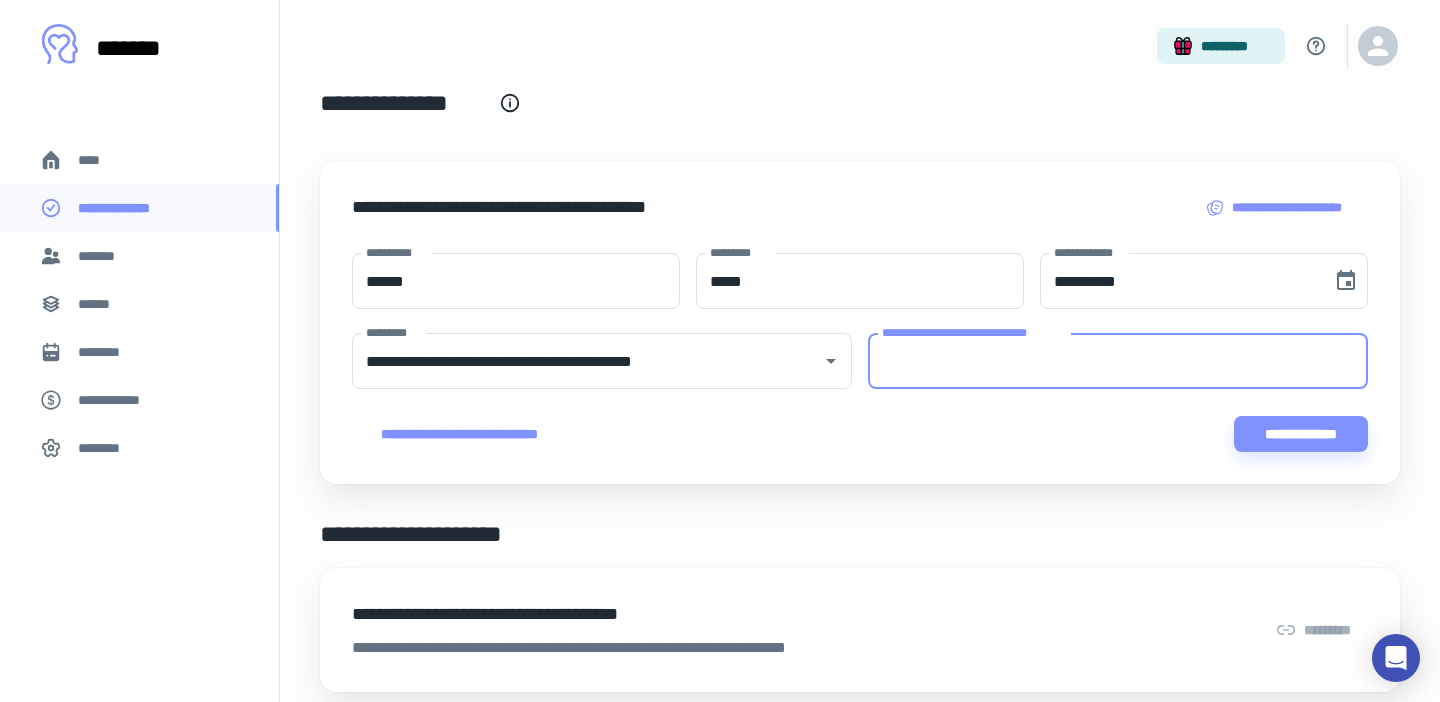 paste on "**********" 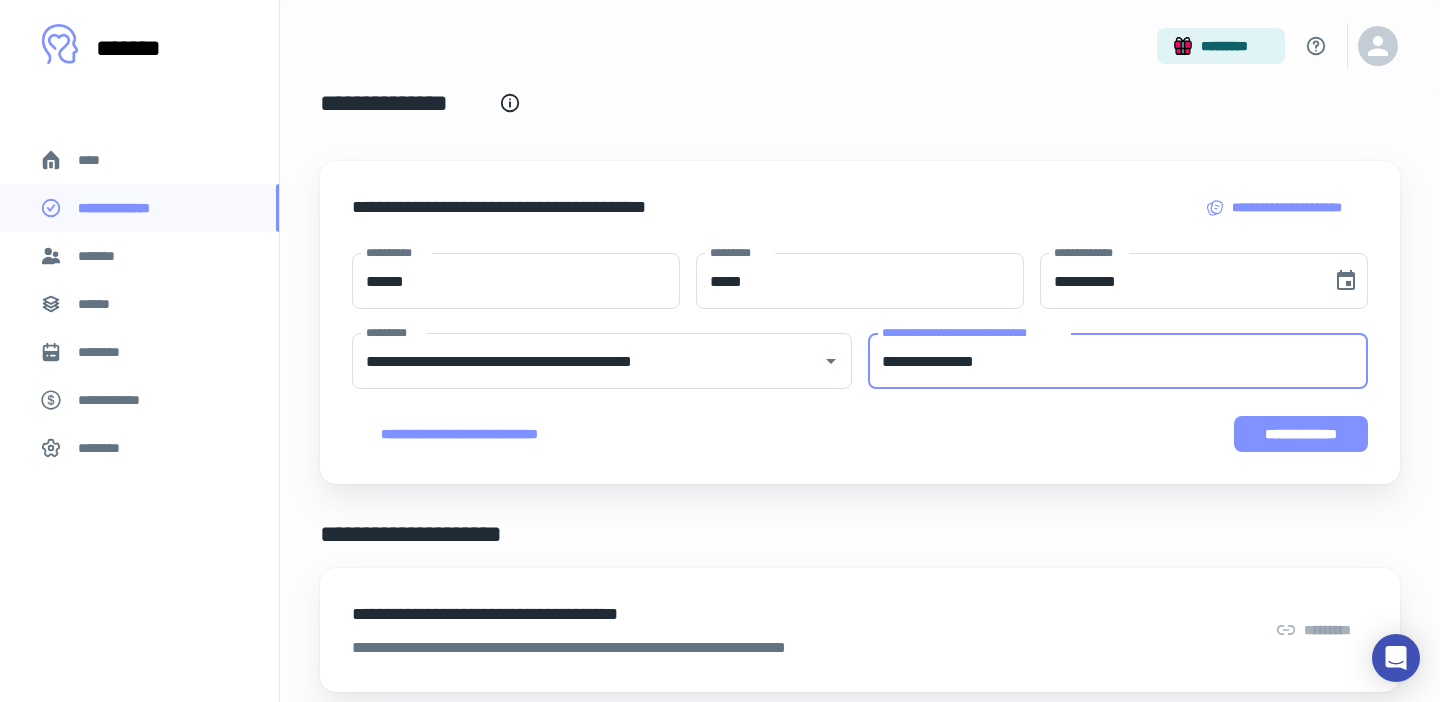 click on "**********" at bounding box center (1301, 434) 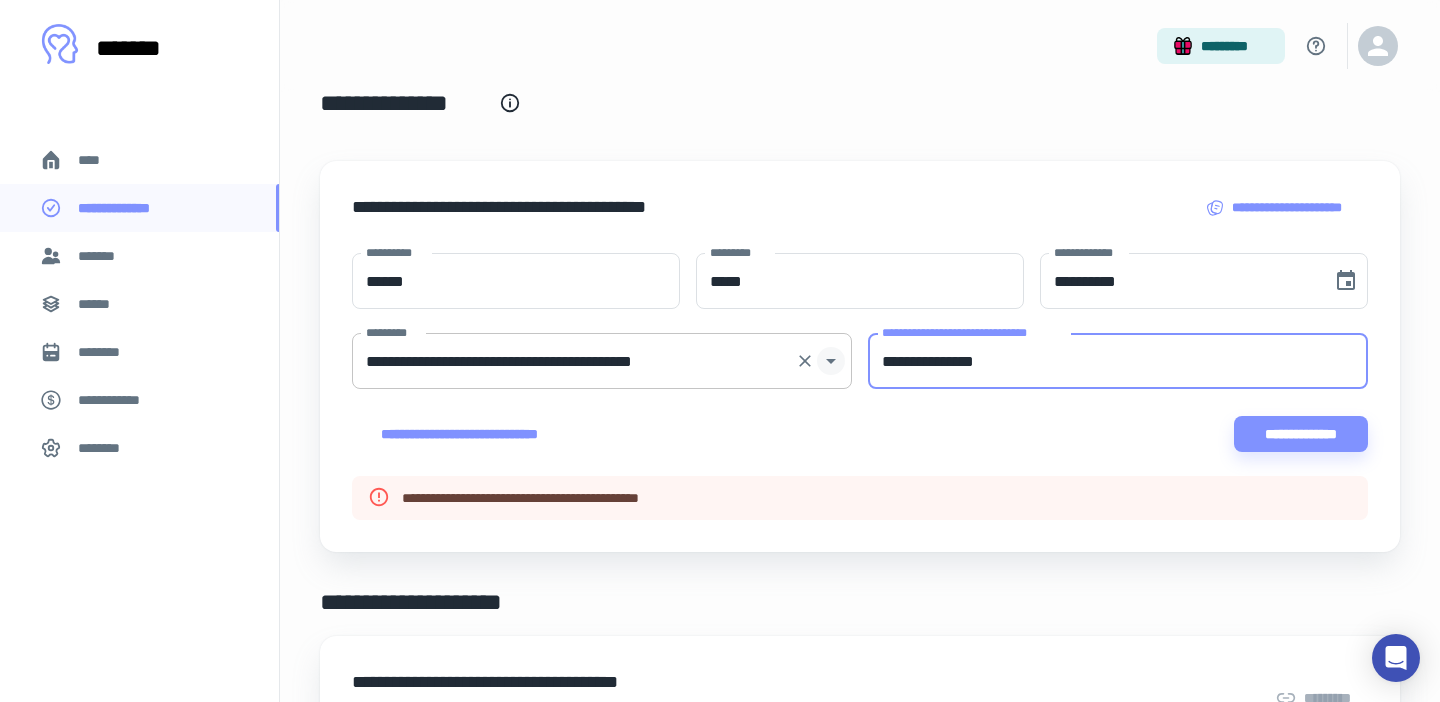 drag, startPoint x: 1035, startPoint y: 360, endPoint x: 843, endPoint y: 361, distance: 192.00261 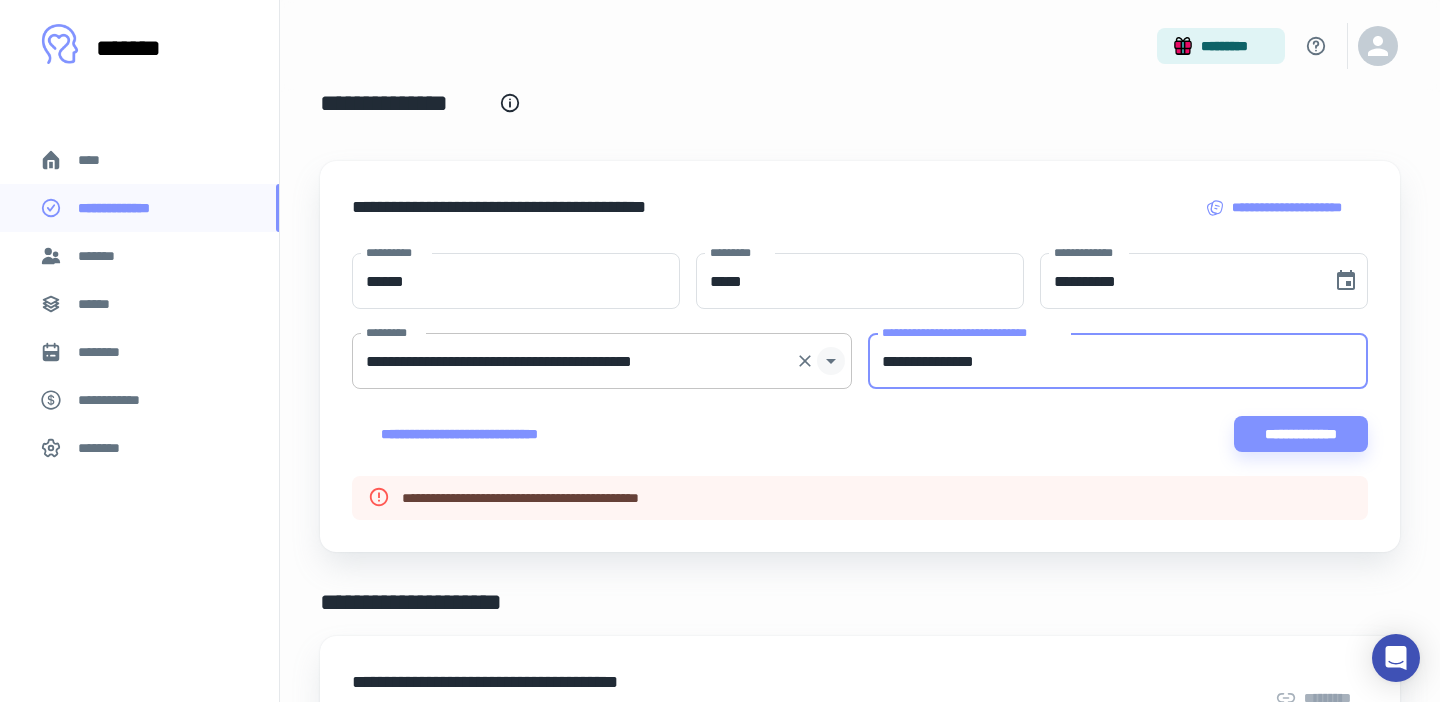 click on "**********" at bounding box center [860, 362] 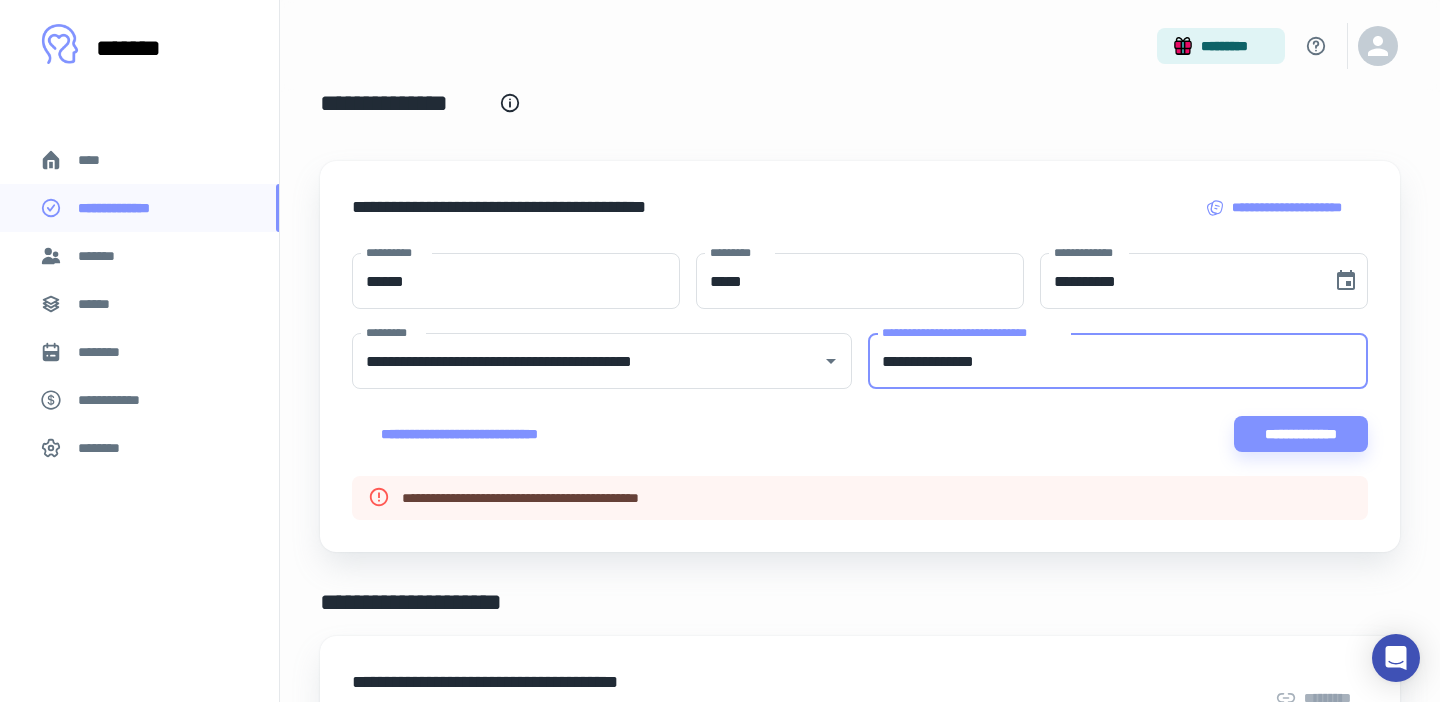 drag, startPoint x: 1056, startPoint y: 359, endPoint x: 887, endPoint y: 364, distance: 169.07394 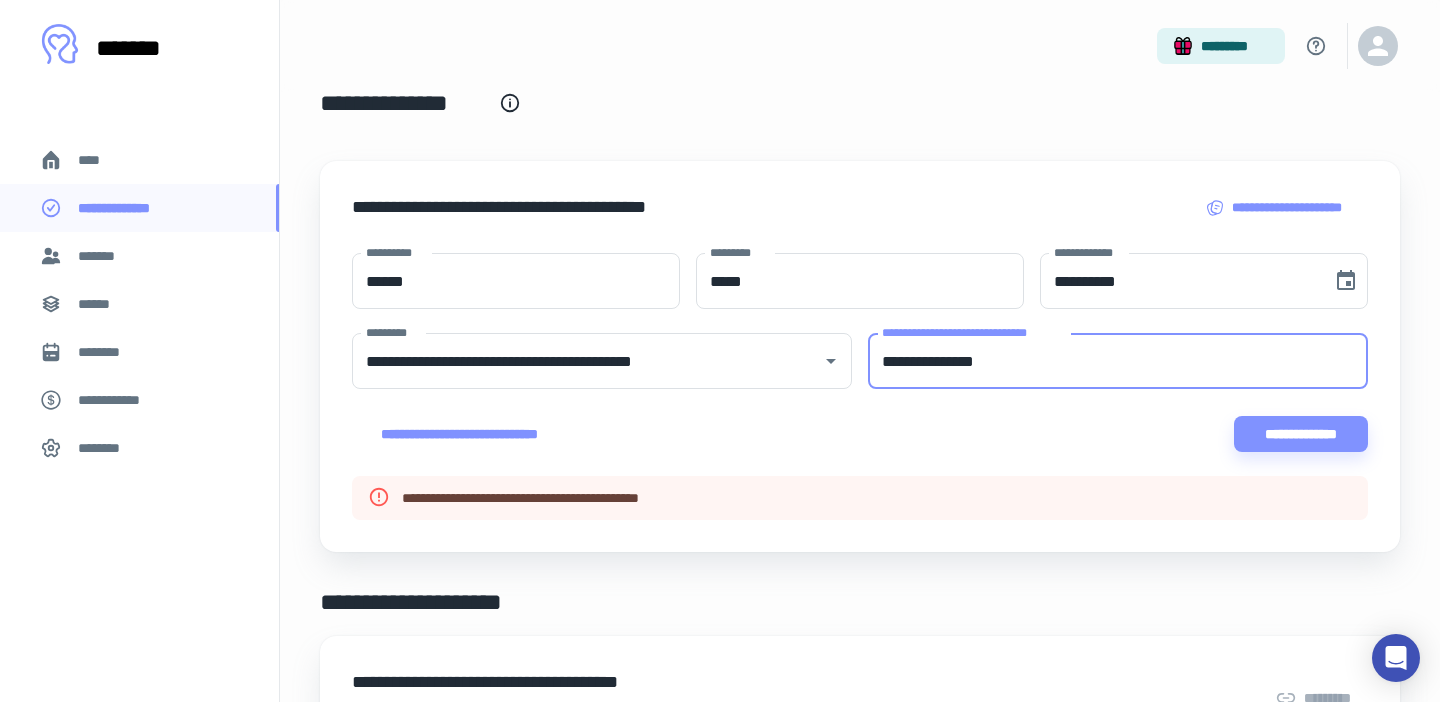 click on "**********" at bounding box center (1118, 361) 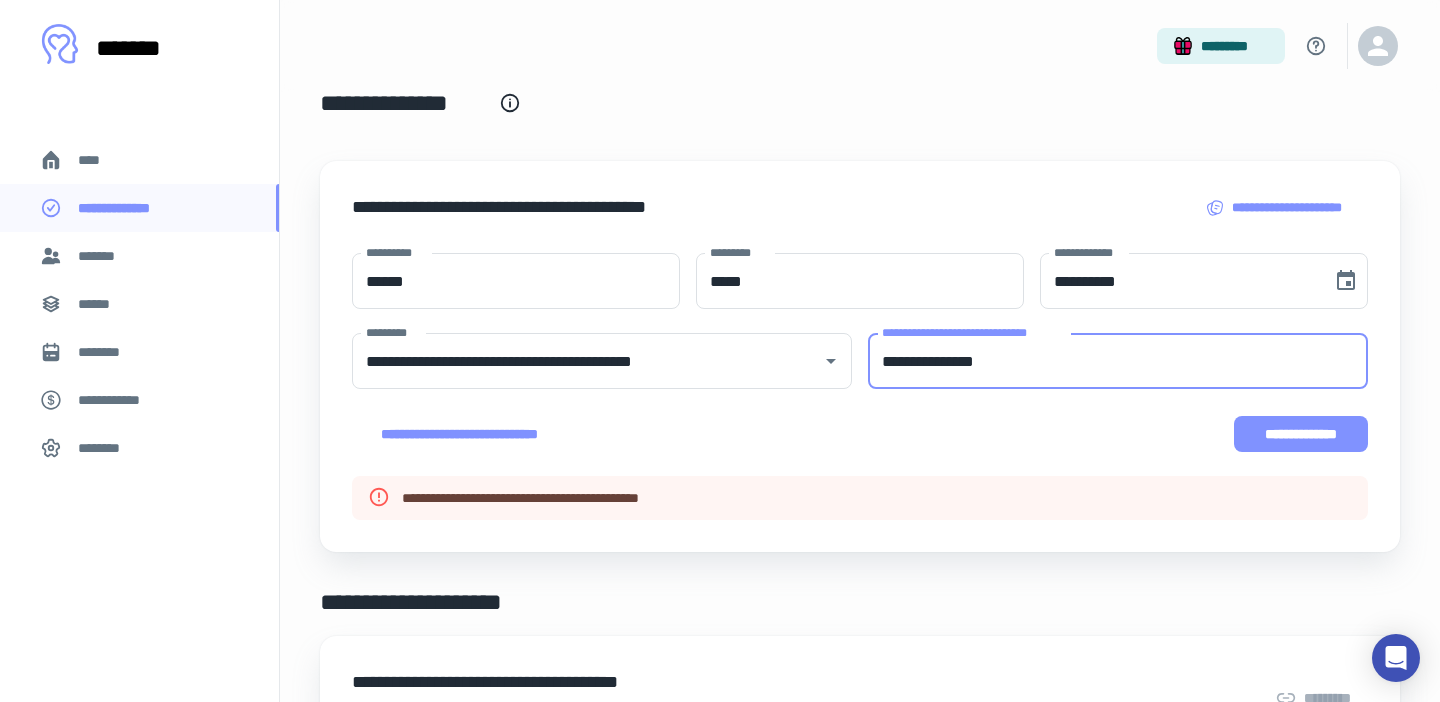 type on "**********" 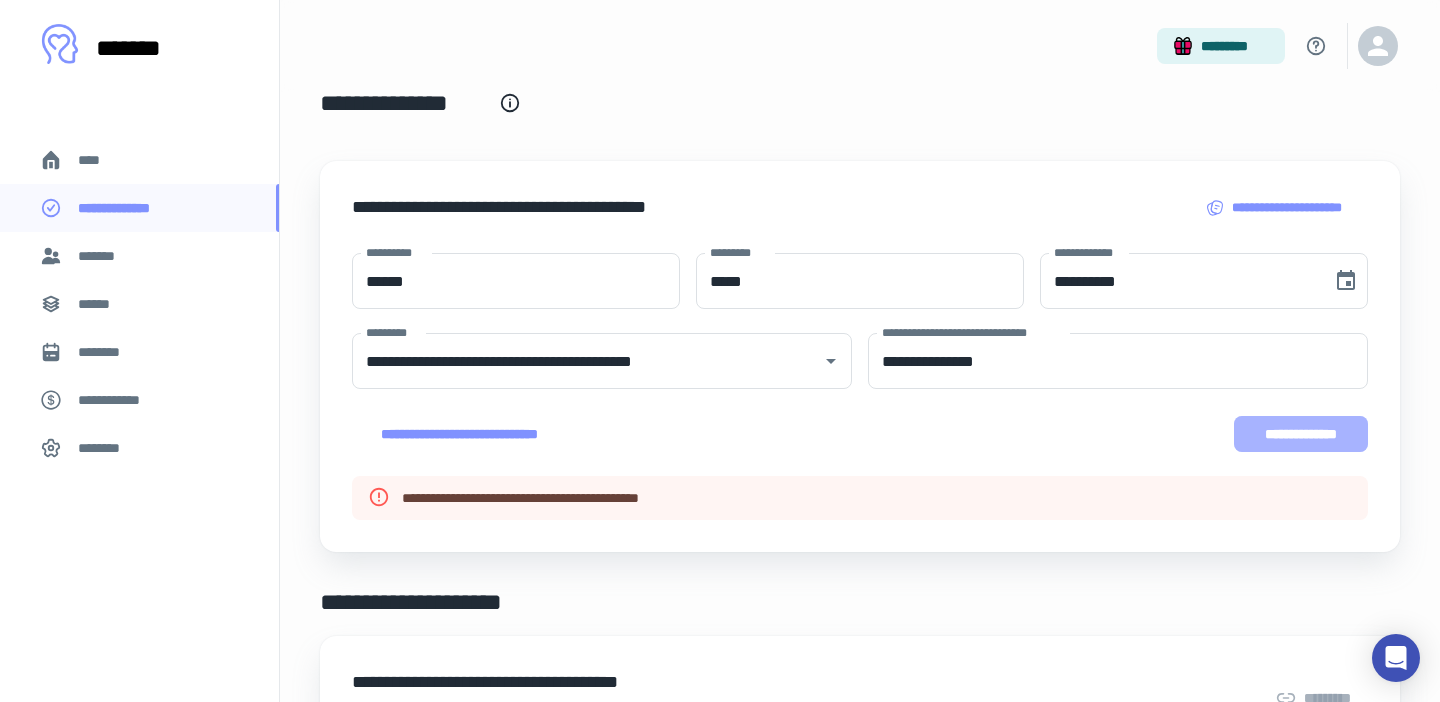 click on "**********" at bounding box center (1301, 434) 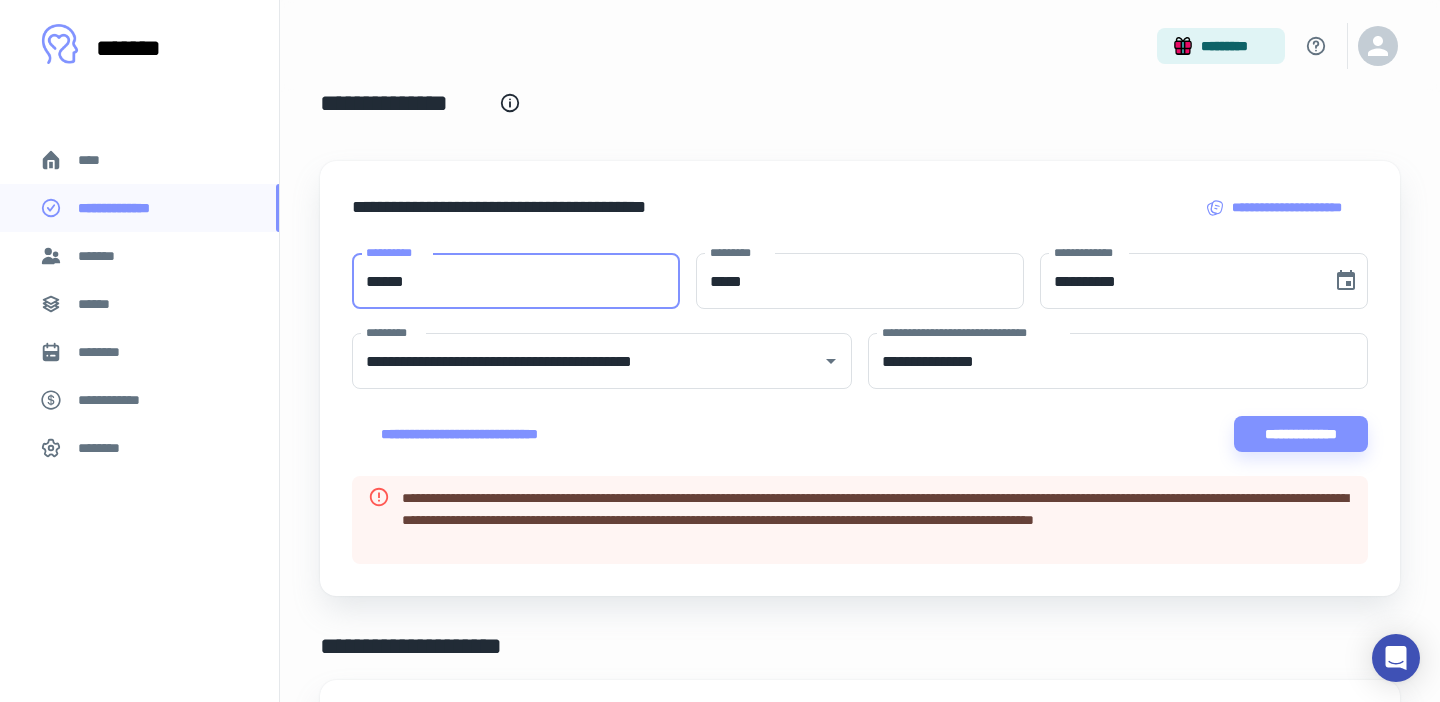 drag, startPoint x: 427, startPoint y: 285, endPoint x: 324, endPoint y: 289, distance: 103.077644 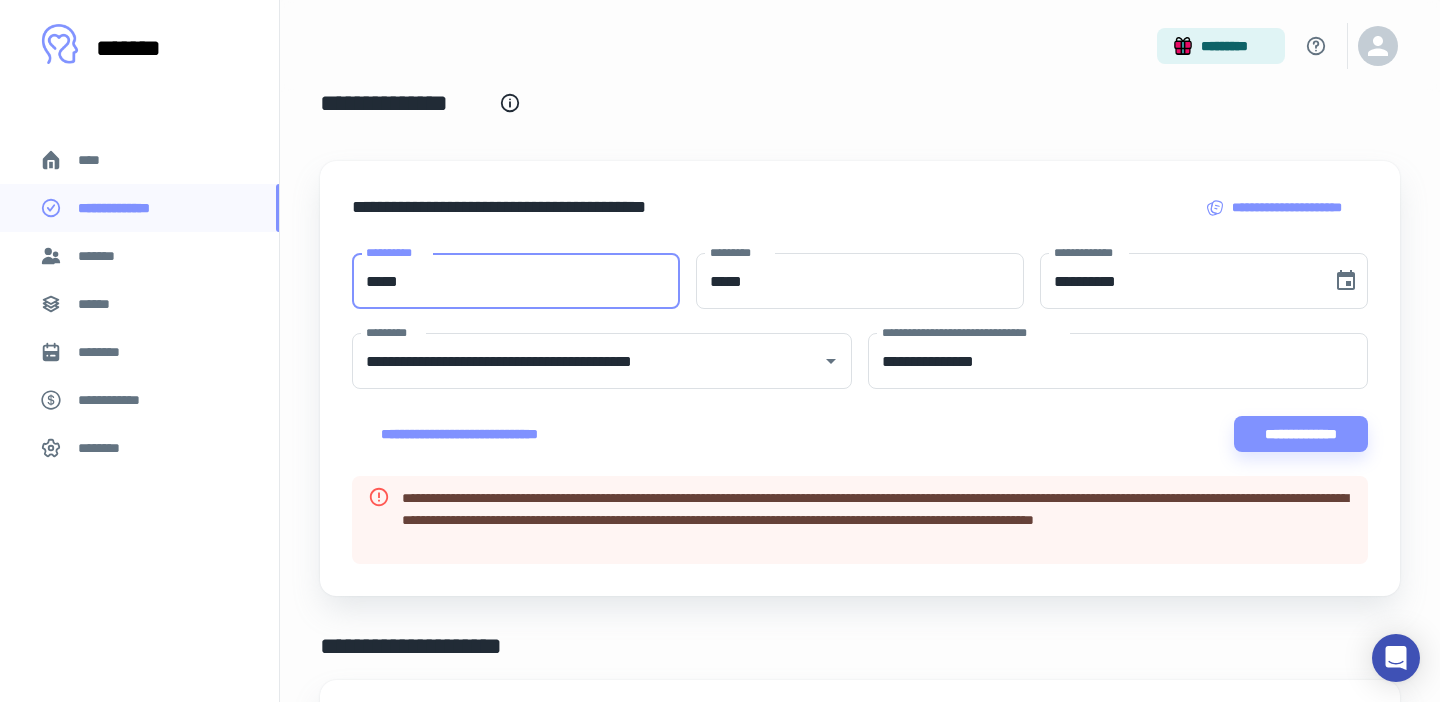 type on "*****" 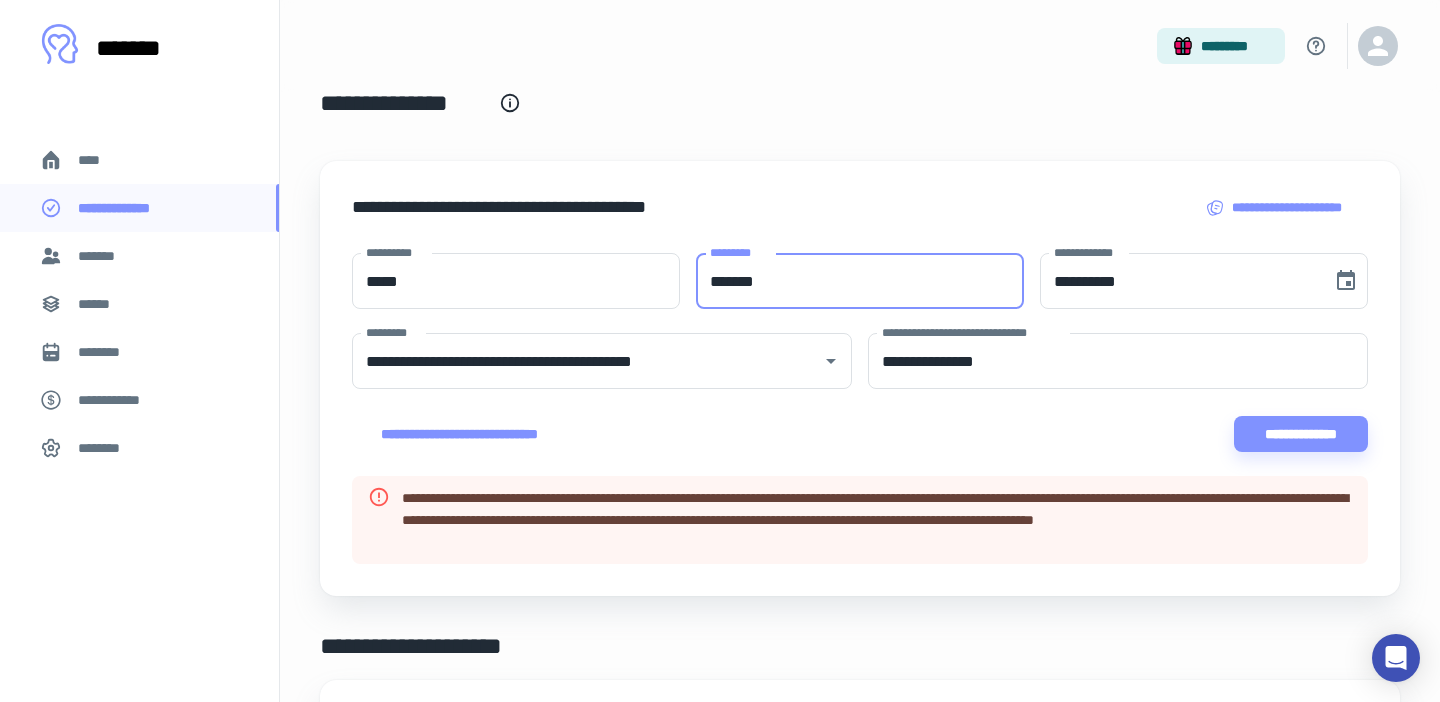 type on "*******" 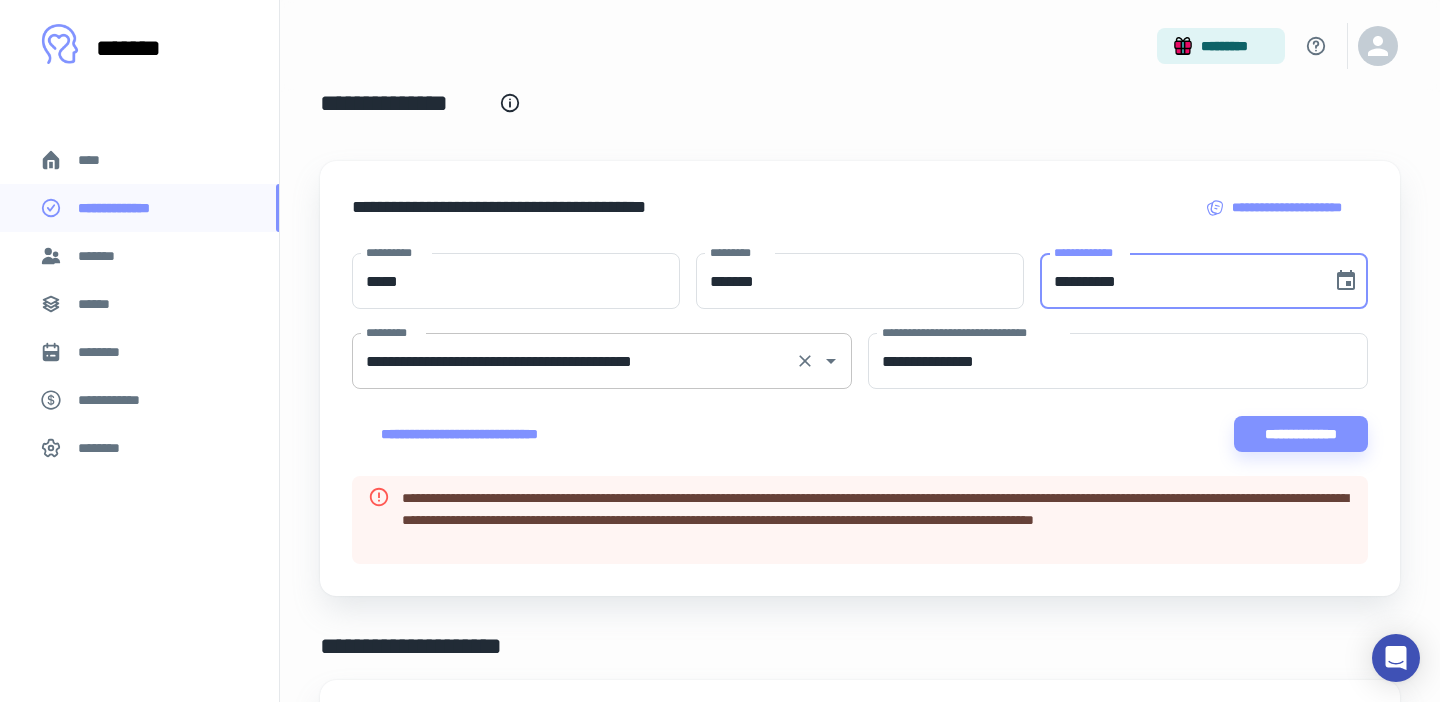 type on "**********" 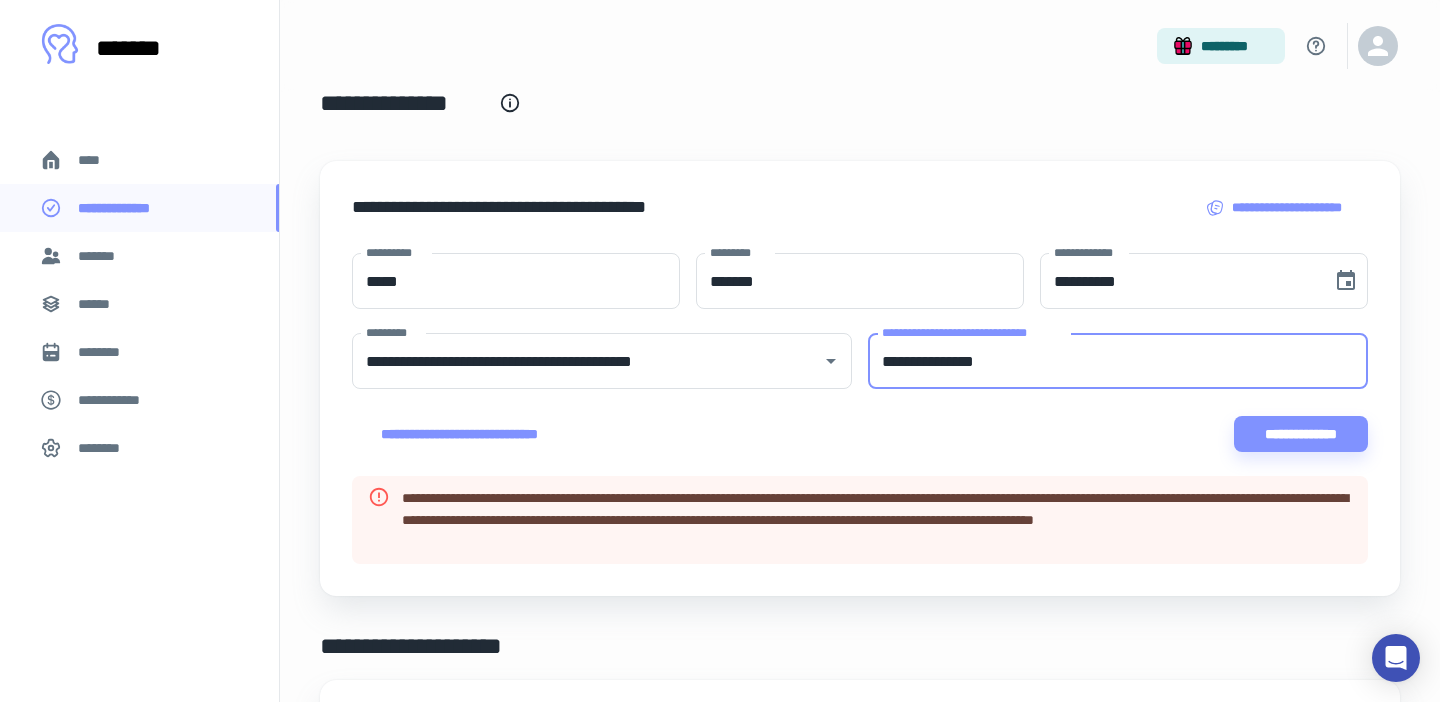 drag, startPoint x: 1040, startPoint y: 361, endPoint x: 872, endPoint y: 359, distance: 168.0119 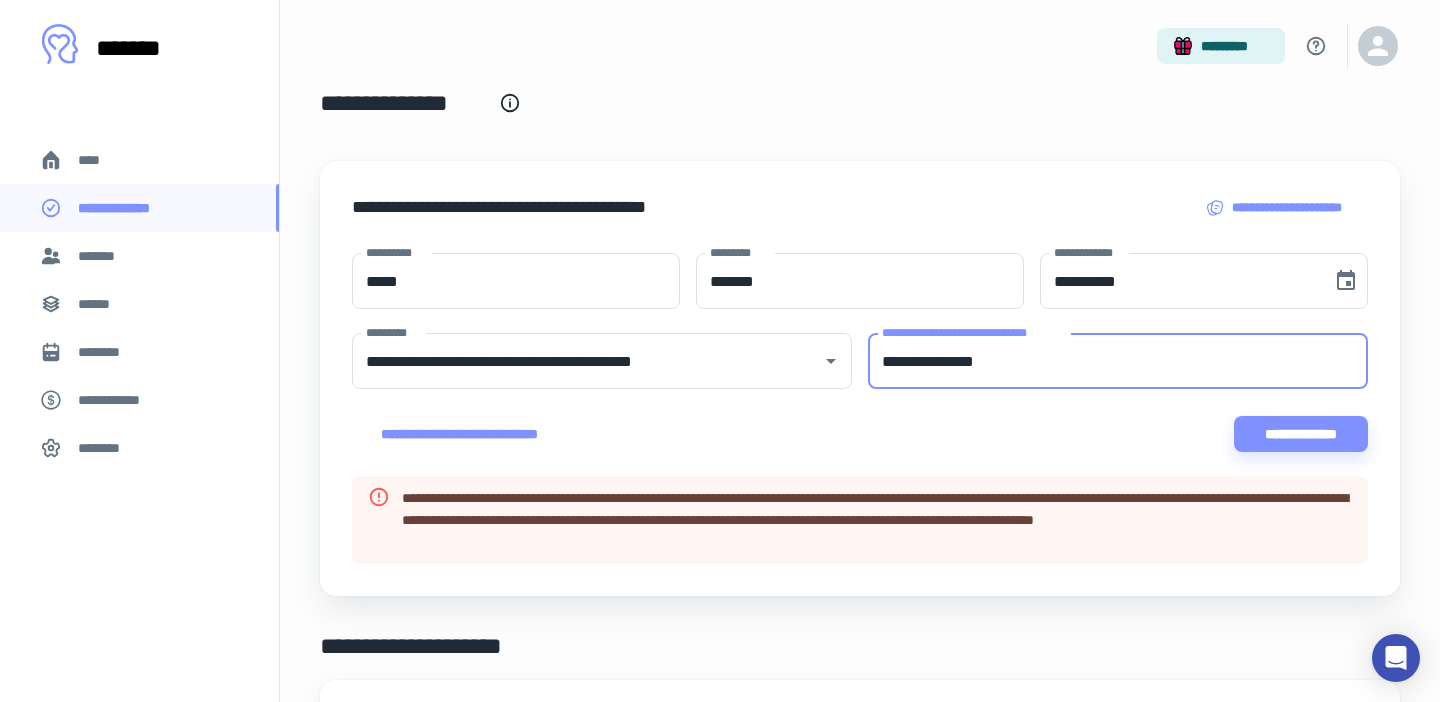 click on "**********" at bounding box center [1118, 361] 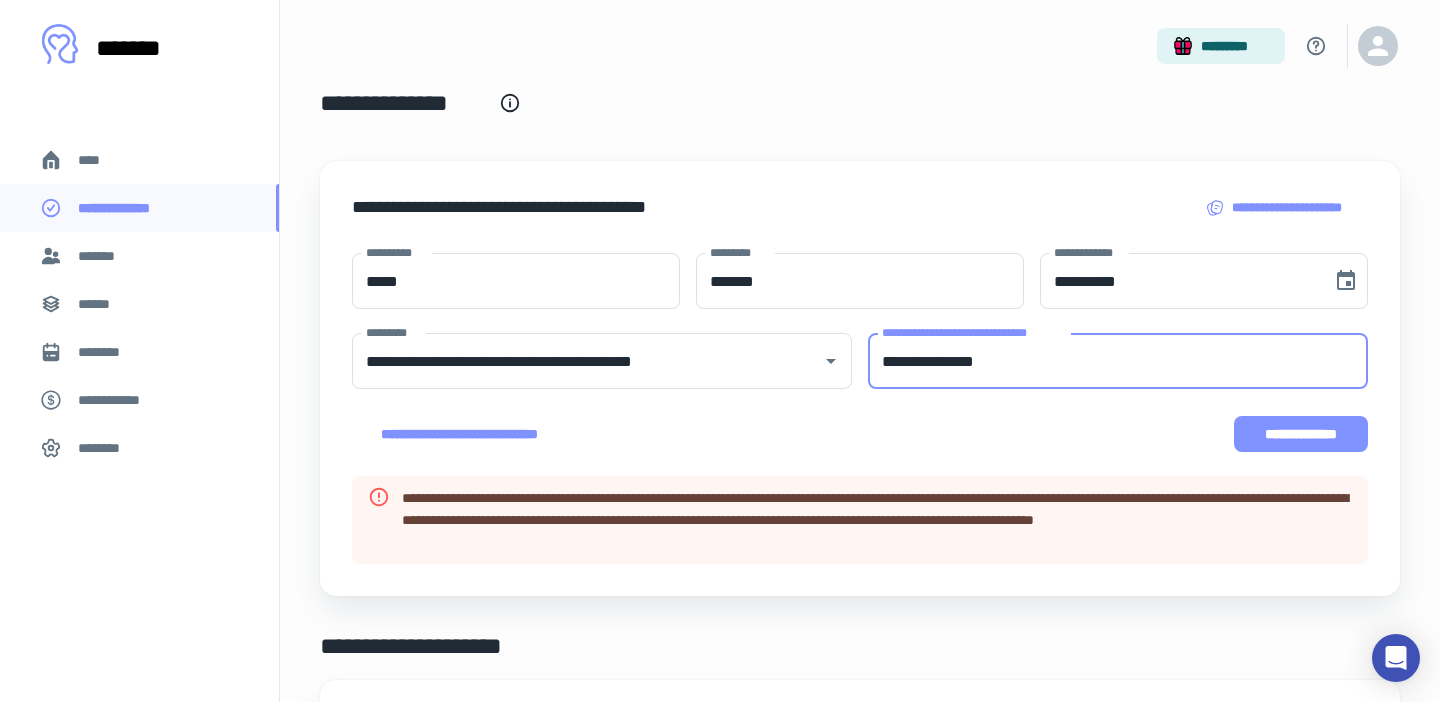 type on "**********" 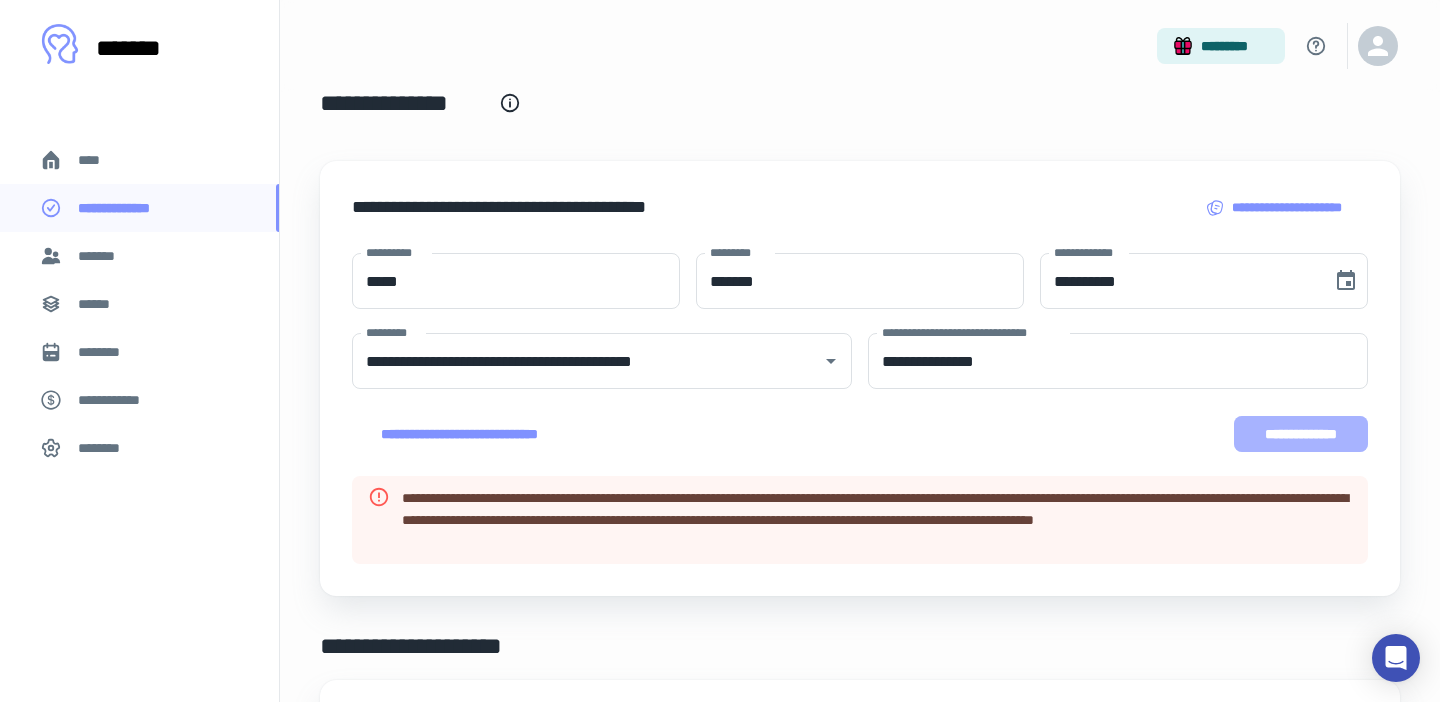 click on "**********" at bounding box center (1301, 434) 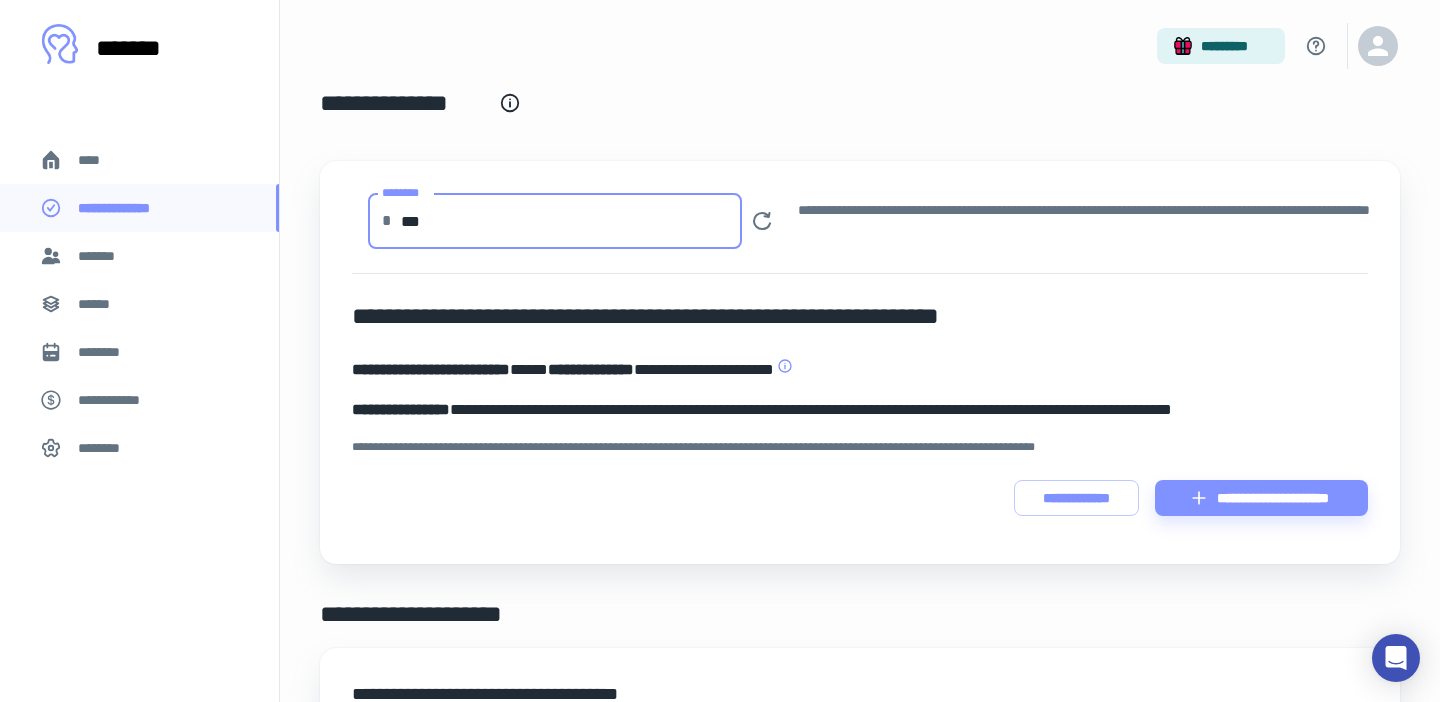 drag, startPoint x: 452, startPoint y: 215, endPoint x: 391, endPoint y: 218, distance: 61.073727 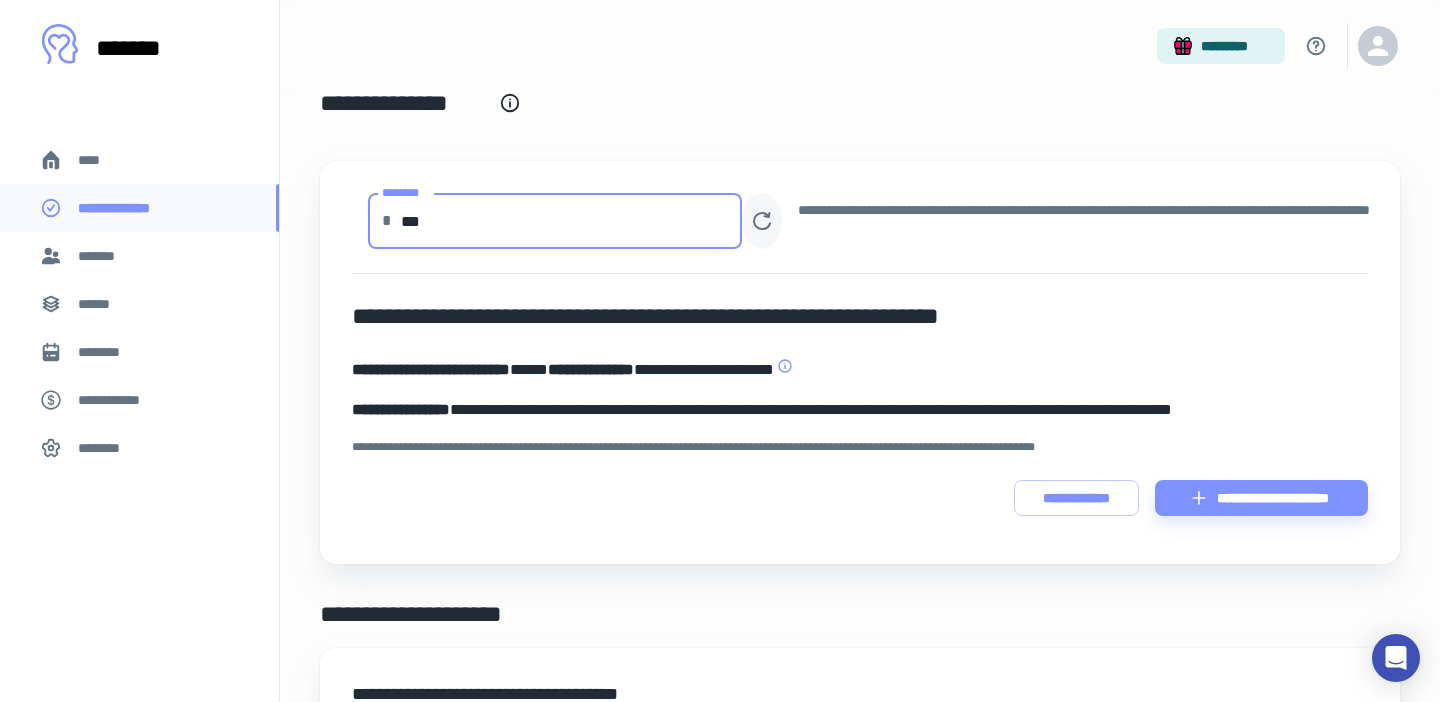 type on "***" 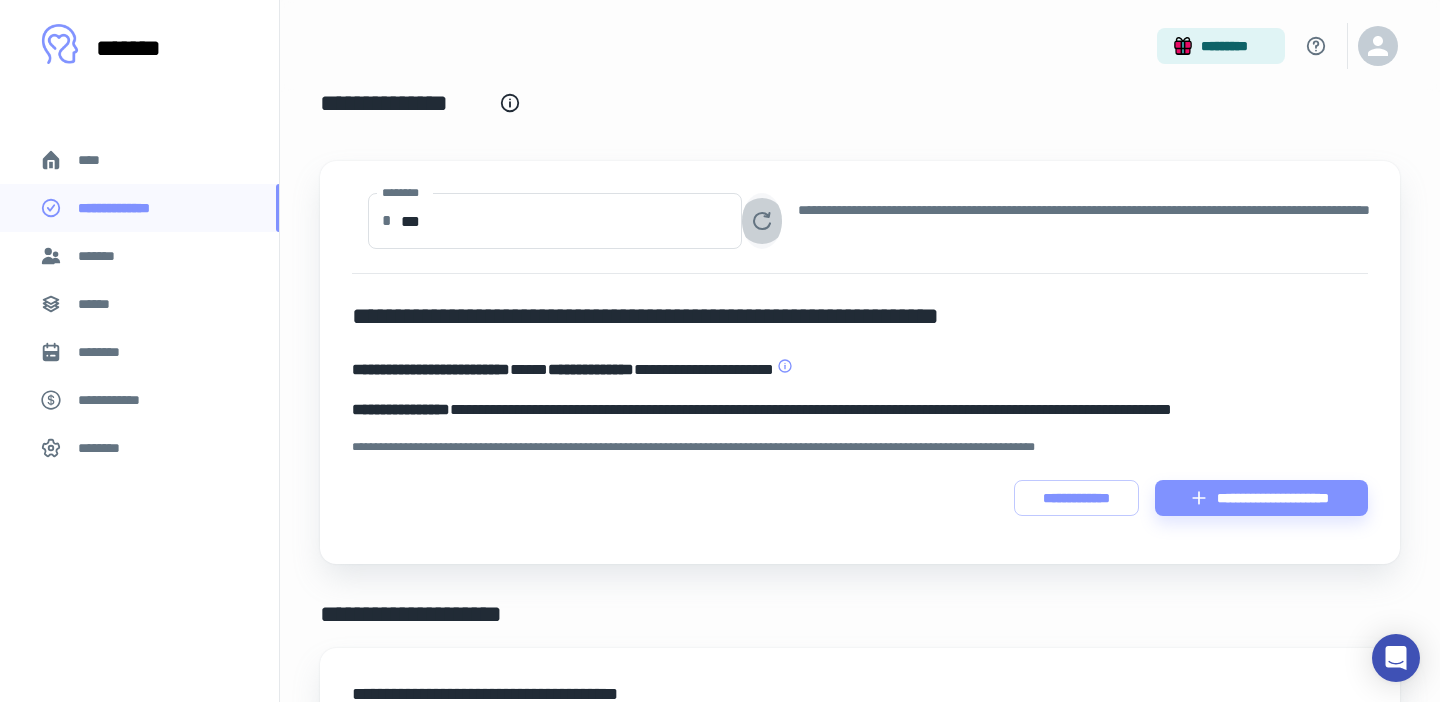 click 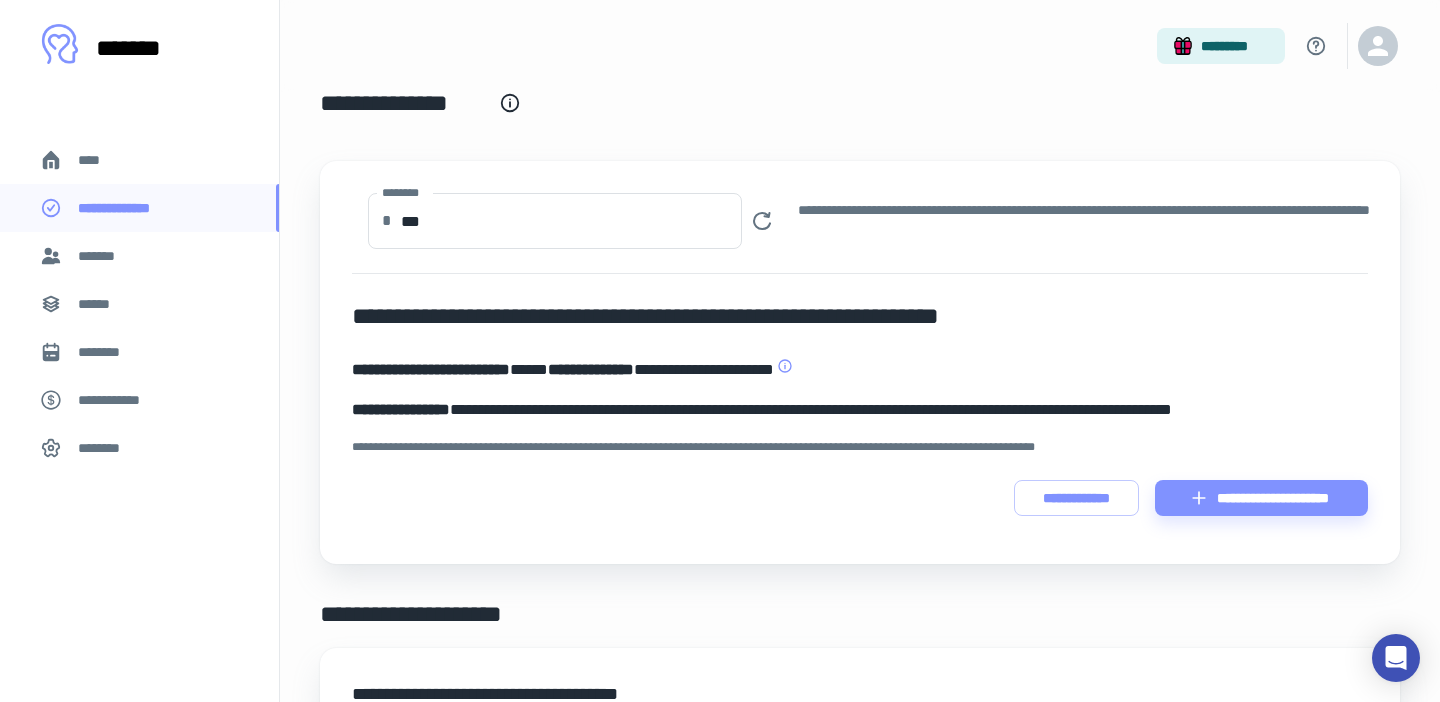 type 